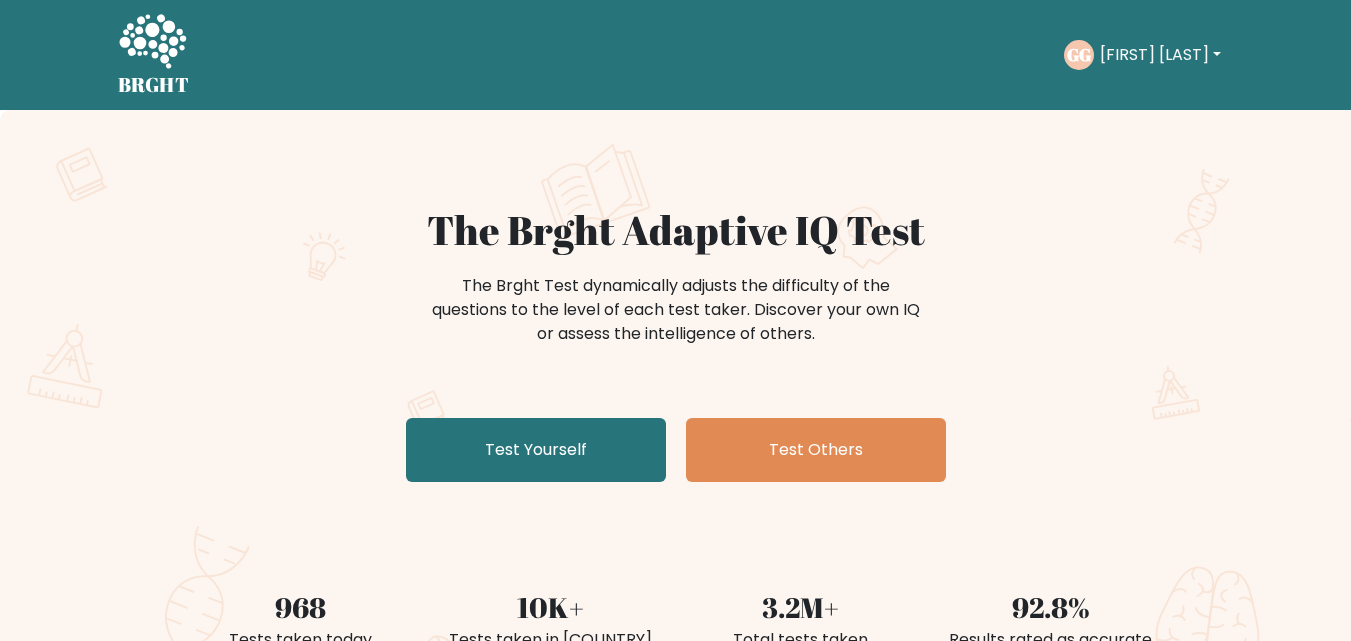 scroll, scrollTop: 0, scrollLeft: 0, axis: both 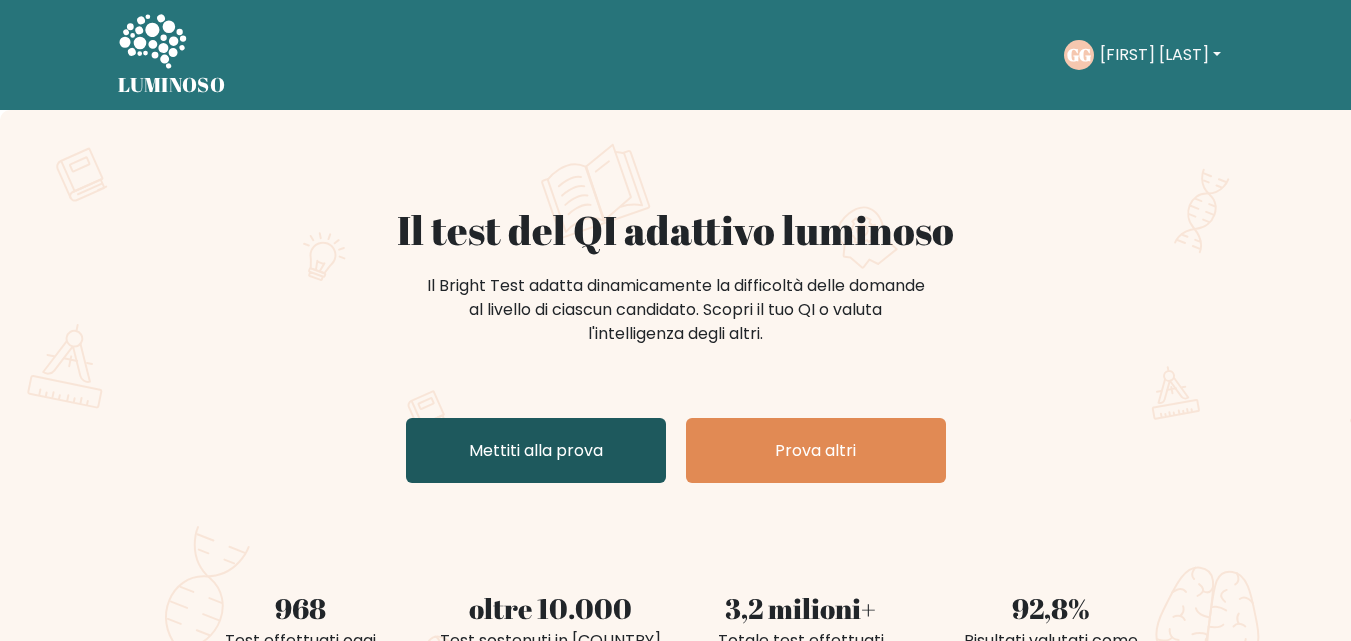 click on "Mettiti alla prova" at bounding box center [536, 450] 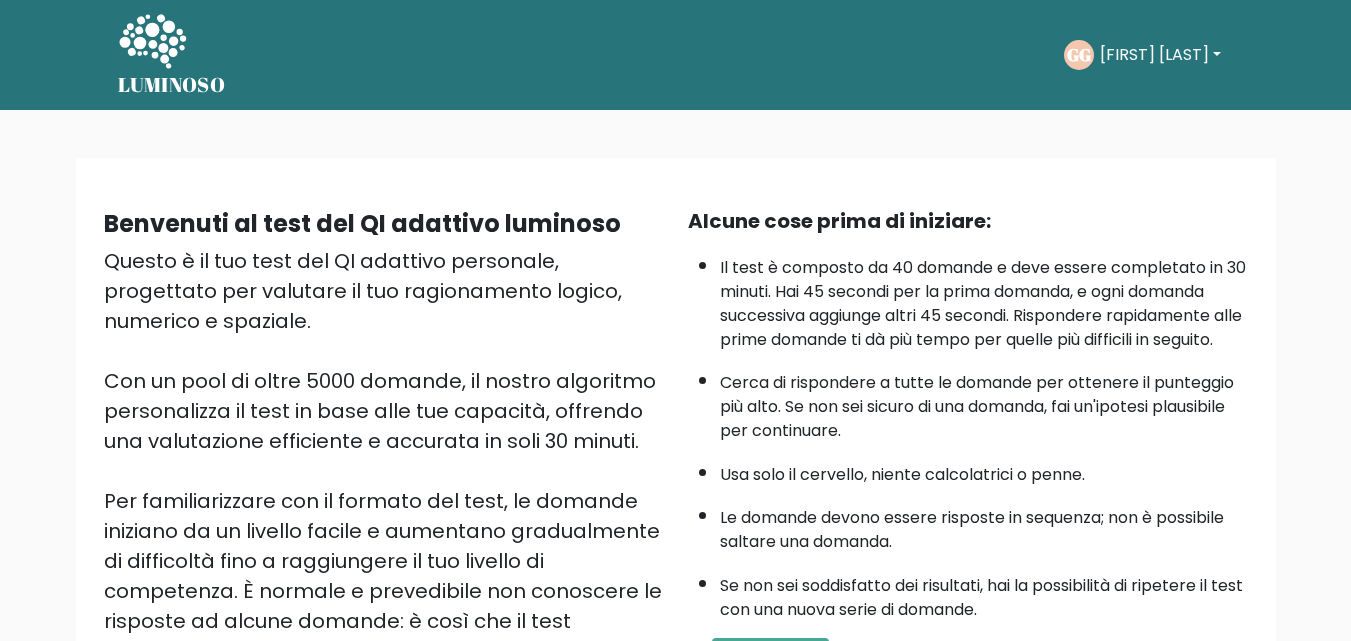 scroll, scrollTop: 0, scrollLeft: 0, axis: both 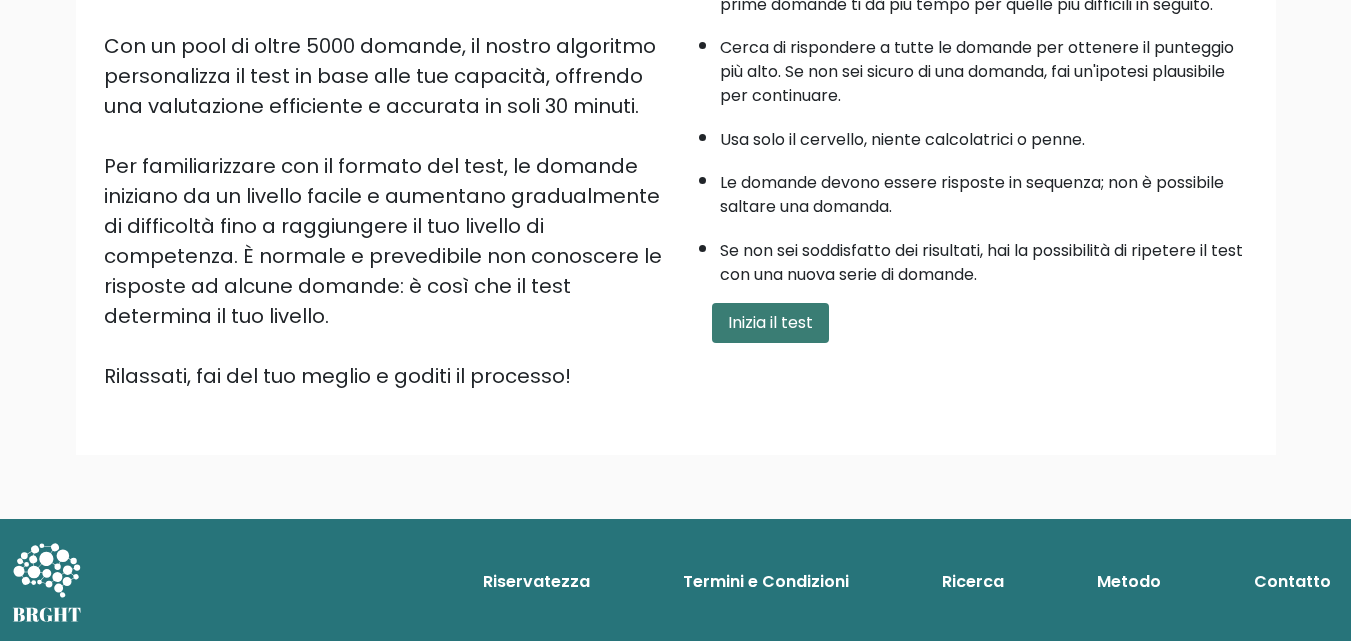 drag, startPoint x: 734, startPoint y: 342, endPoint x: 747, endPoint y: 342, distance: 13 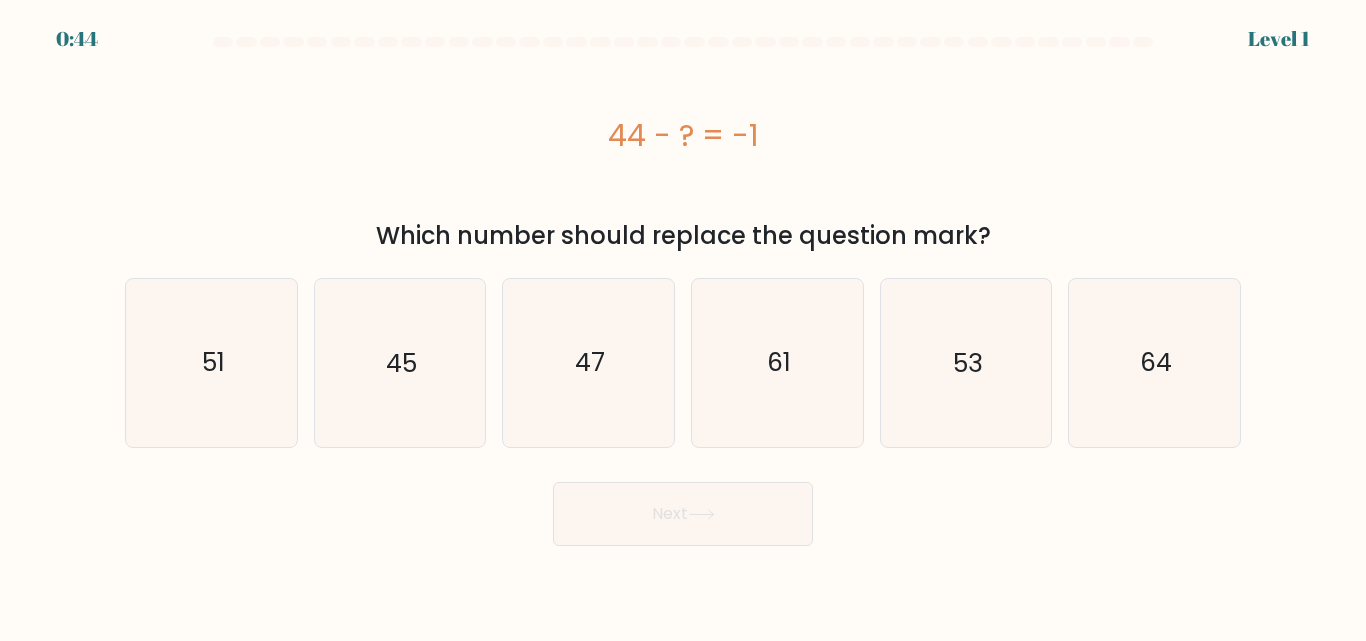scroll, scrollTop: 0, scrollLeft: 0, axis: both 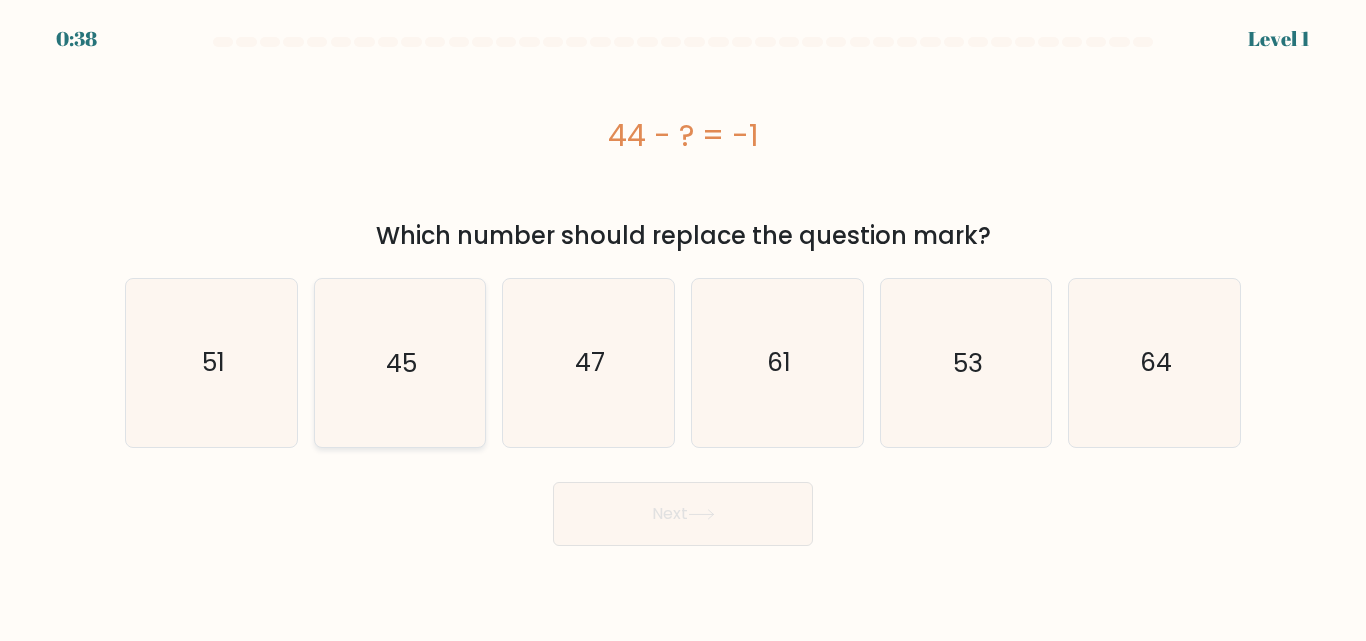drag, startPoint x: 460, startPoint y: 377, endPoint x: 482, endPoint y: 390, distance: 25.553865 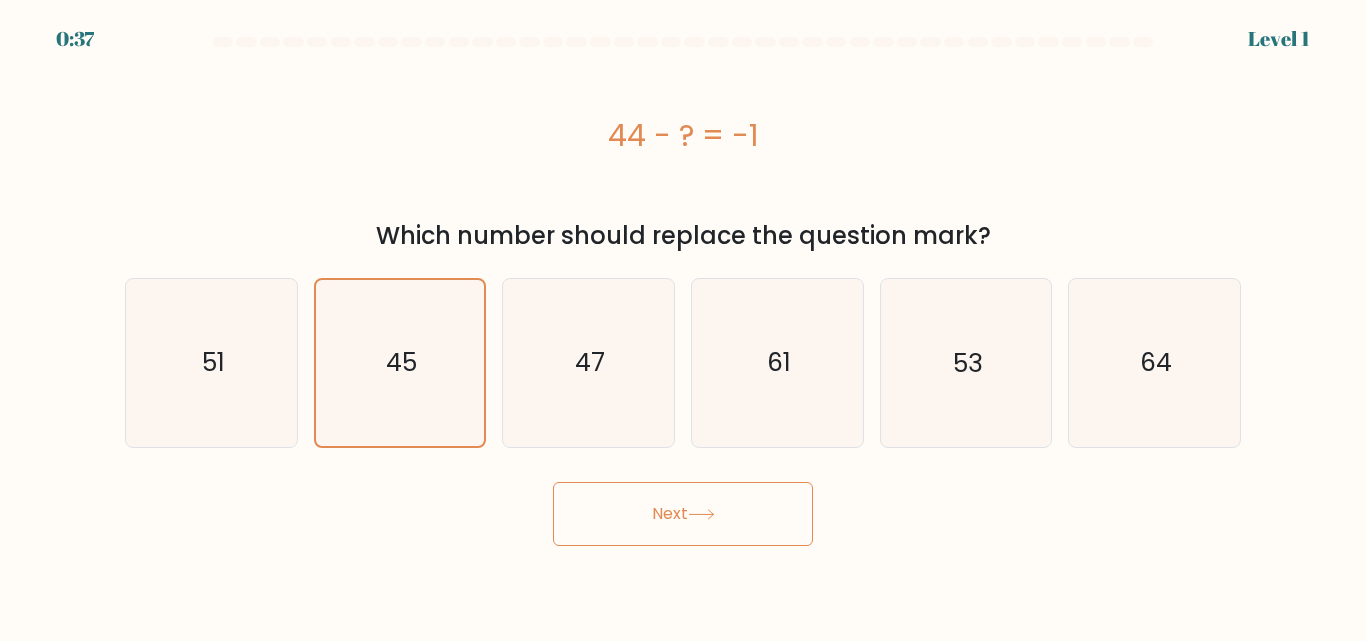 click on "Next" at bounding box center (683, 514) 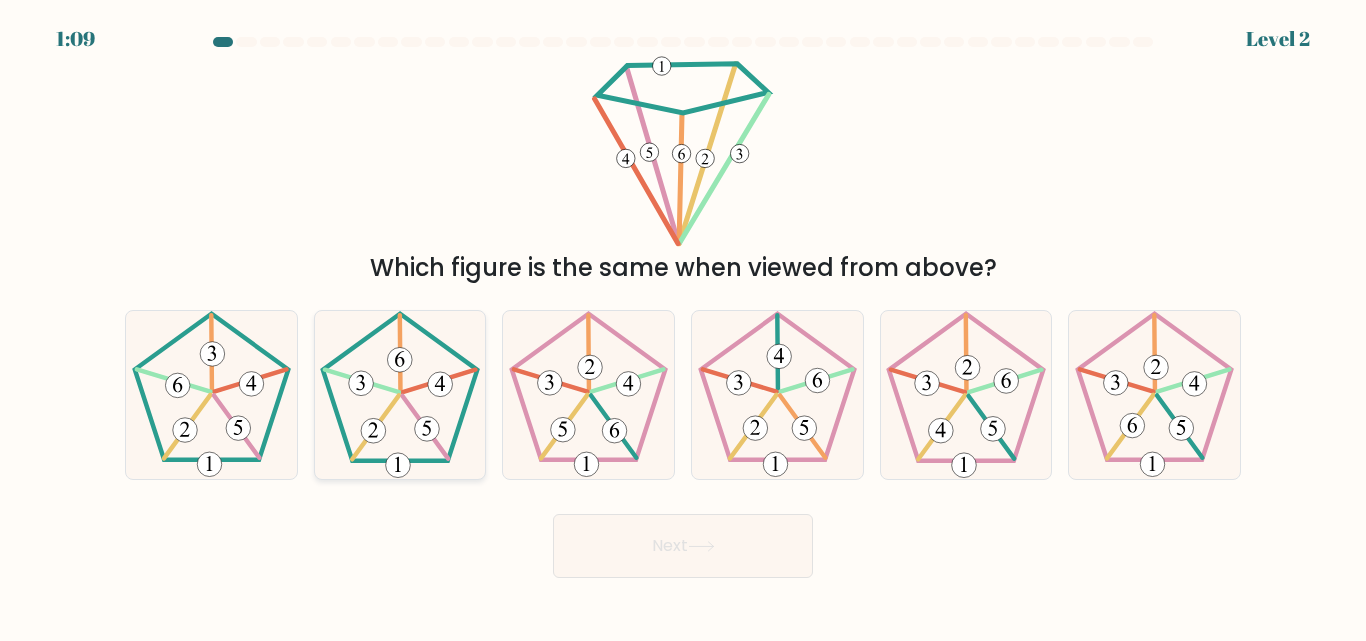 click 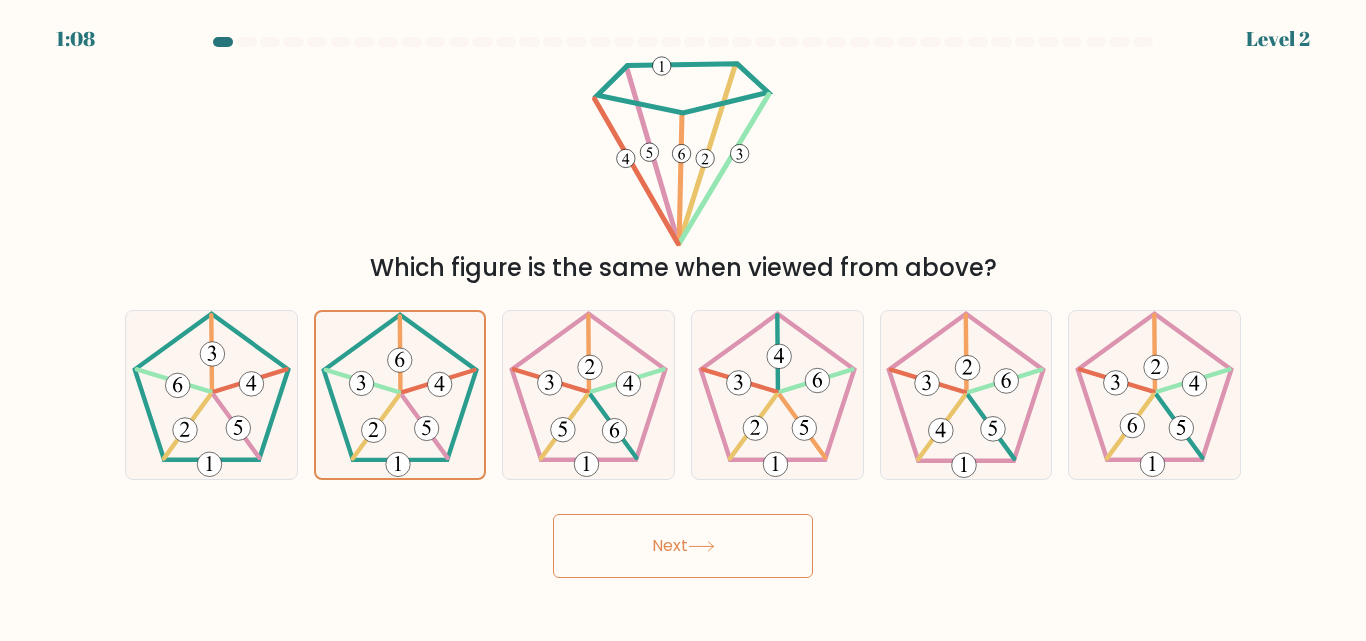 click on "Next" at bounding box center (683, 546) 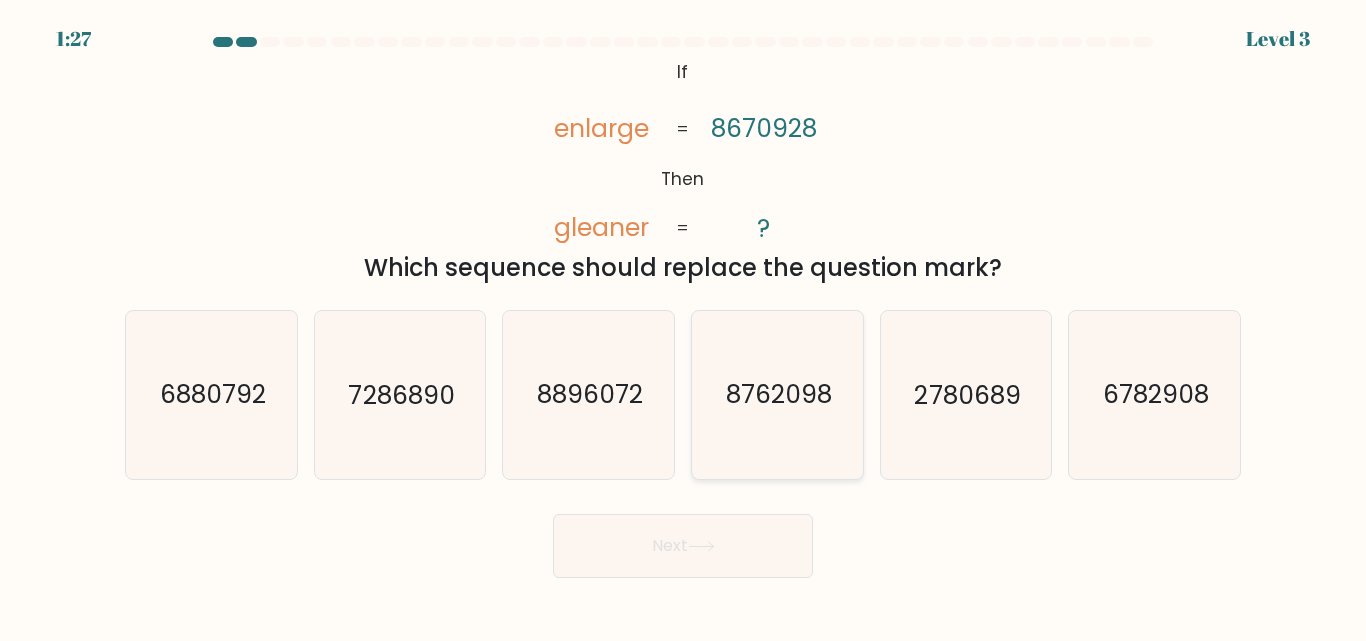 click on "8762098" 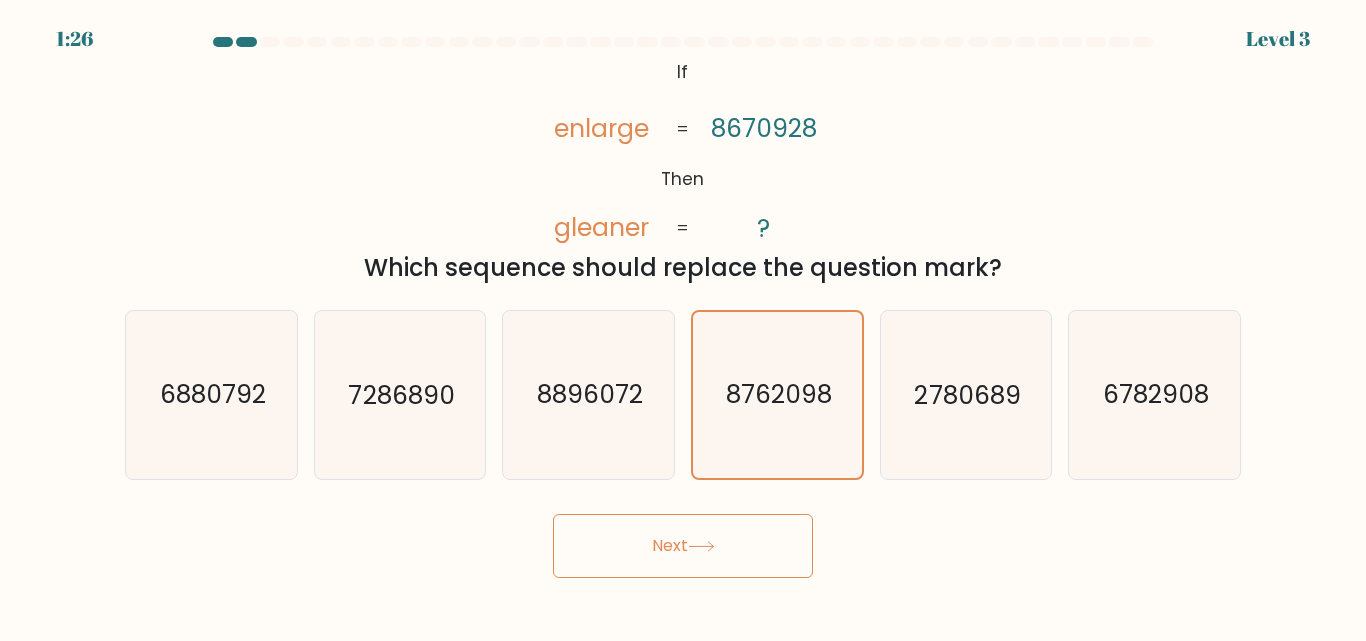 click on "Next" at bounding box center [683, 546] 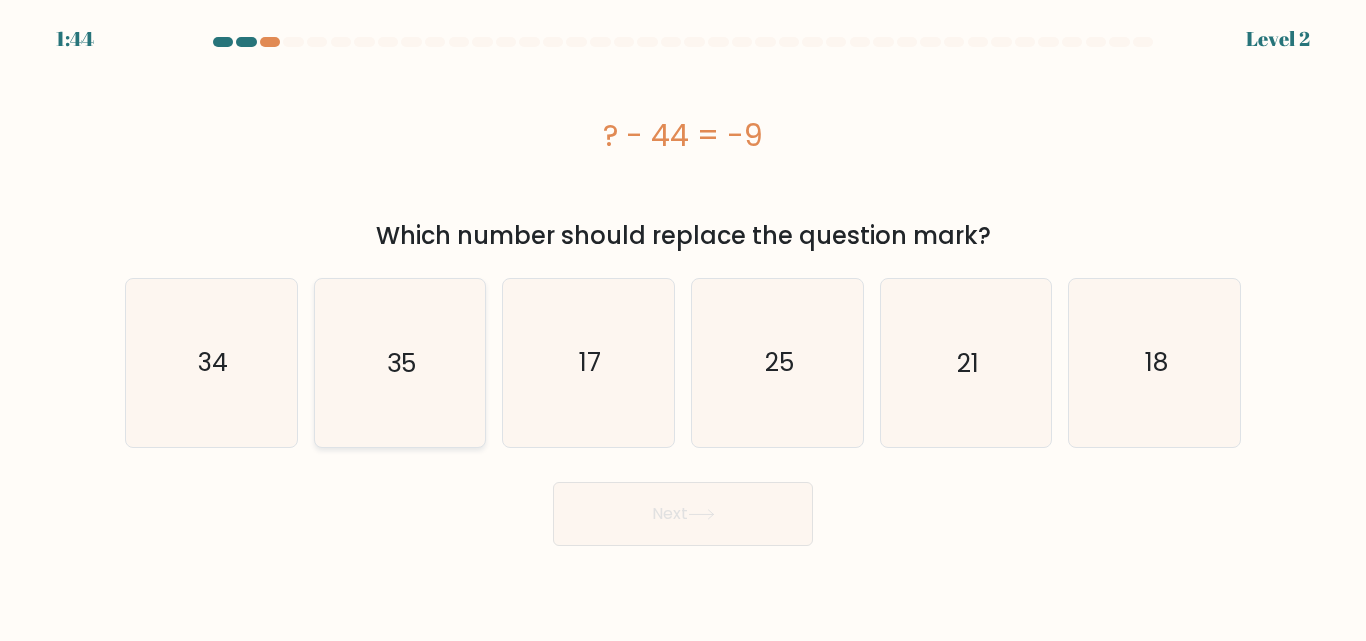 click on "35" 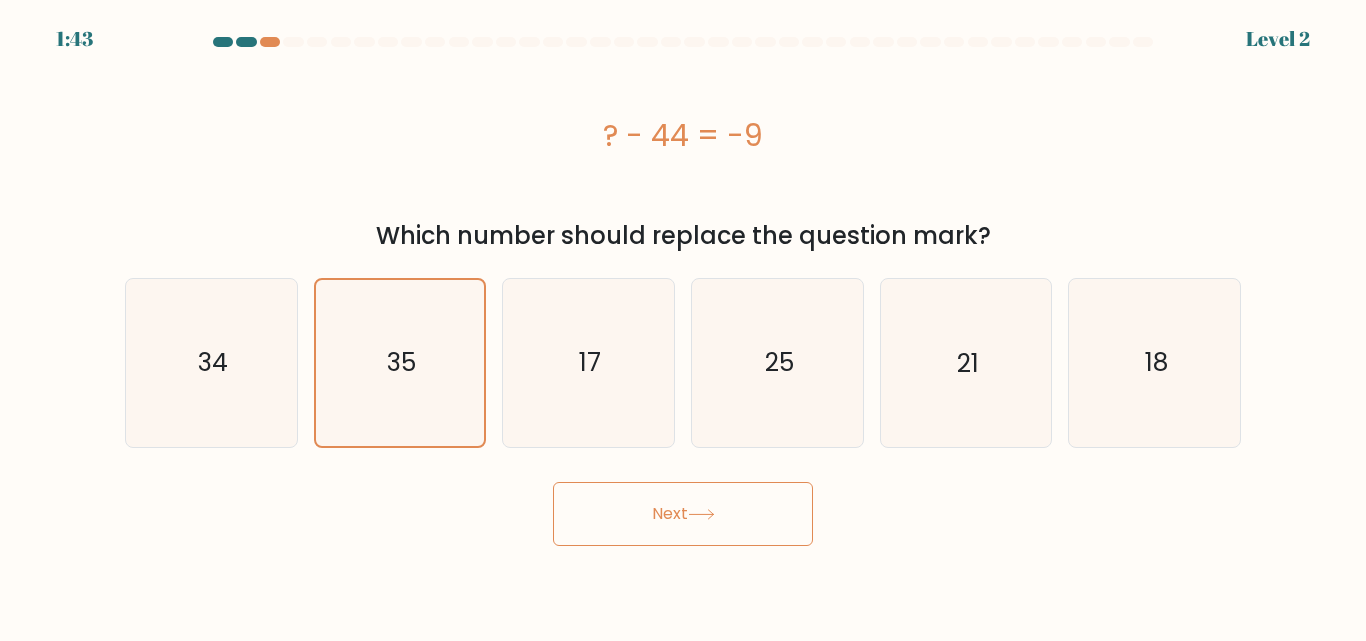 click on "Next" at bounding box center [683, 514] 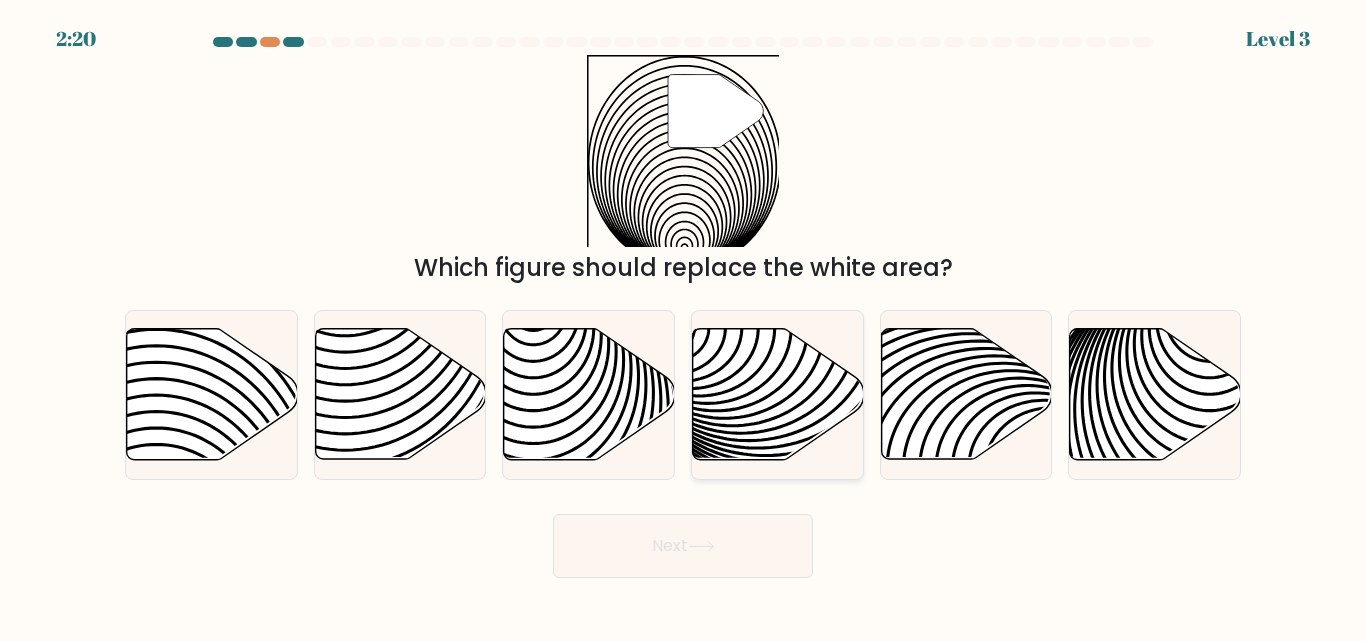 click 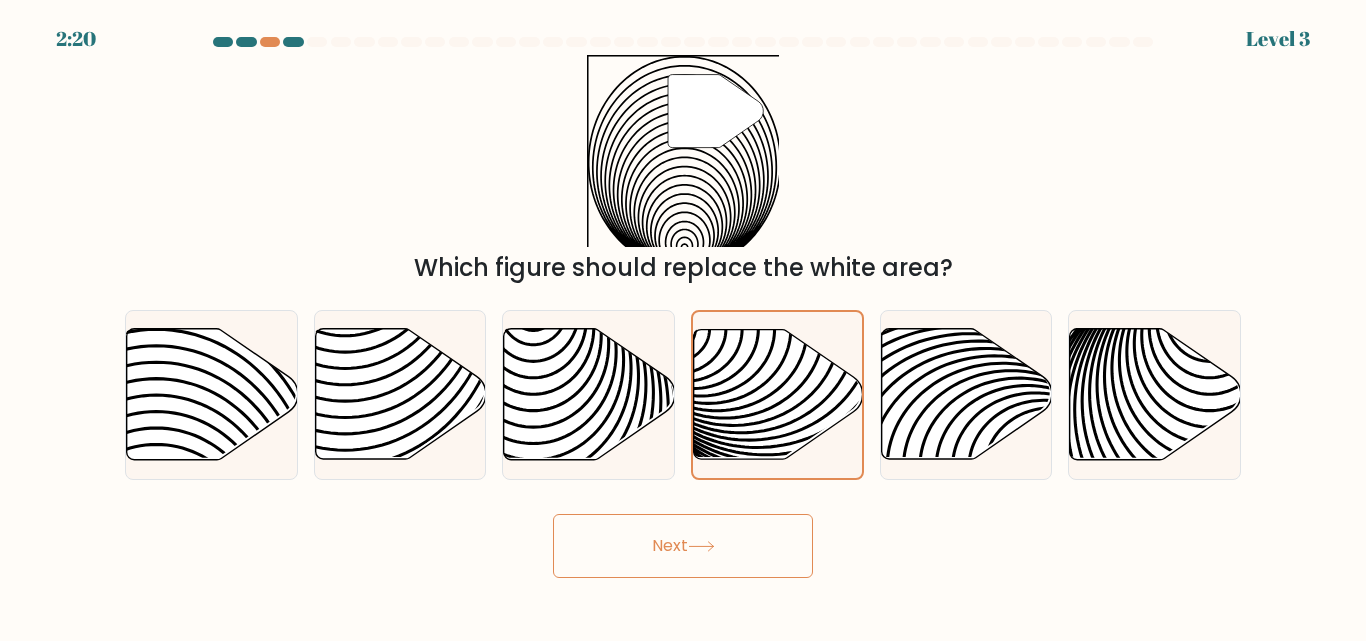 click on "Next" at bounding box center (683, 546) 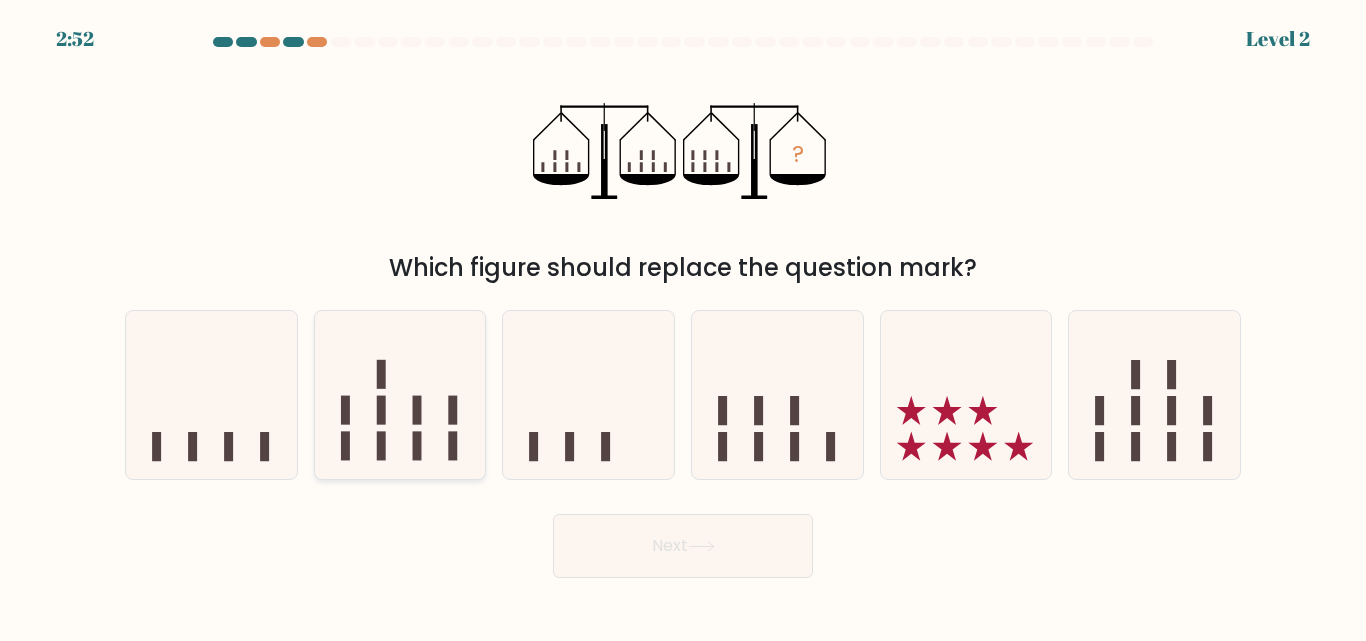 drag, startPoint x: 413, startPoint y: 373, endPoint x: 484, endPoint y: 450, distance: 104.73777 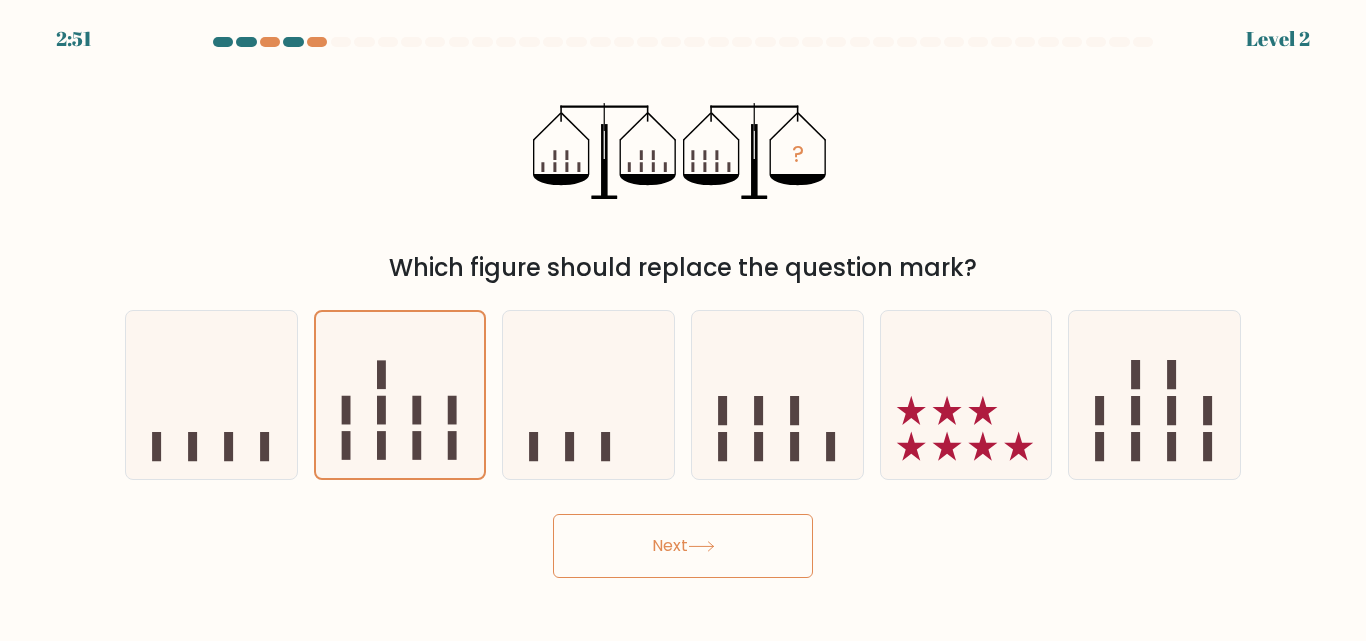 click on "Next" at bounding box center [683, 546] 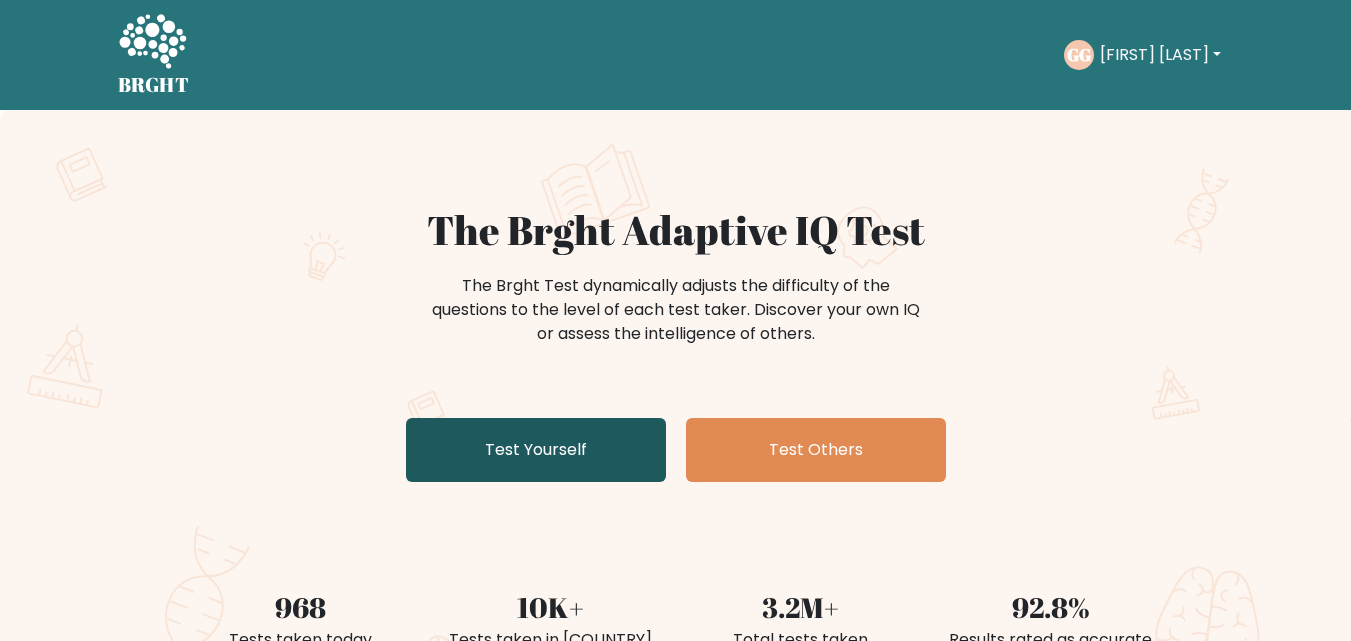 scroll, scrollTop: 0, scrollLeft: 0, axis: both 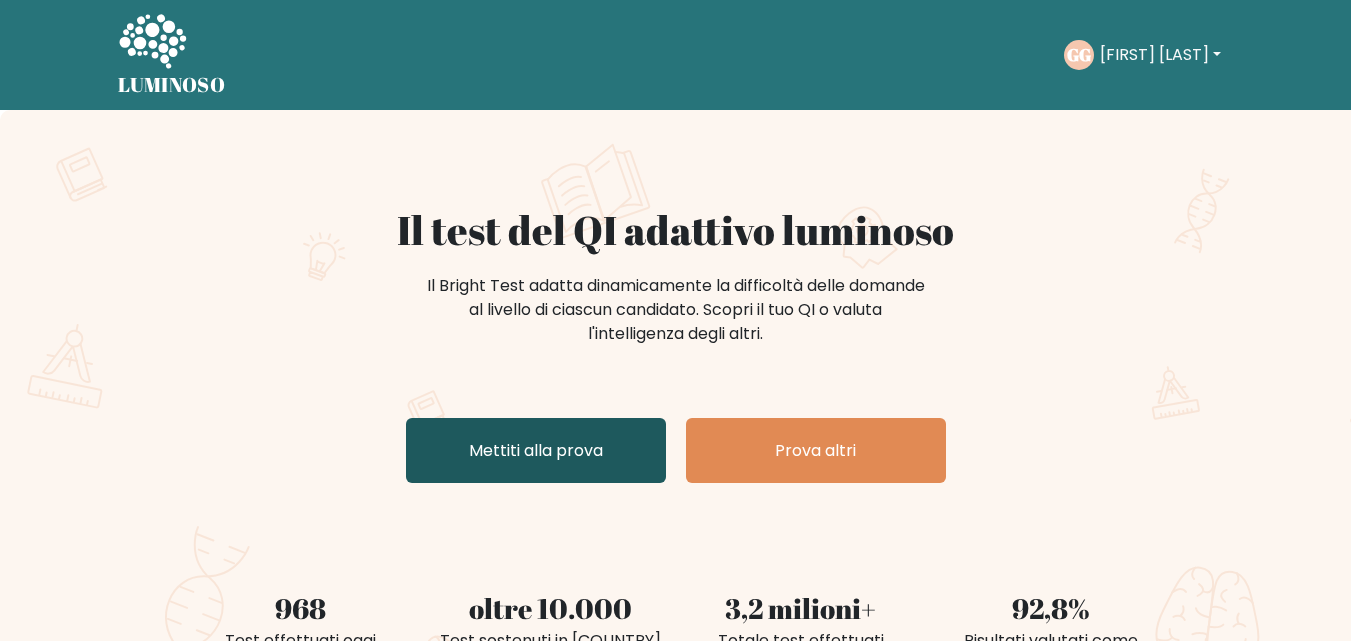 click on "Mettiti alla prova" at bounding box center [536, 450] 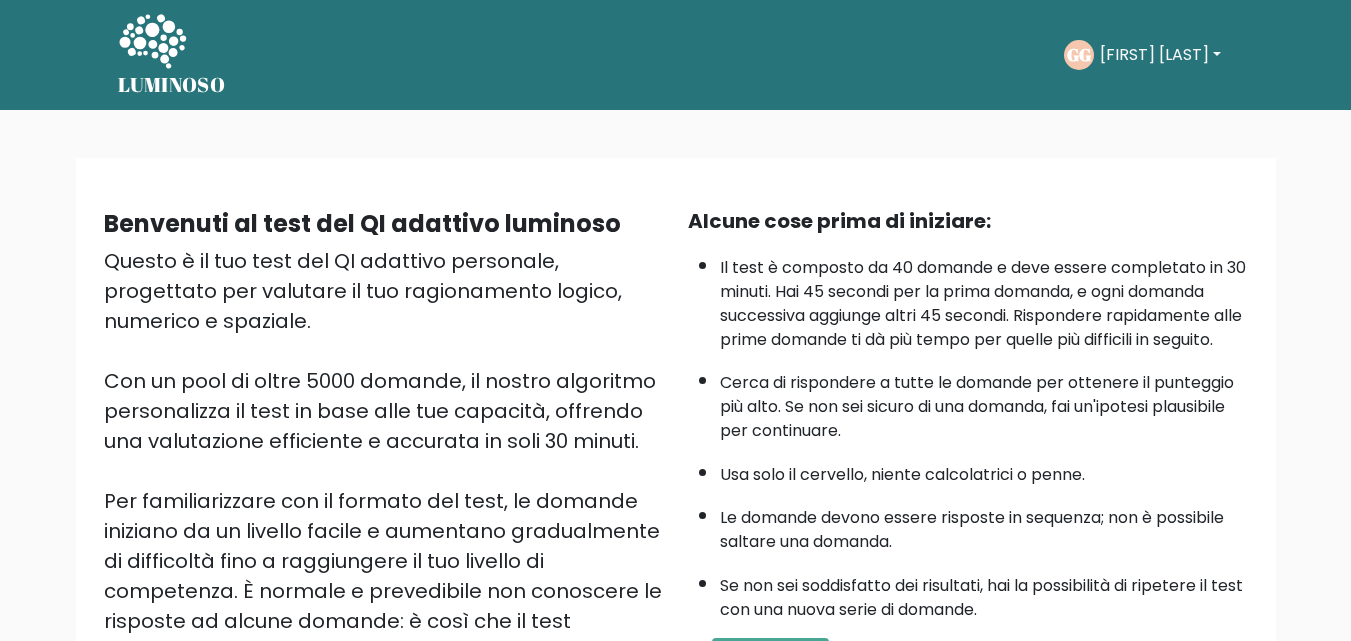 scroll, scrollTop: 0, scrollLeft: 0, axis: both 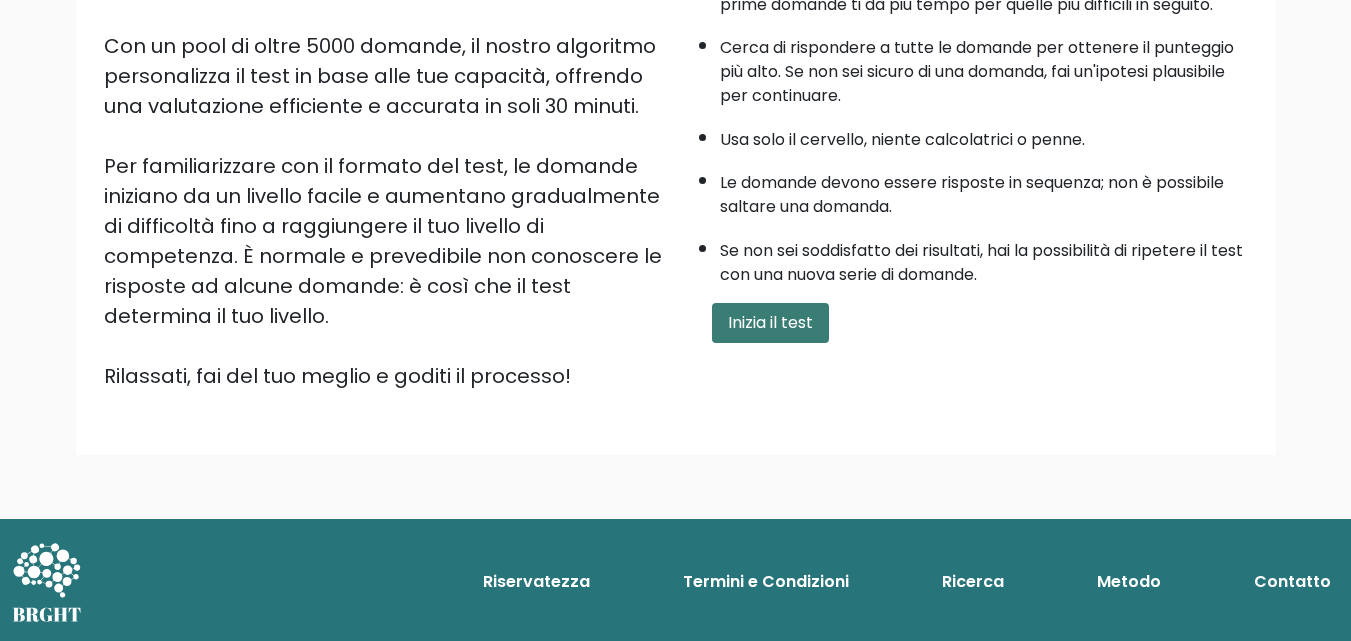click on "Inizia il test" at bounding box center (770, 322) 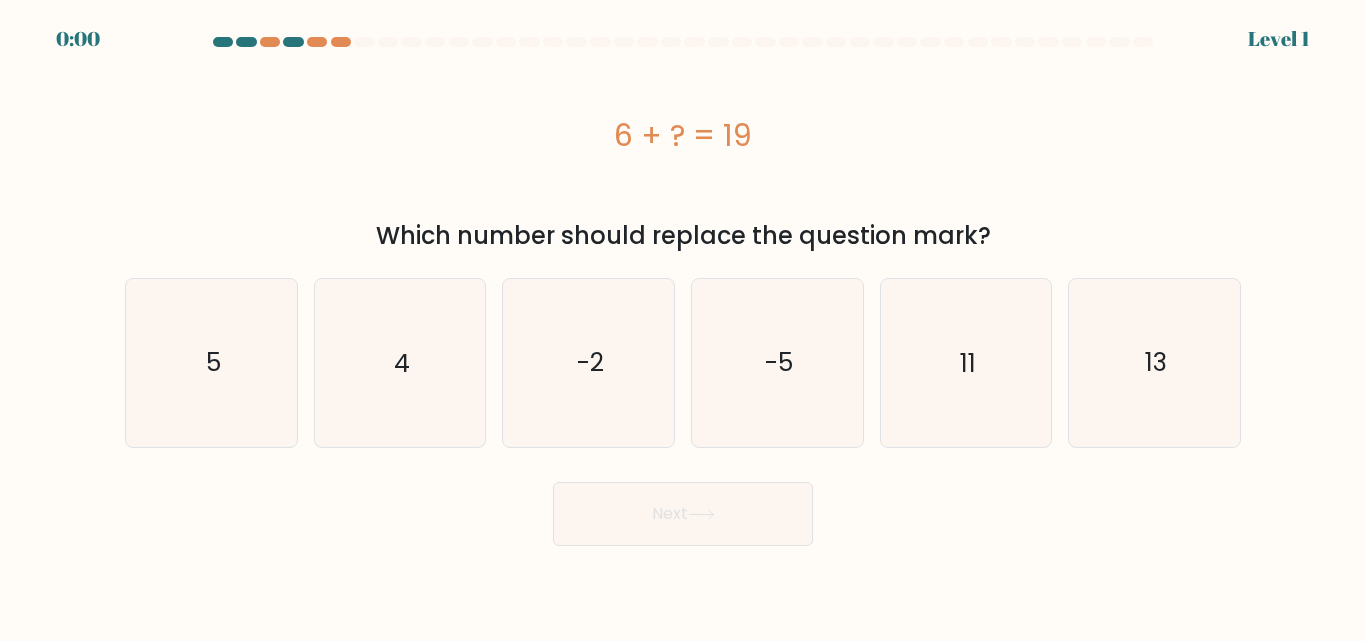 scroll, scrollTop: 0, scrollLeft: 0, axis: both 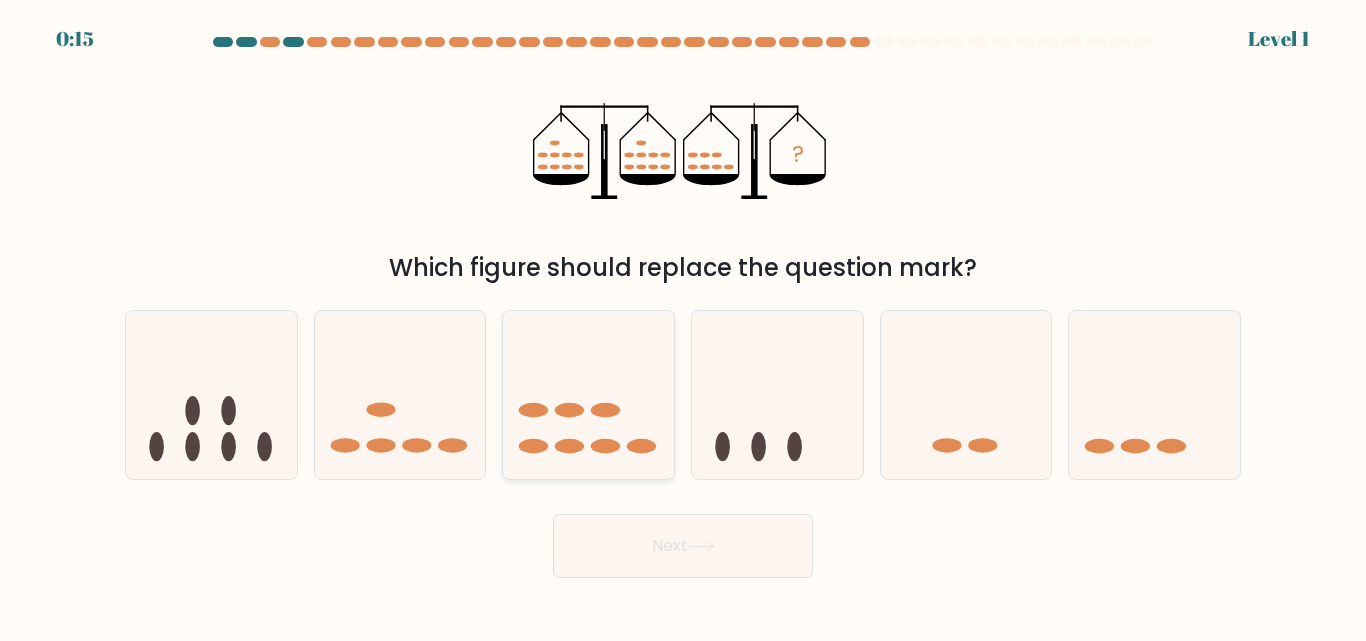click 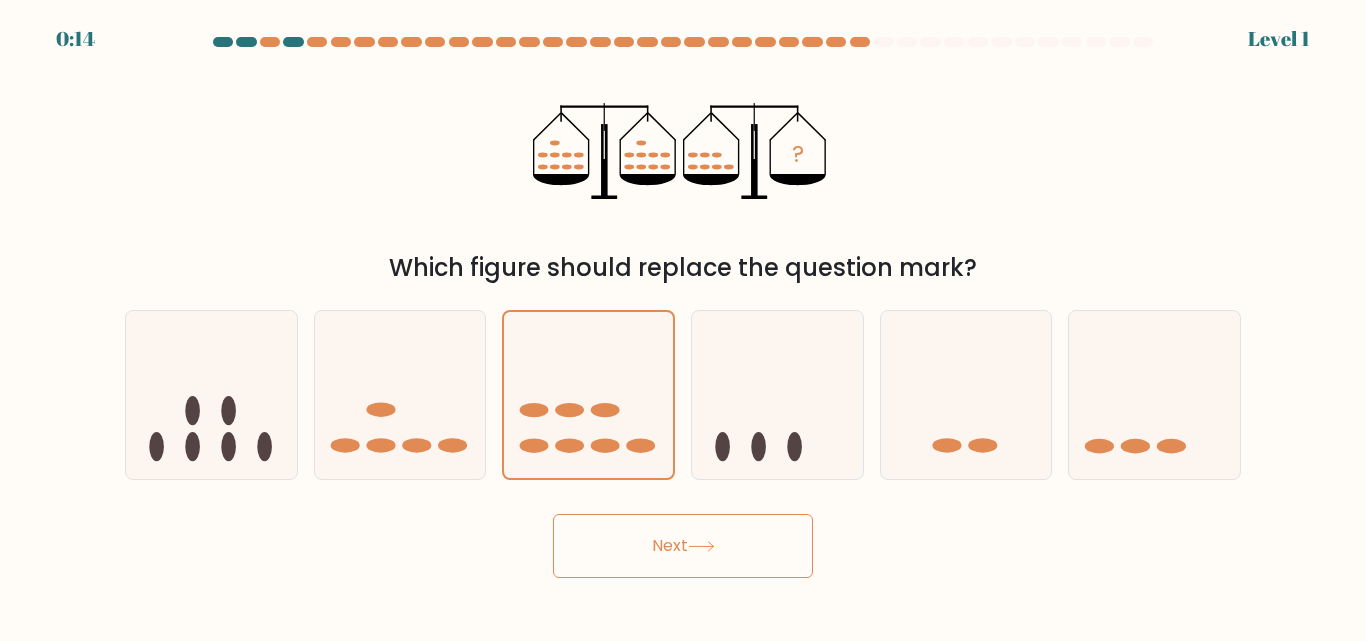 click on "Next" at bounding box center [683, 546] 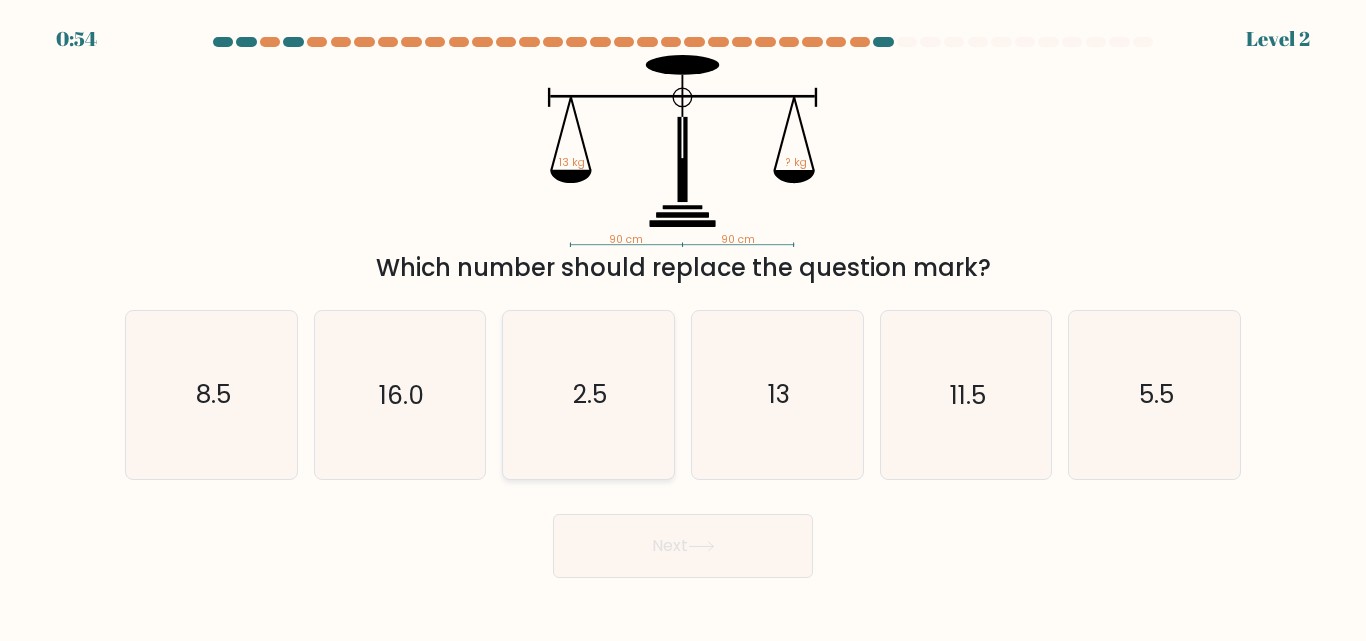 click on "2.5" 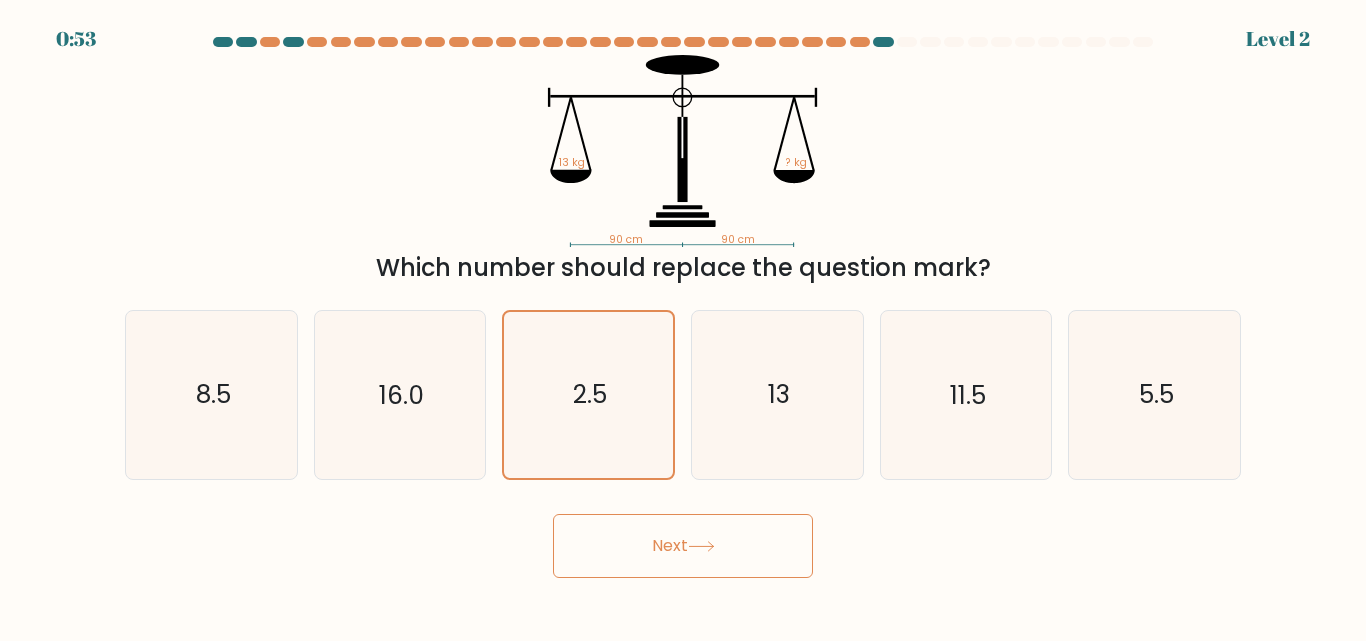 click on "Next" at bounding box center (683, 546) 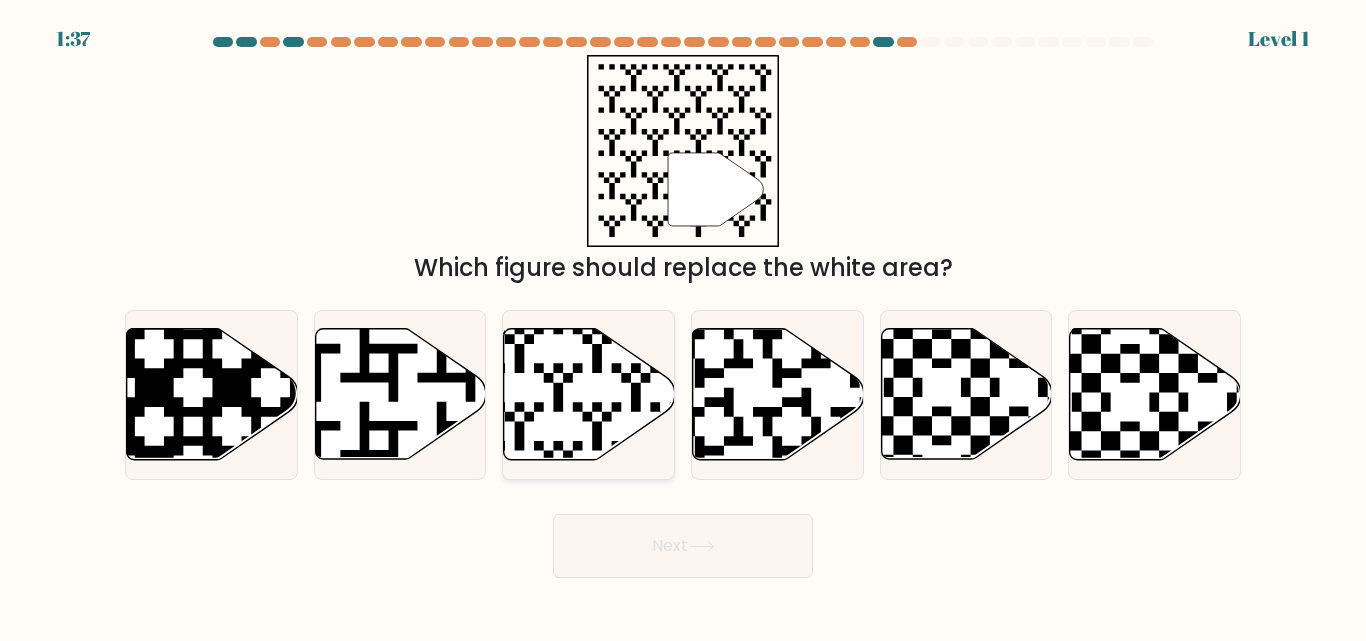 drag, startPoint x: 607, startPoint y: 415, endPoint x: 618, endPoint y: 432, distance: 20.248457 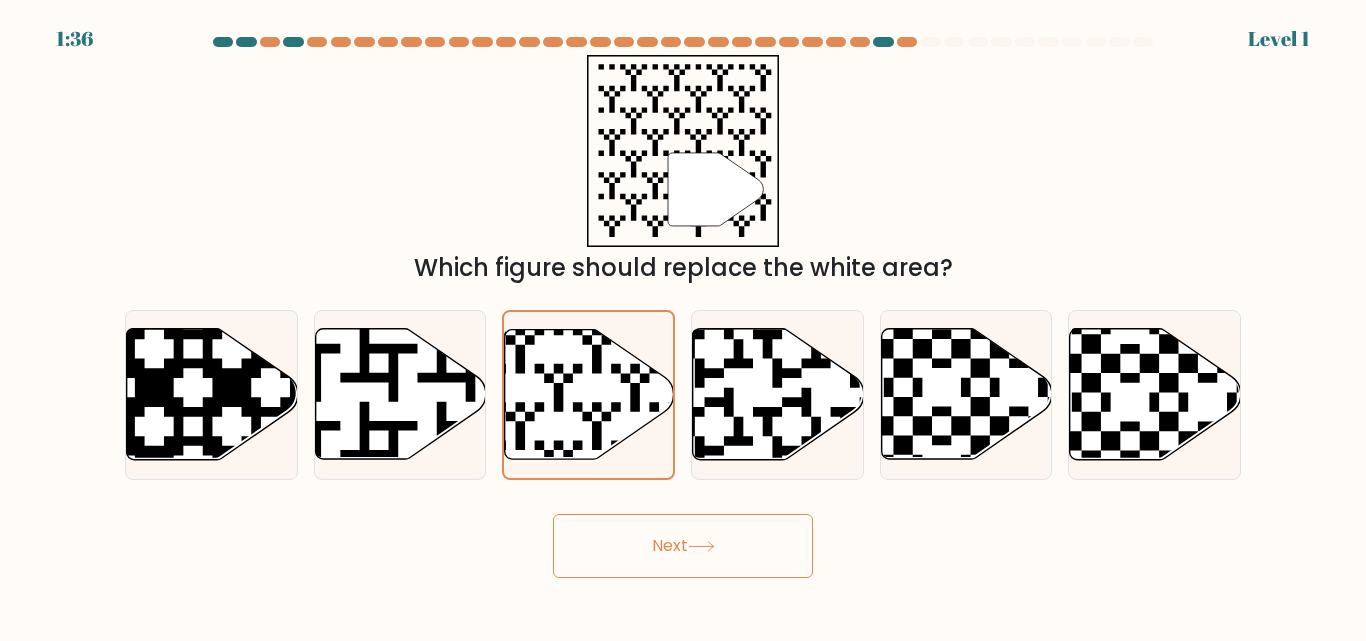 click on "Next" at bounding box center [683, 546] 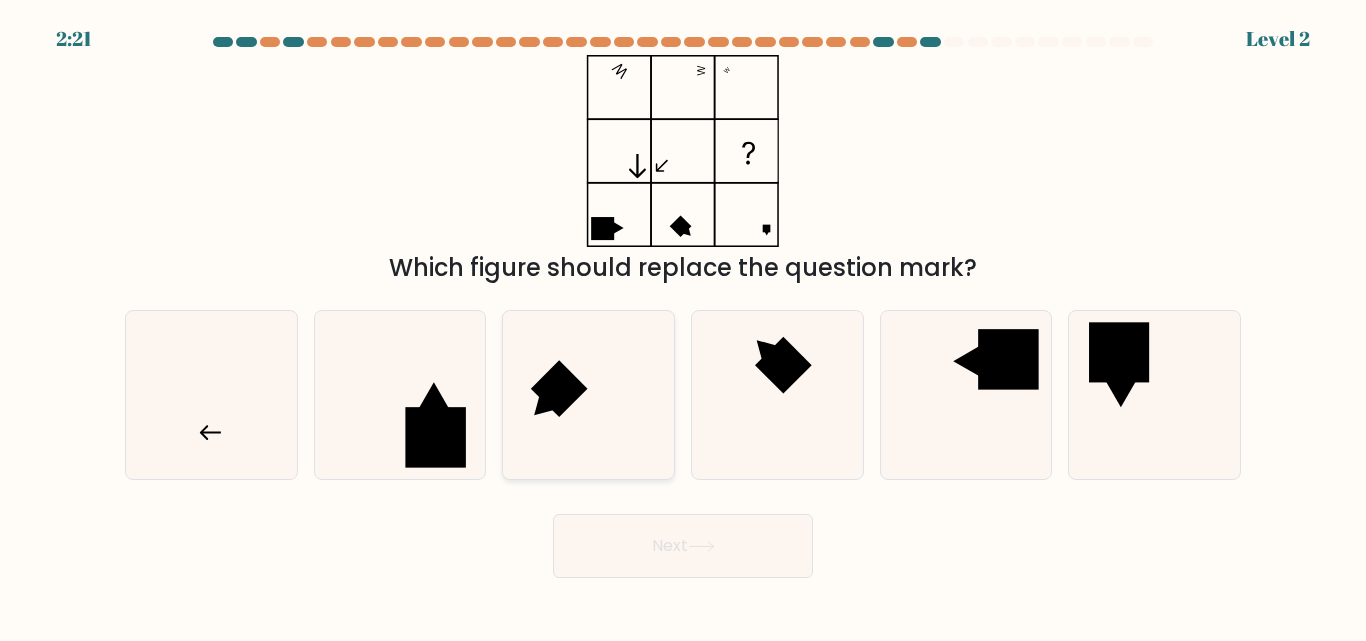 click 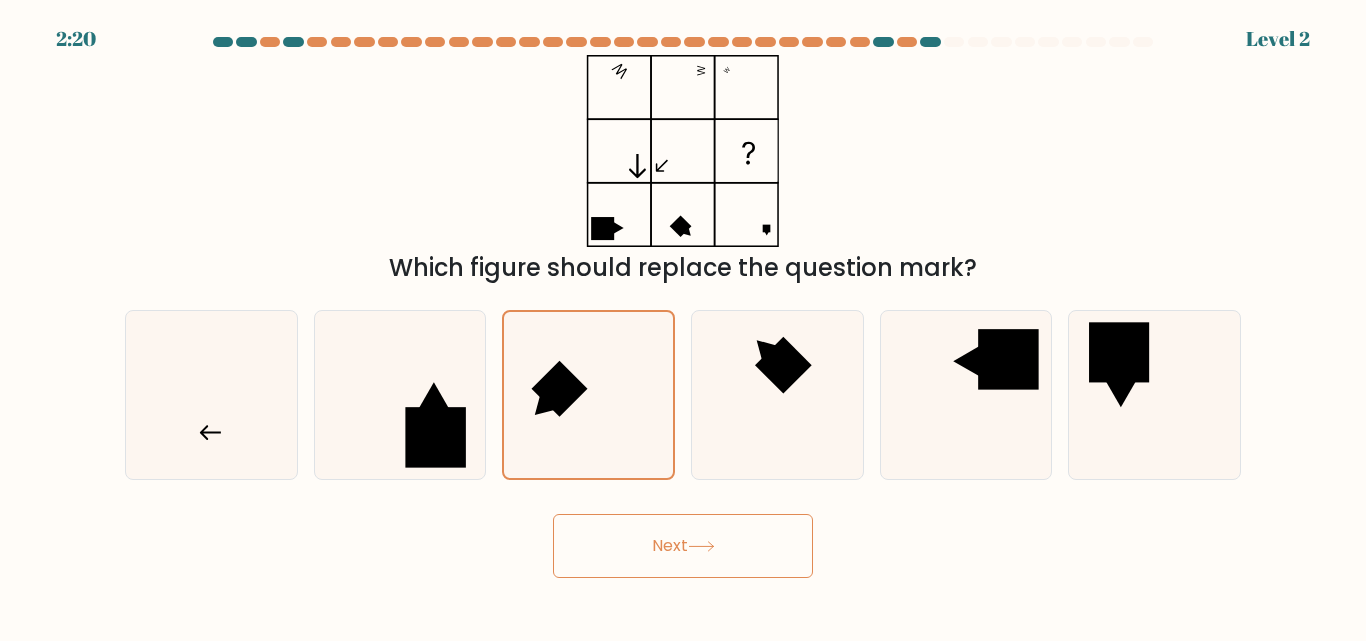 click on "Next" at bounding box center [683, 546] 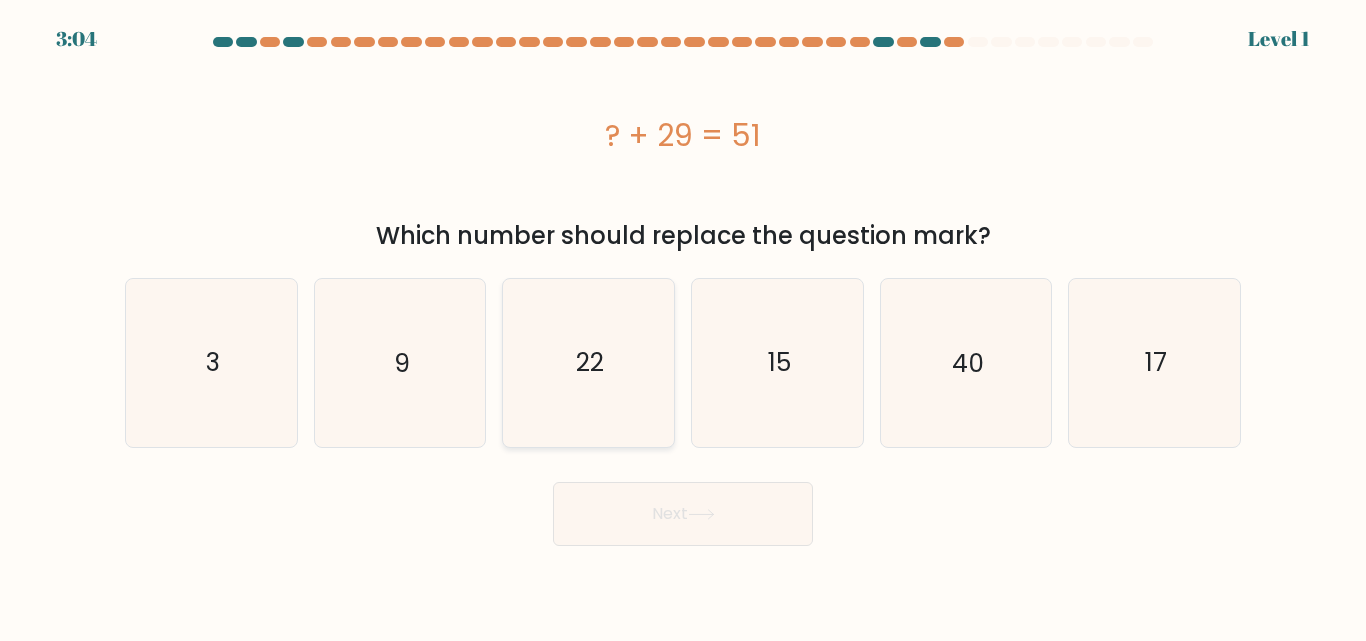 click on "22" 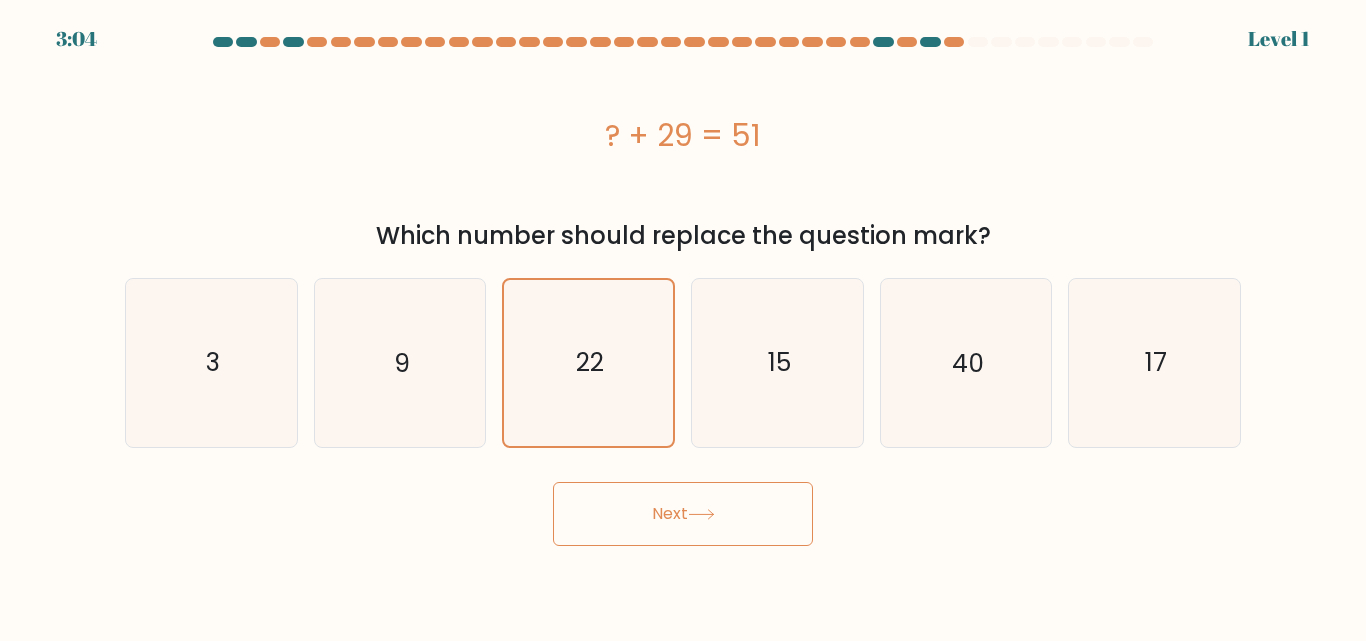 click on "Next" at bounding box center [683, 514] 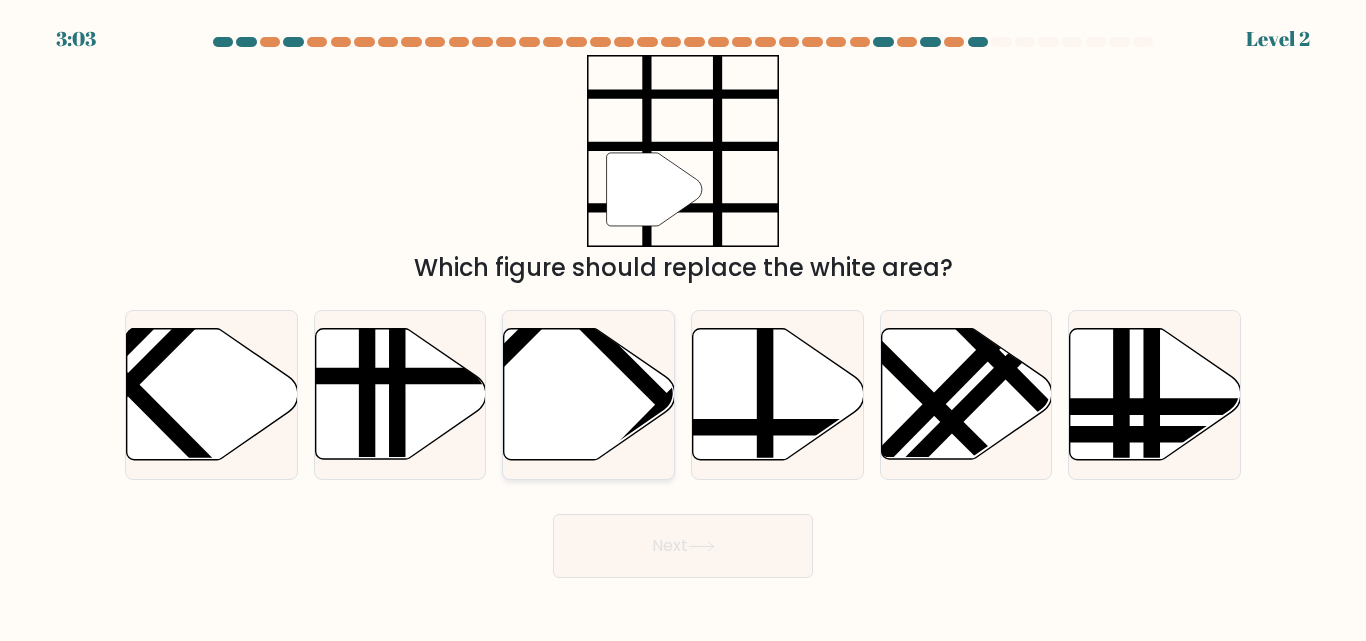 click 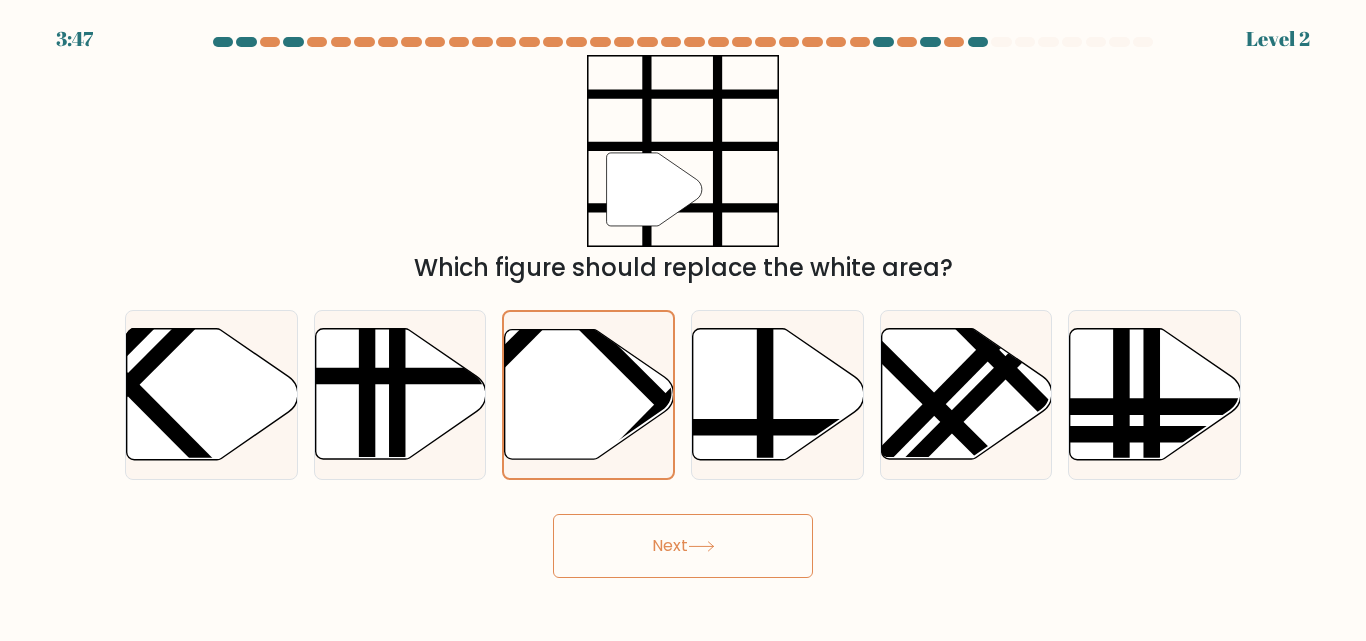 click on "Next" at bounding box center (683, 546) 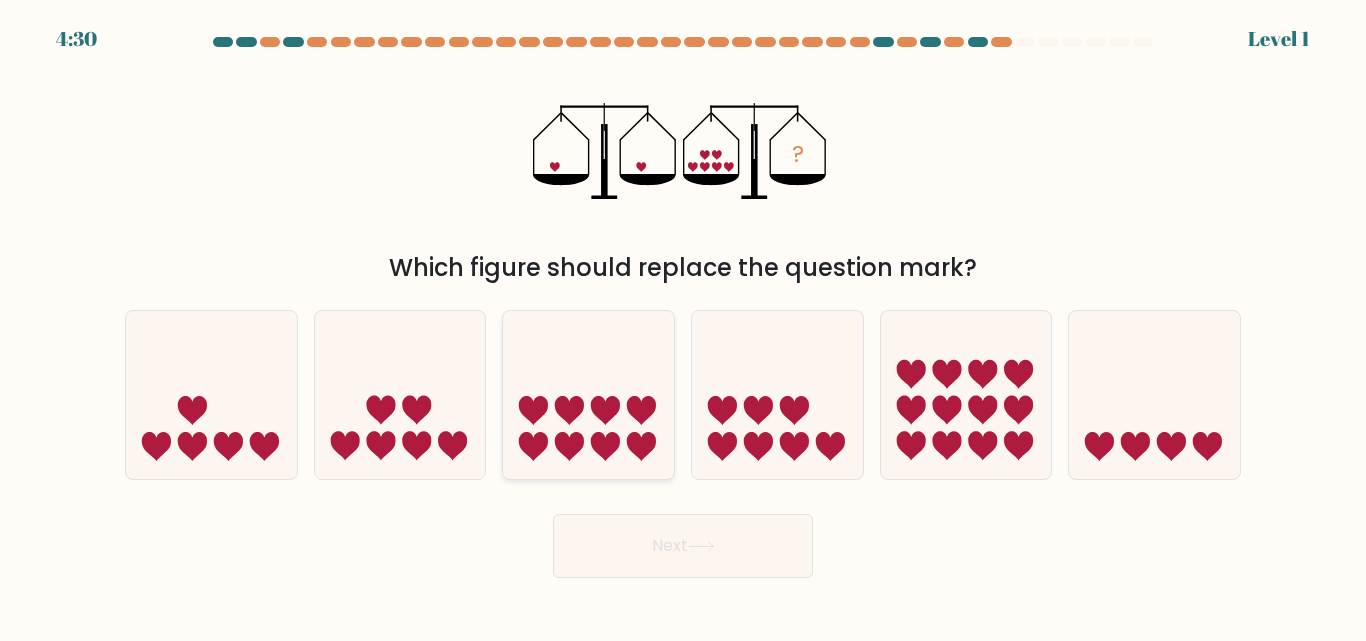 click 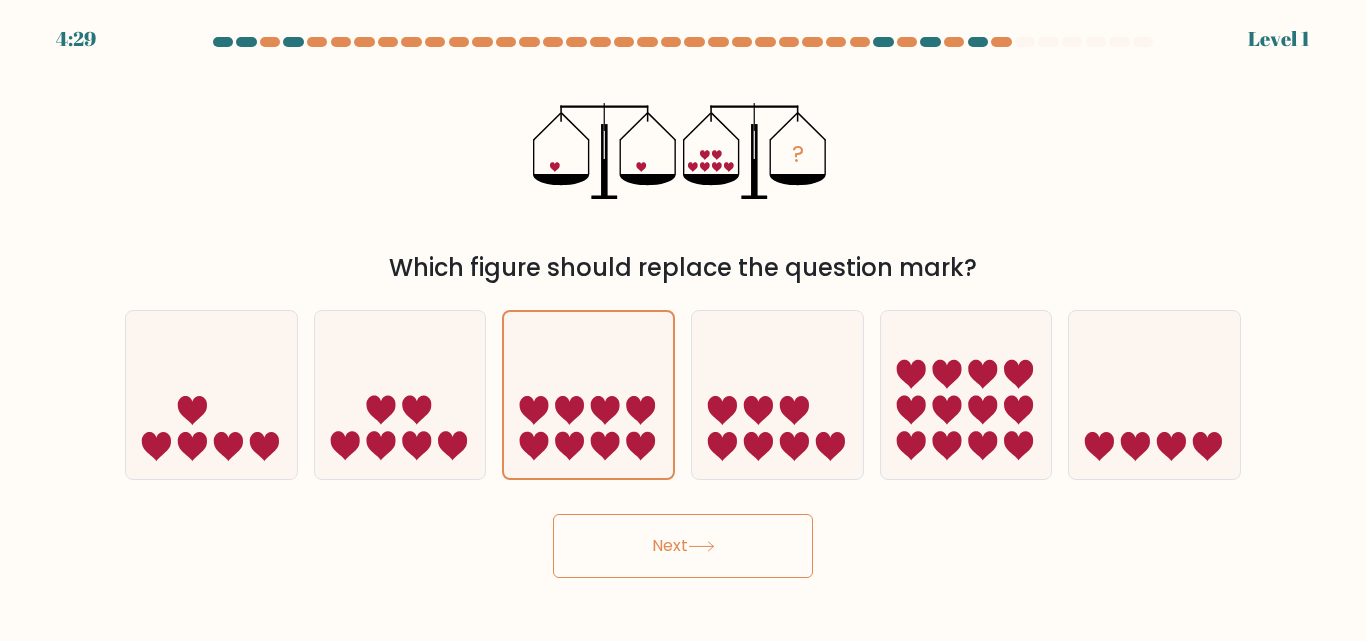 click on "Next" at bounding box center [683, 546] 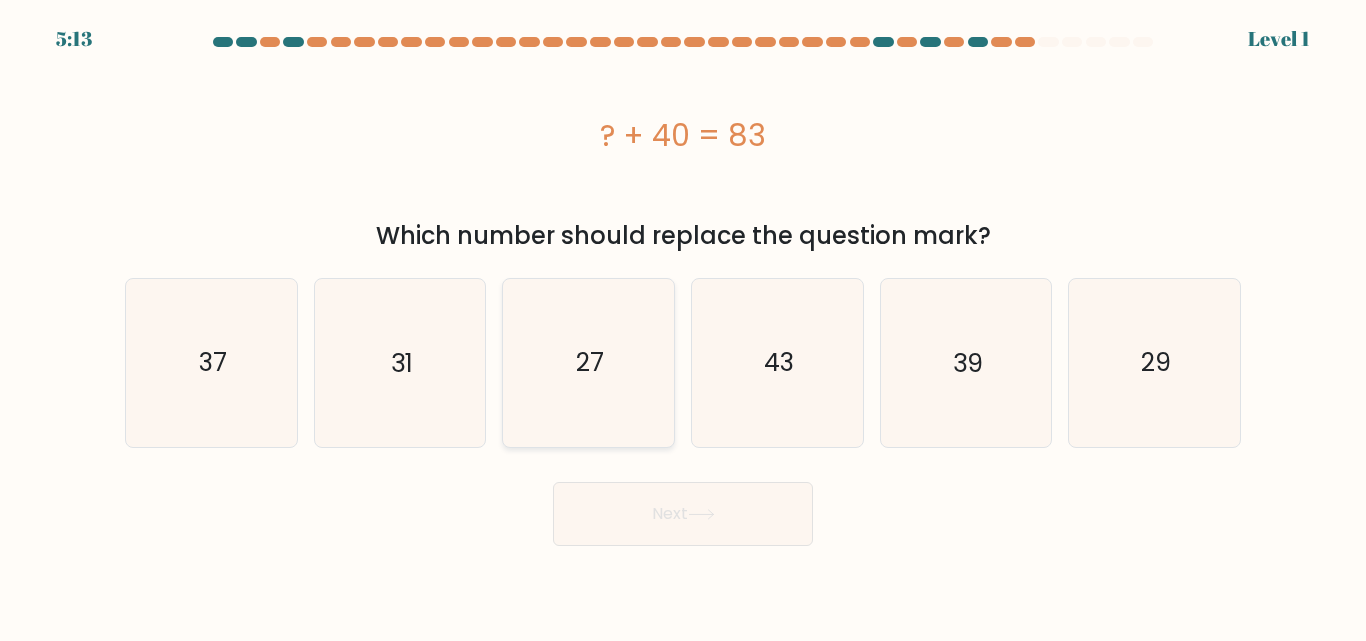 drag, startPoint x: 617, startPoint y: 392, endPoint x: 621, endPoint y: 404, distance: 12.649111 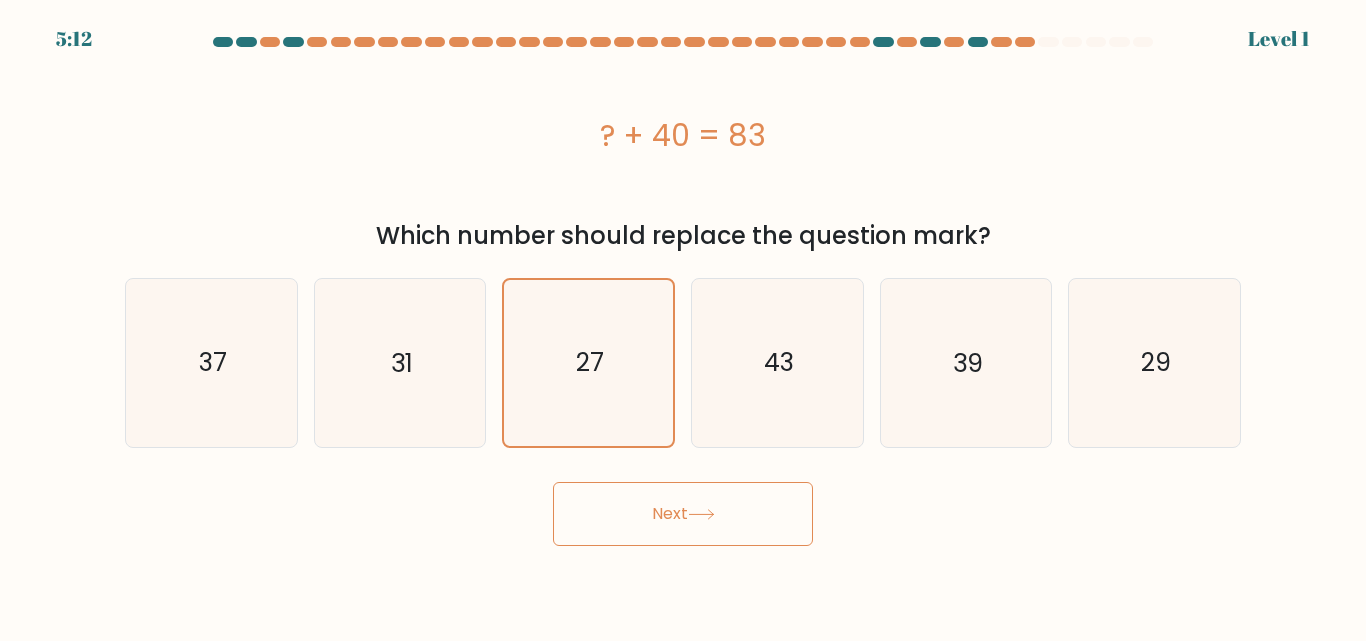 click on "Next" at bounding box center [683, 514] 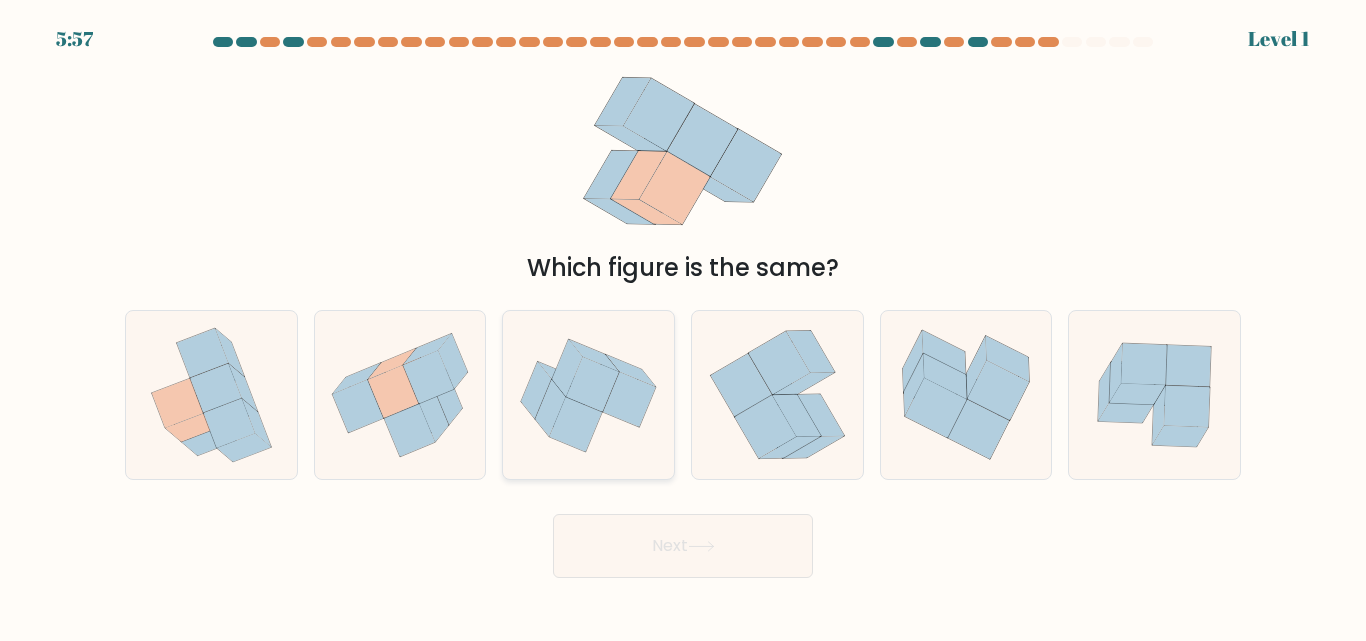 click 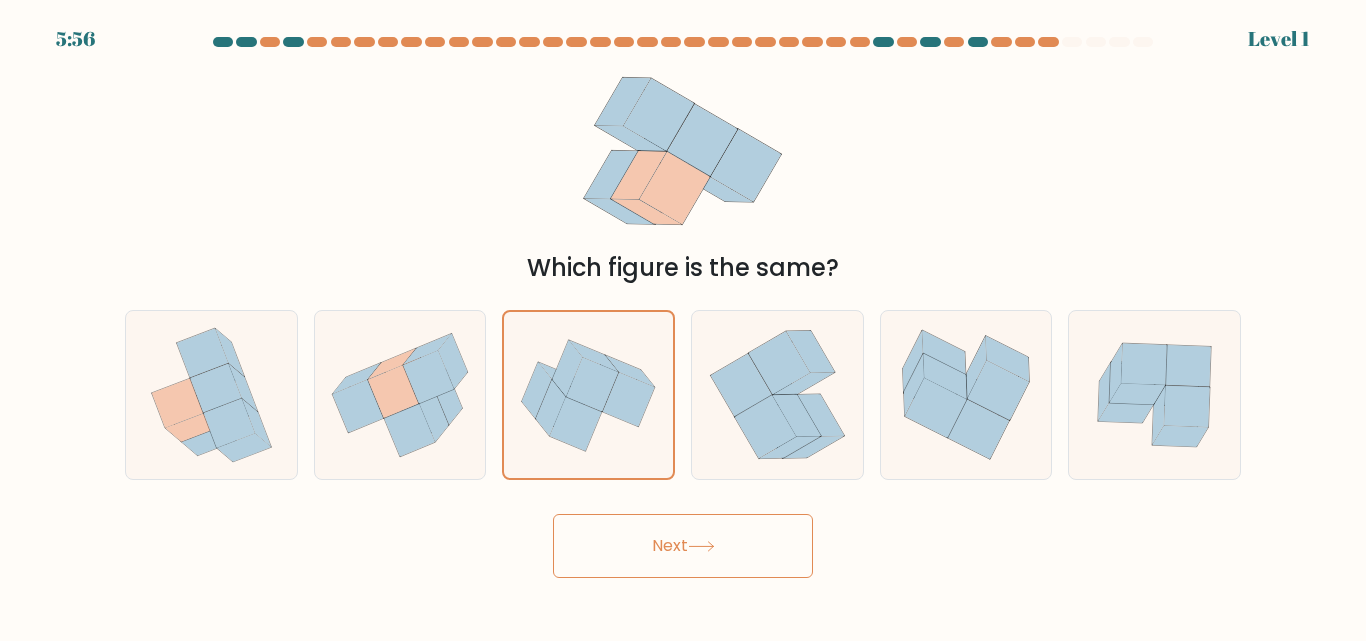 click on "Next" at bounding box center (683, 546) 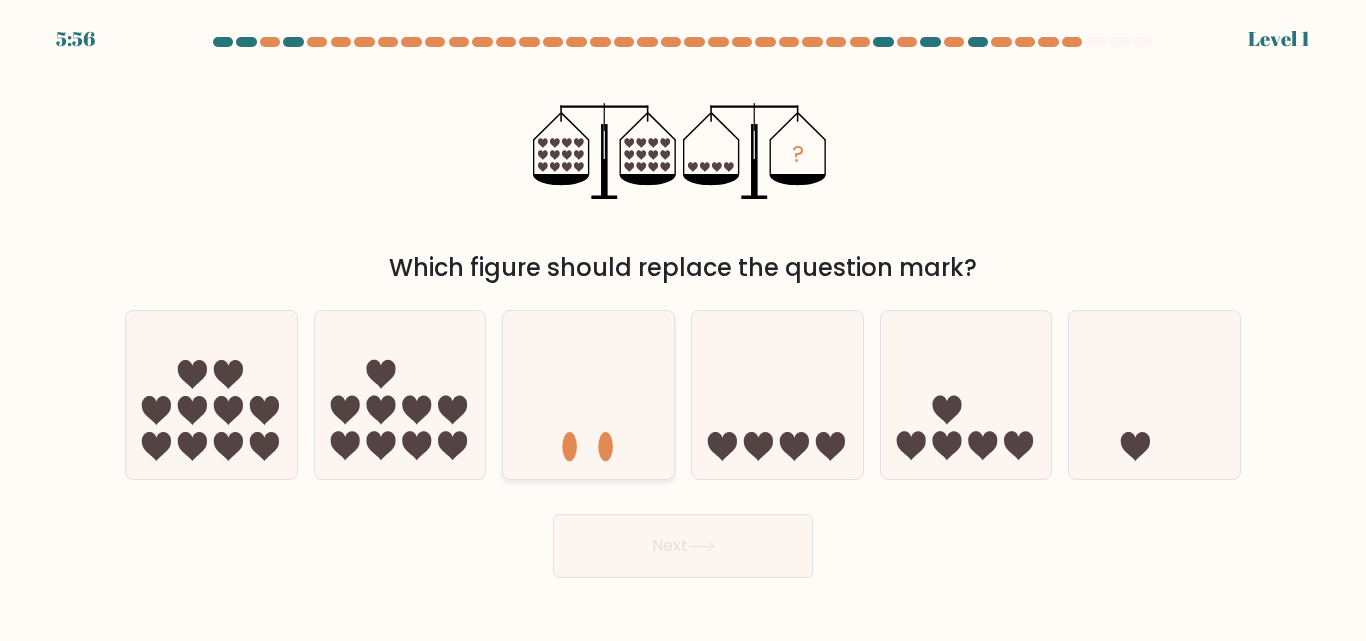 click 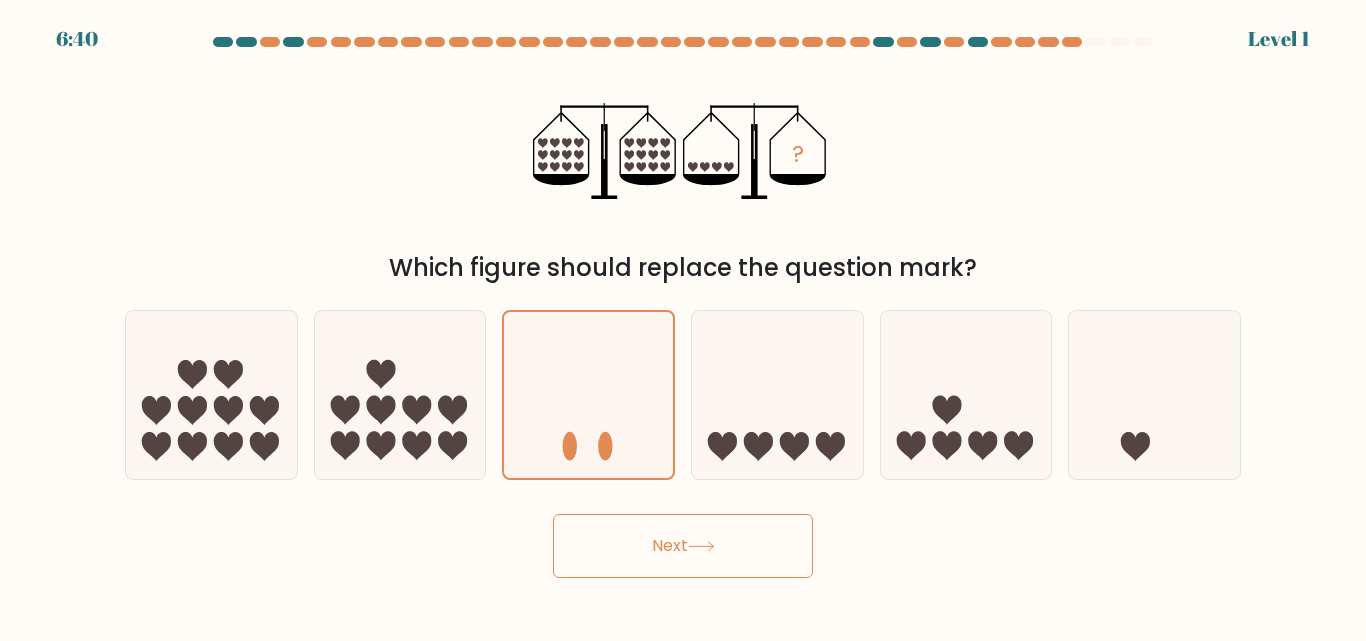 click on "Next" at bounding box center (683, 546) 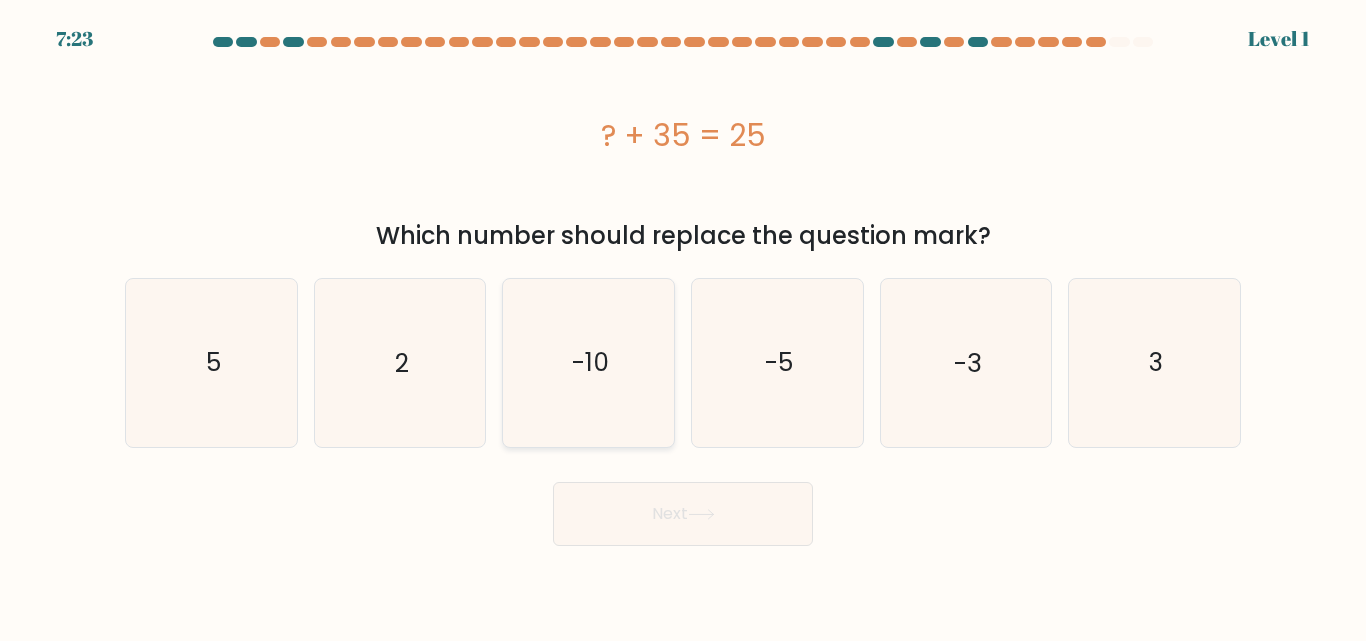 drag, startPoint x: 624, startPoint y: 421, endPoint x: 631, endPoint y: 432, distance: 13.038404 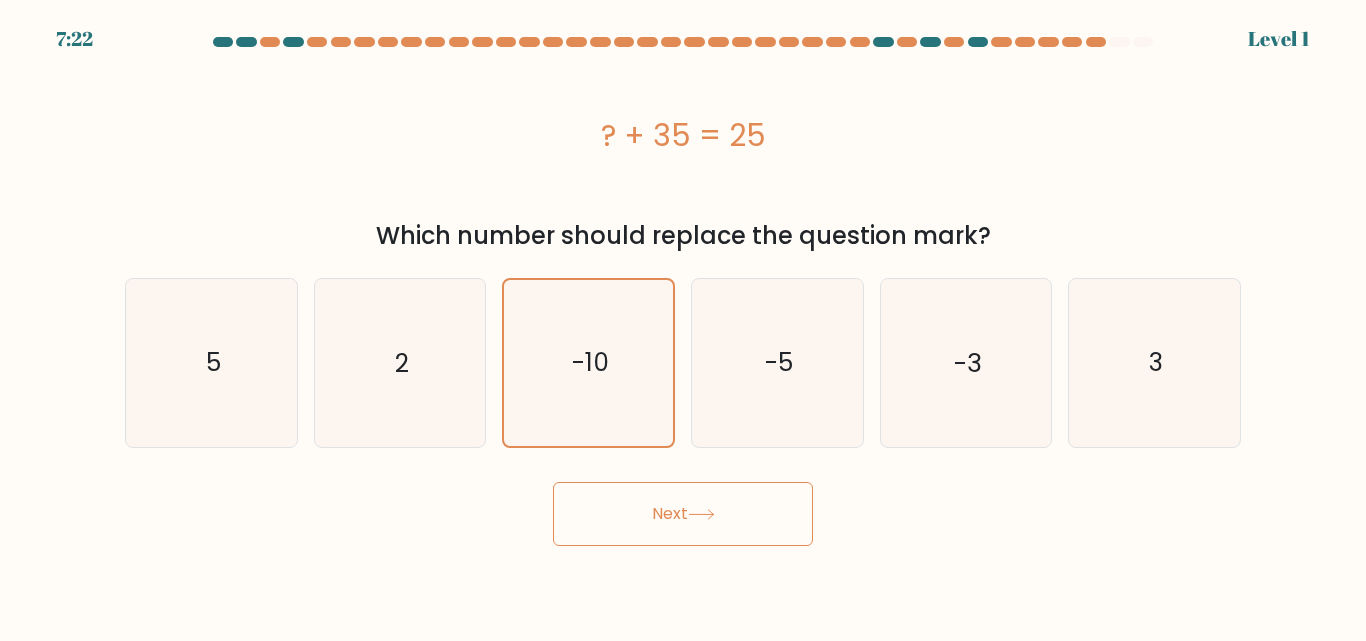 click on "Next" at bounding box center (683, 514) 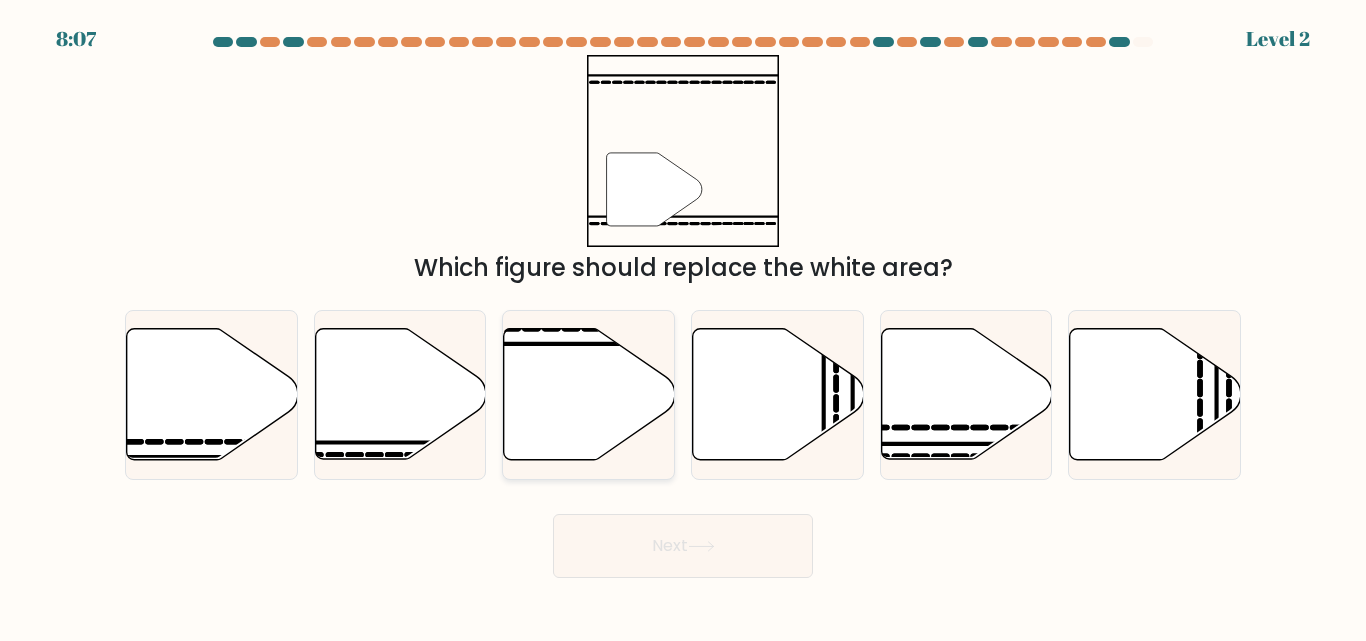 click 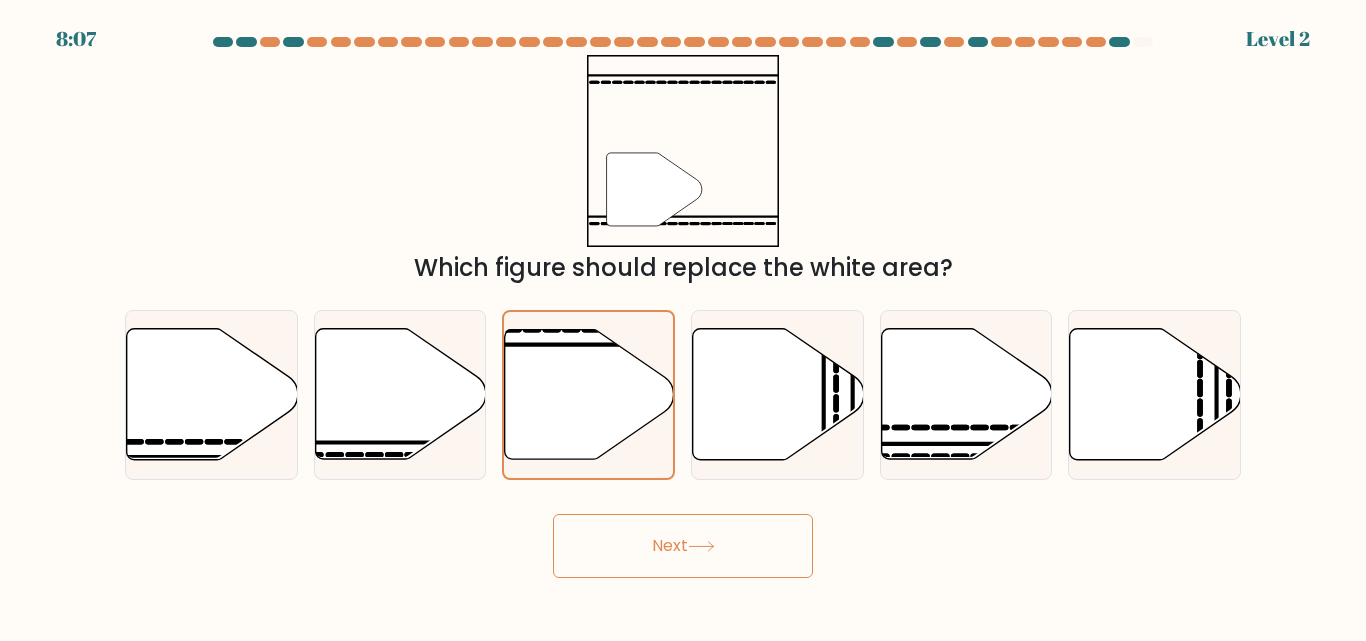 click on "Next" at bounding box center (683, 546) 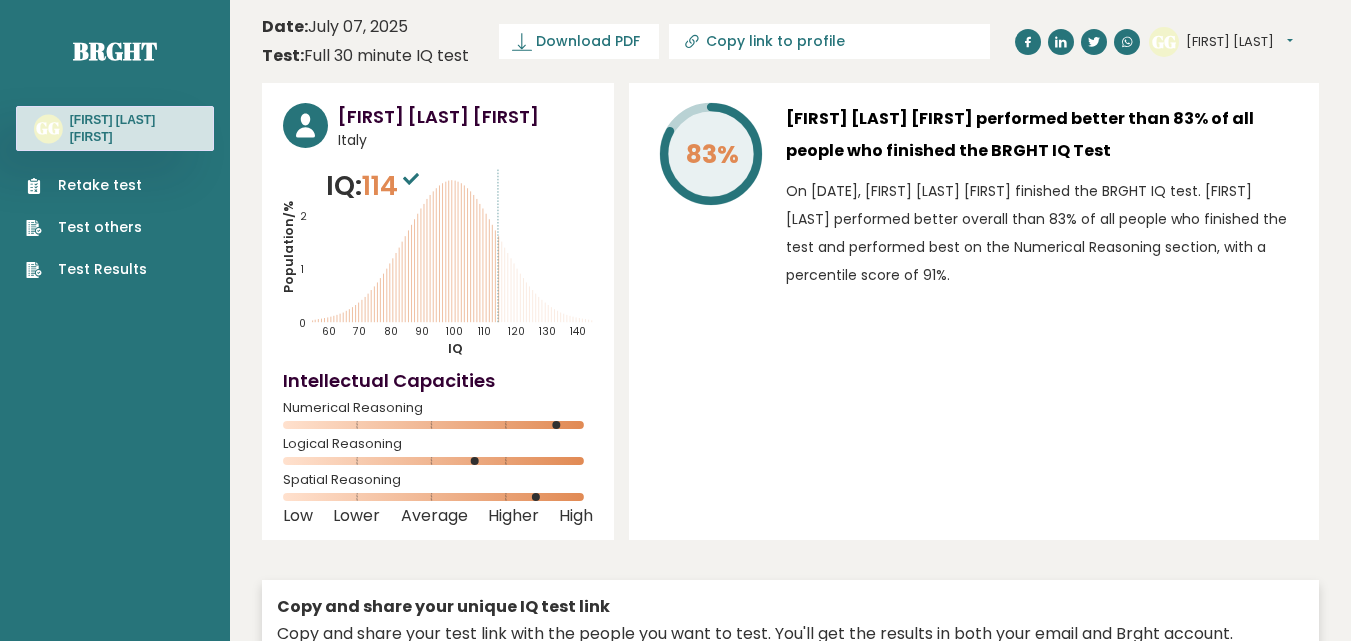 scroll, scrollTop: 0, scrollLeft: 0, axis: both 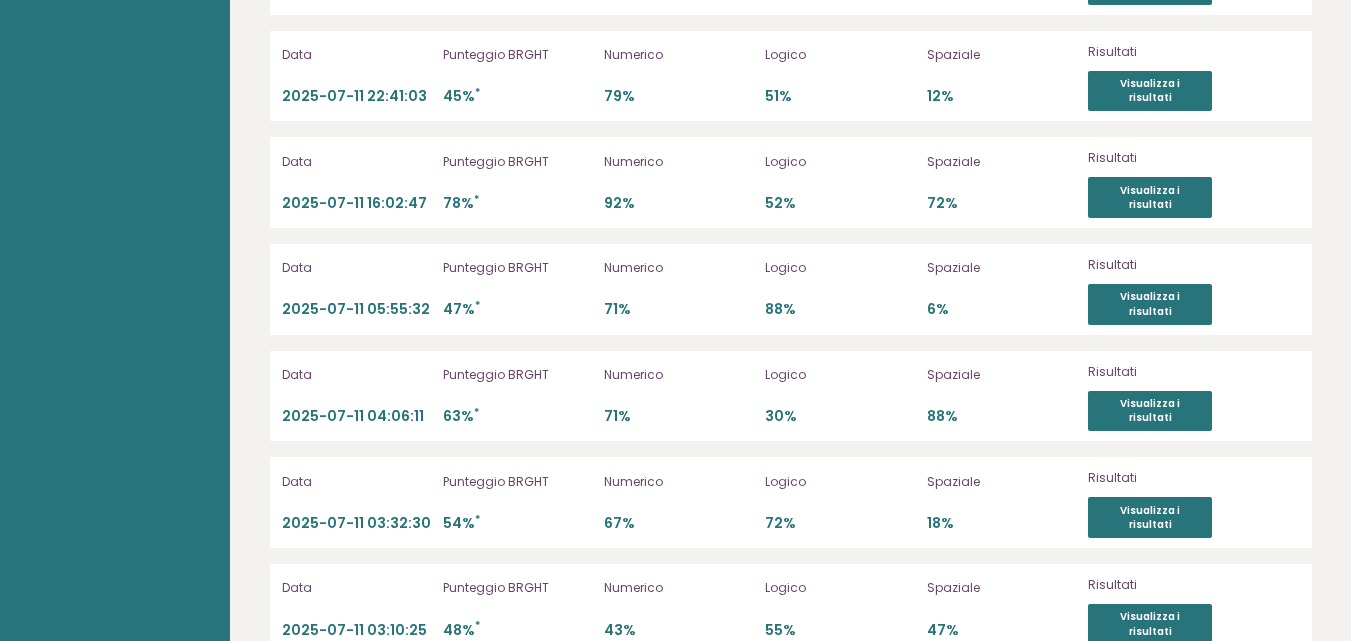 click on "Risultati
Visualizza i risultati" at bounding box center [1193, 716] 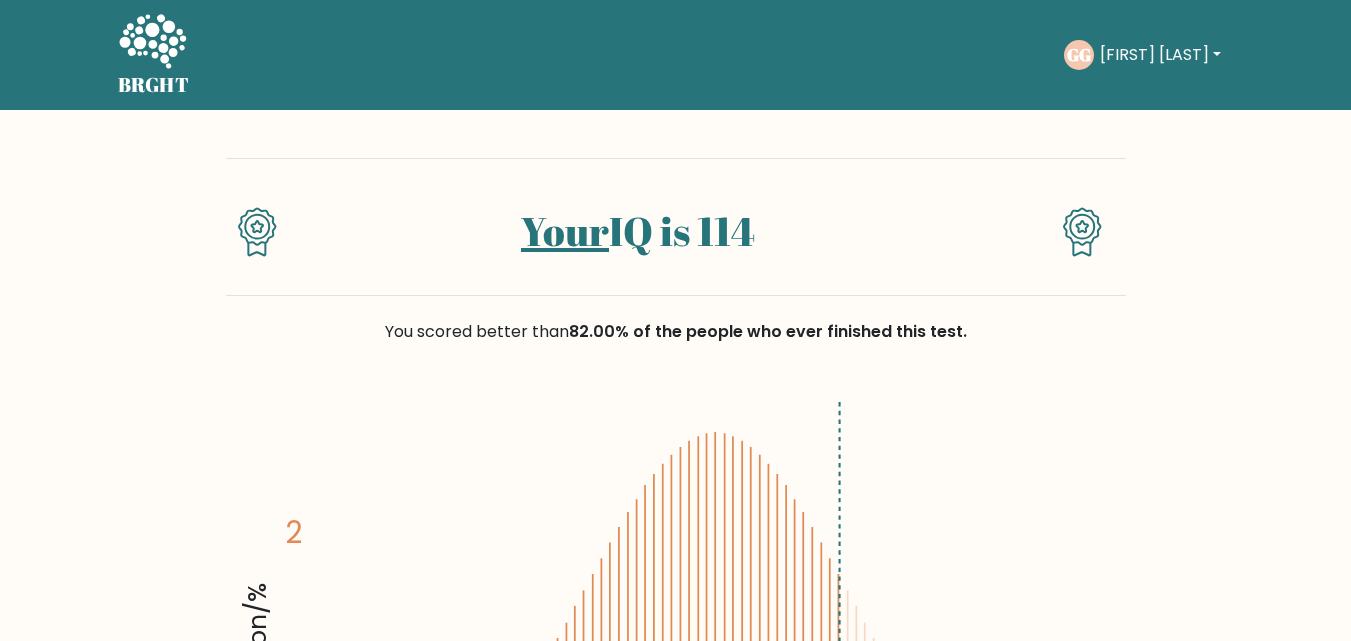 scroll, scrollTop: 0, scrollLeft: 0, axis: both 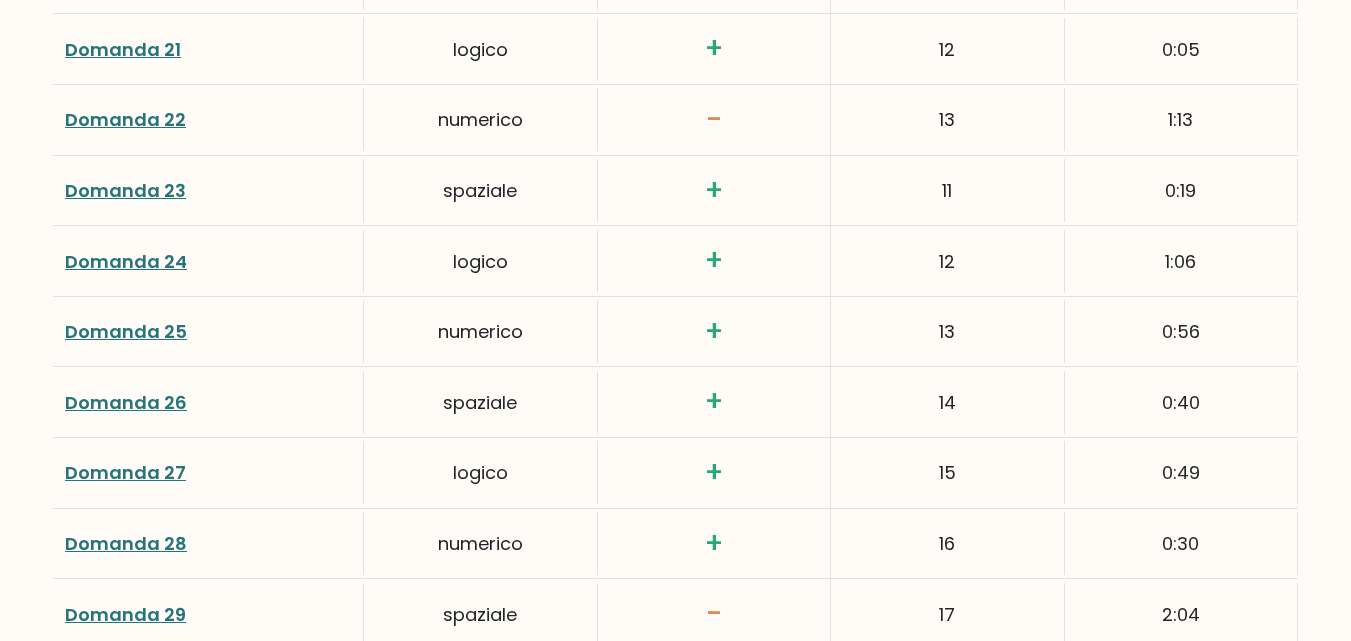 click on "Calcolo del punteggio
Clicca sul numero della domanda per vedere la soluzione alla domanda
Domanda
Sezione
Risposta
Livello
Tempo utilizzato
Domanda 1
numerico
+
1
0:08
Domanda 2
spaziale
+
2
+ +" at bounding box center [675, -24] 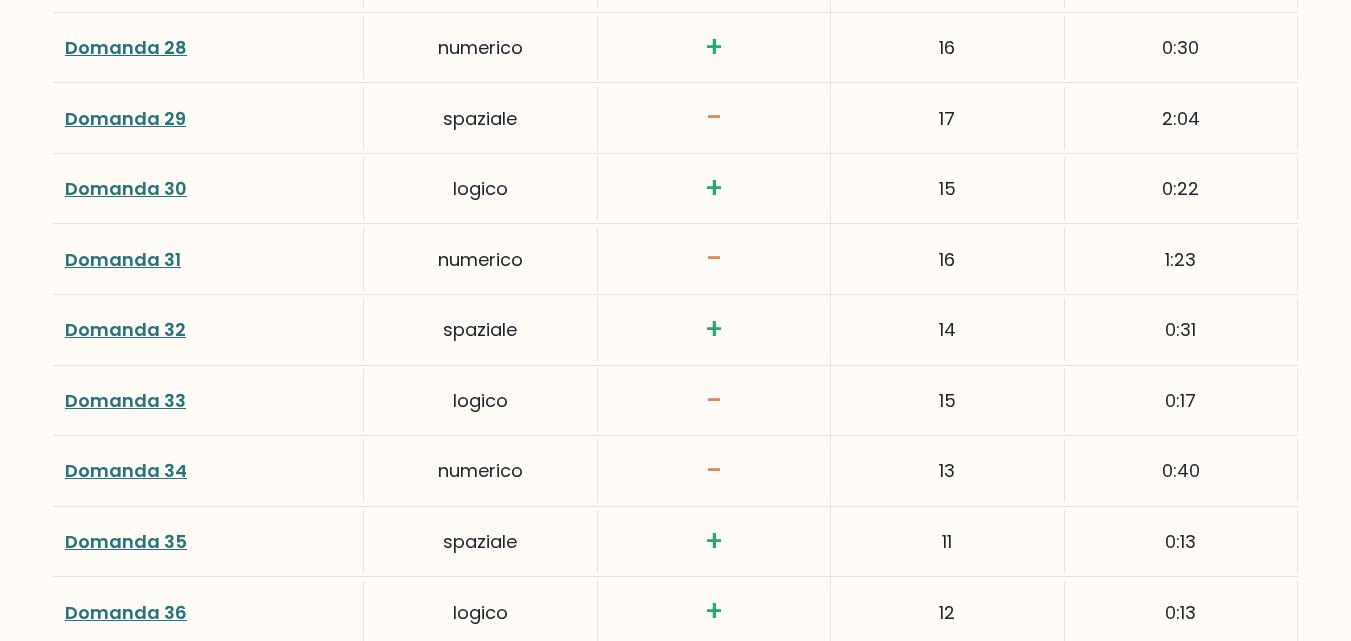 scroll, scrollTop: 4853, scrollLeft: 0, axis: vertical 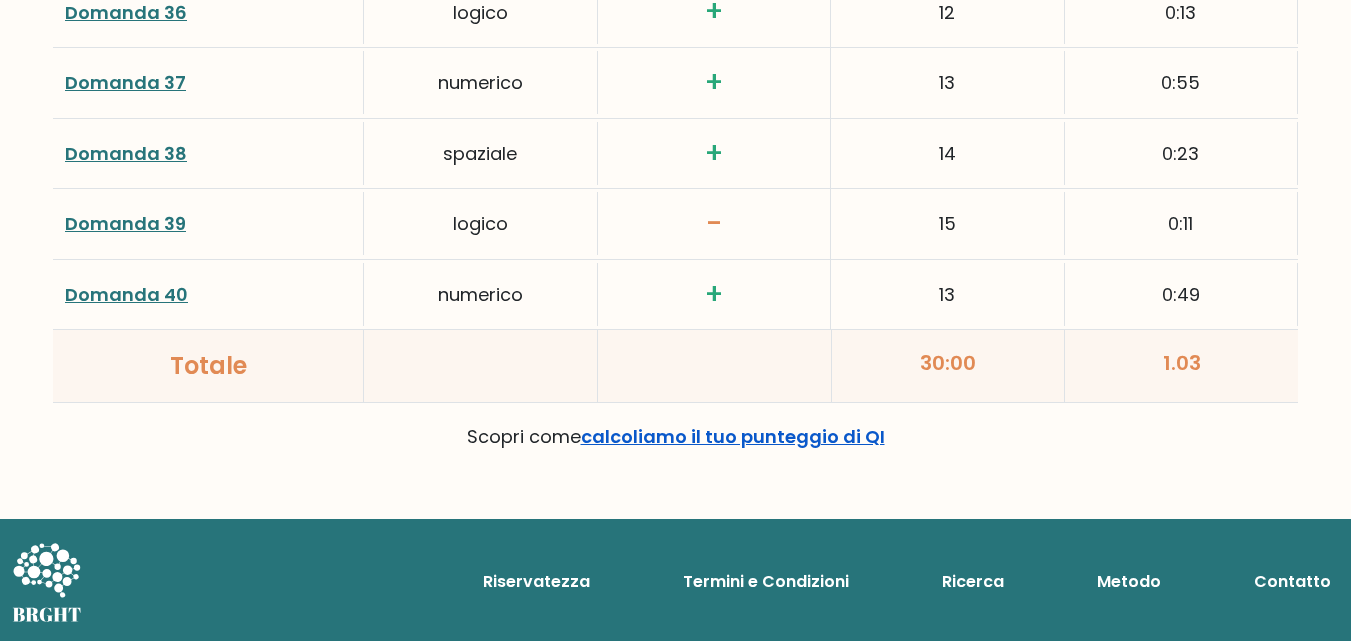 click on "calcoliamo il tuo punteggio di QI" at bounding box center [733, 436] 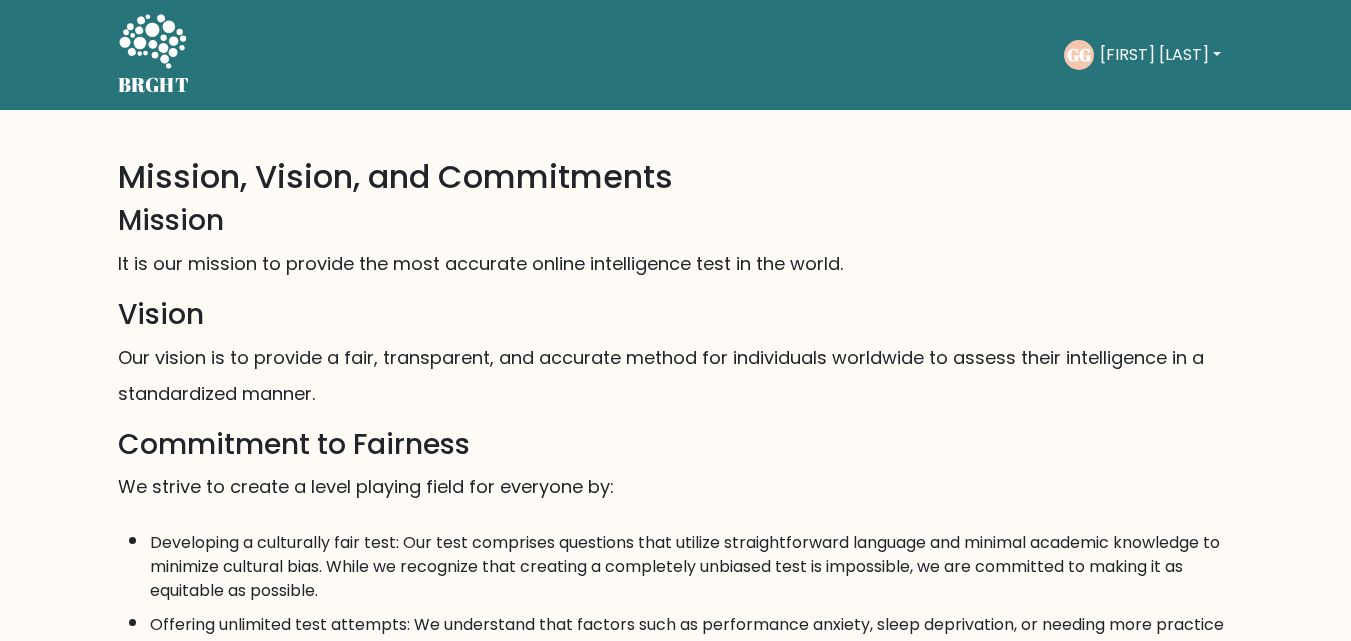 scroll, scrollTop: 0, scrollLeft: 0, axis: both 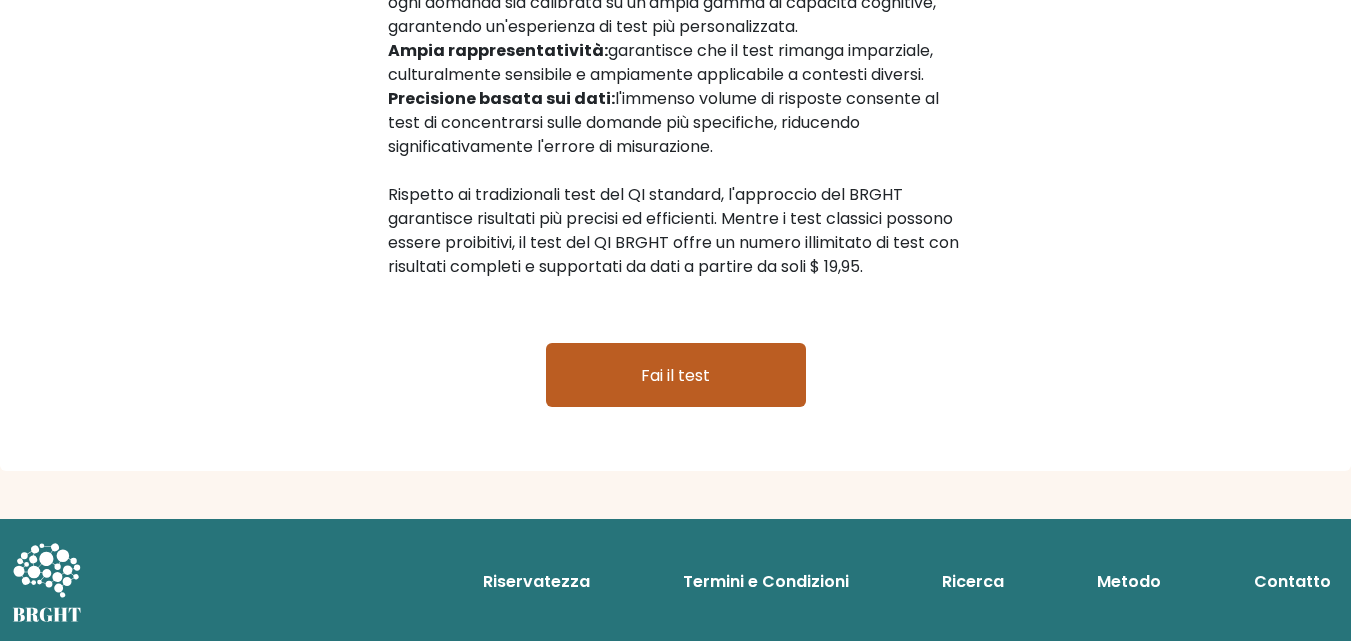 click on "Fai il test" at bounding box center (675, 374) 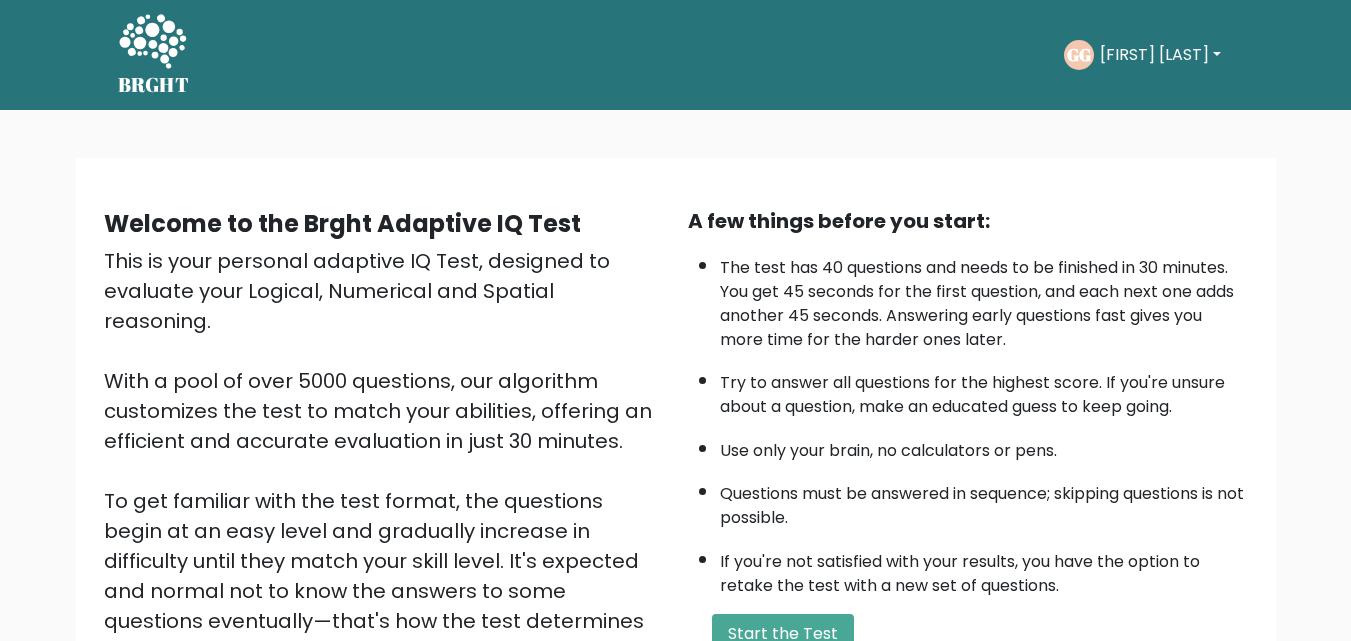 scroll, scrollTop: 0, scrollLeft: 0, axis: both 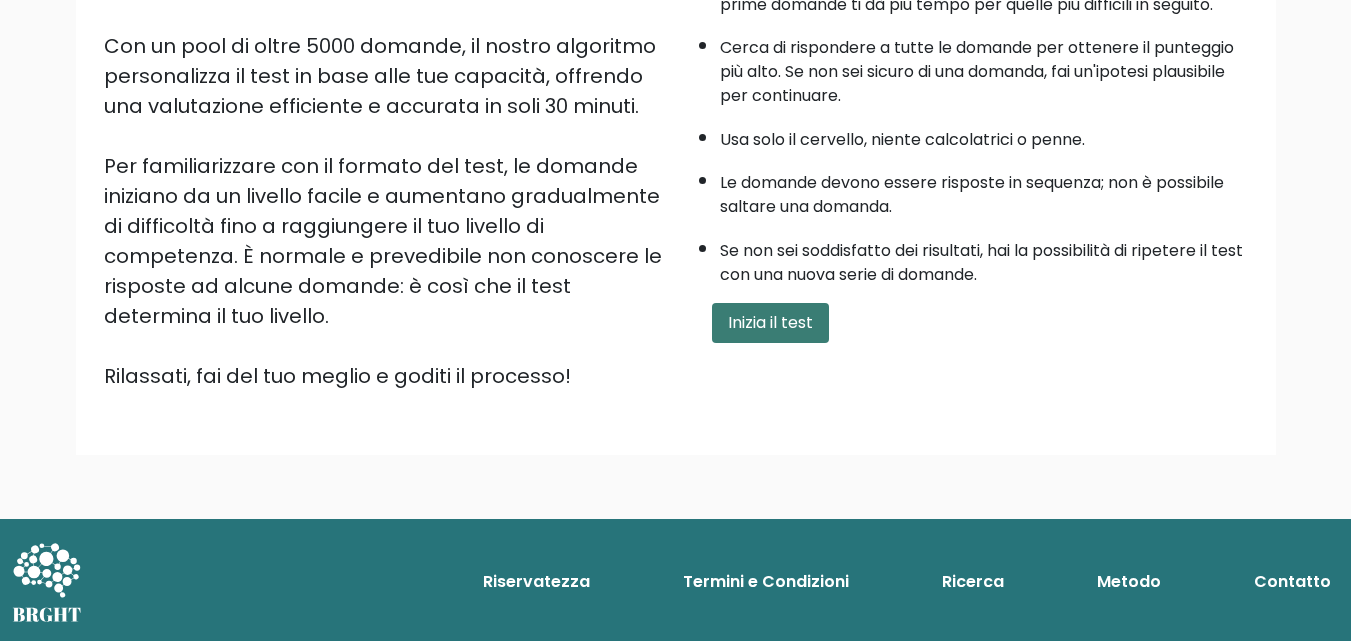 click on "Inizia il test" at bounding box center (770, 322) 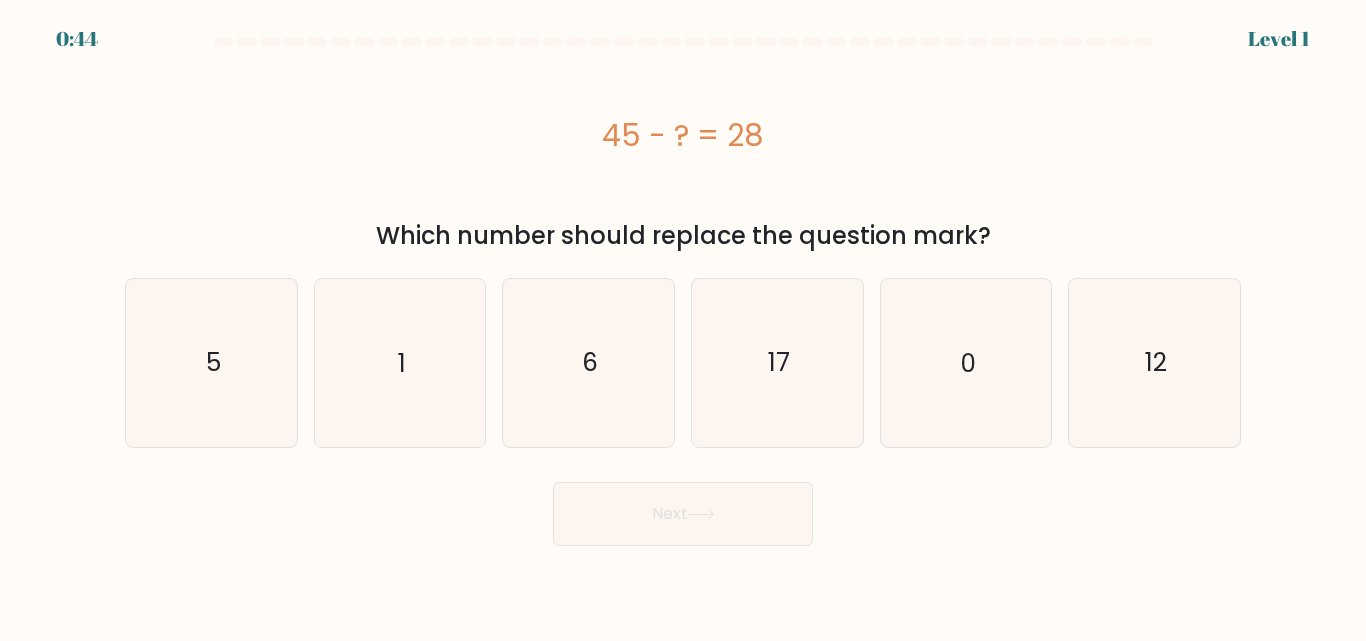scroll, scrollTop: 0, scrollLeft: 0, axis: both 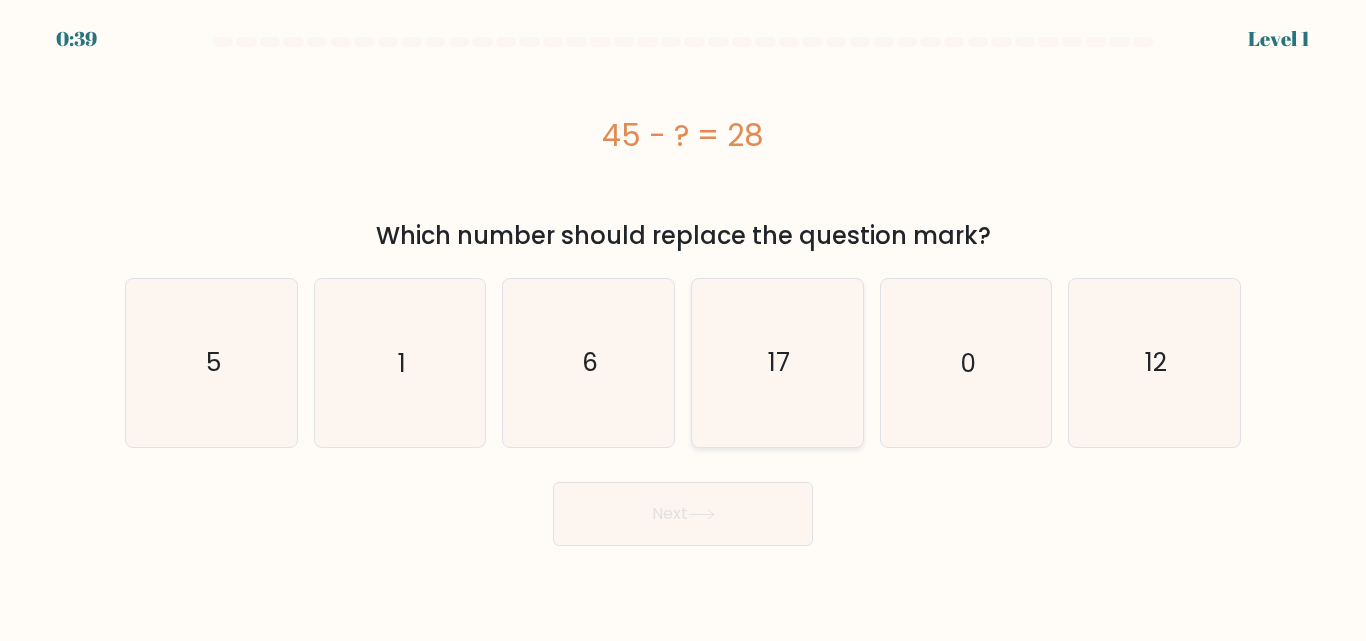 click on "17" 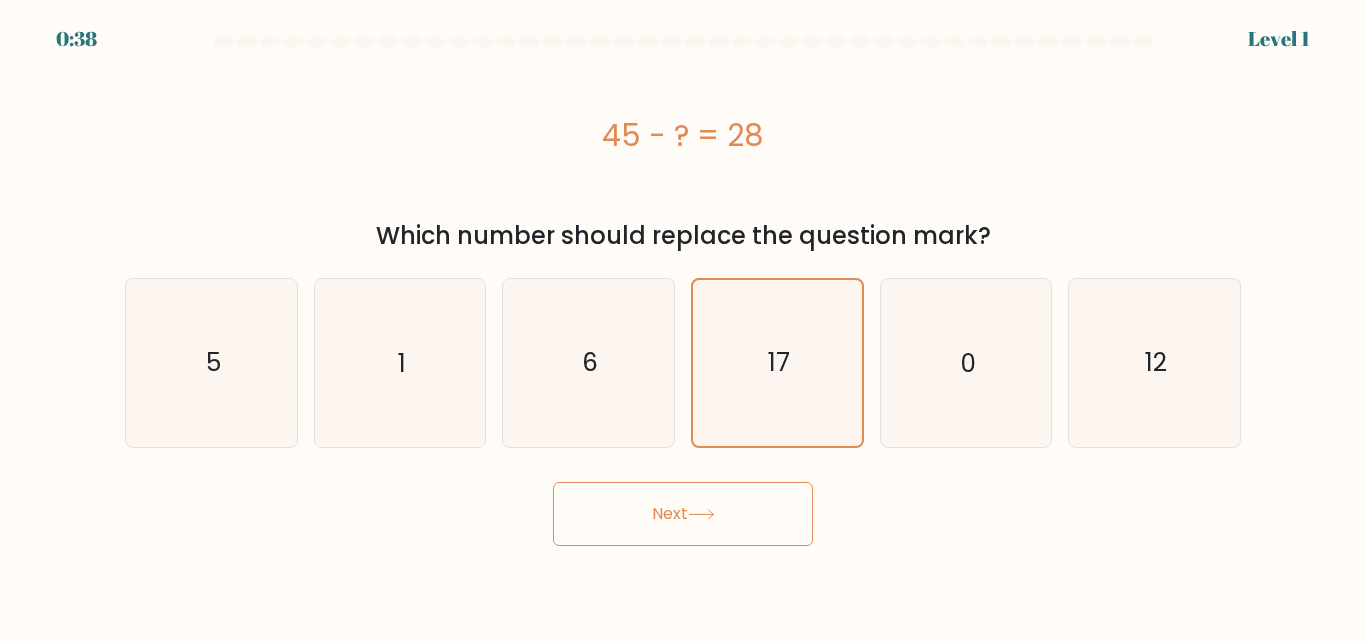 click 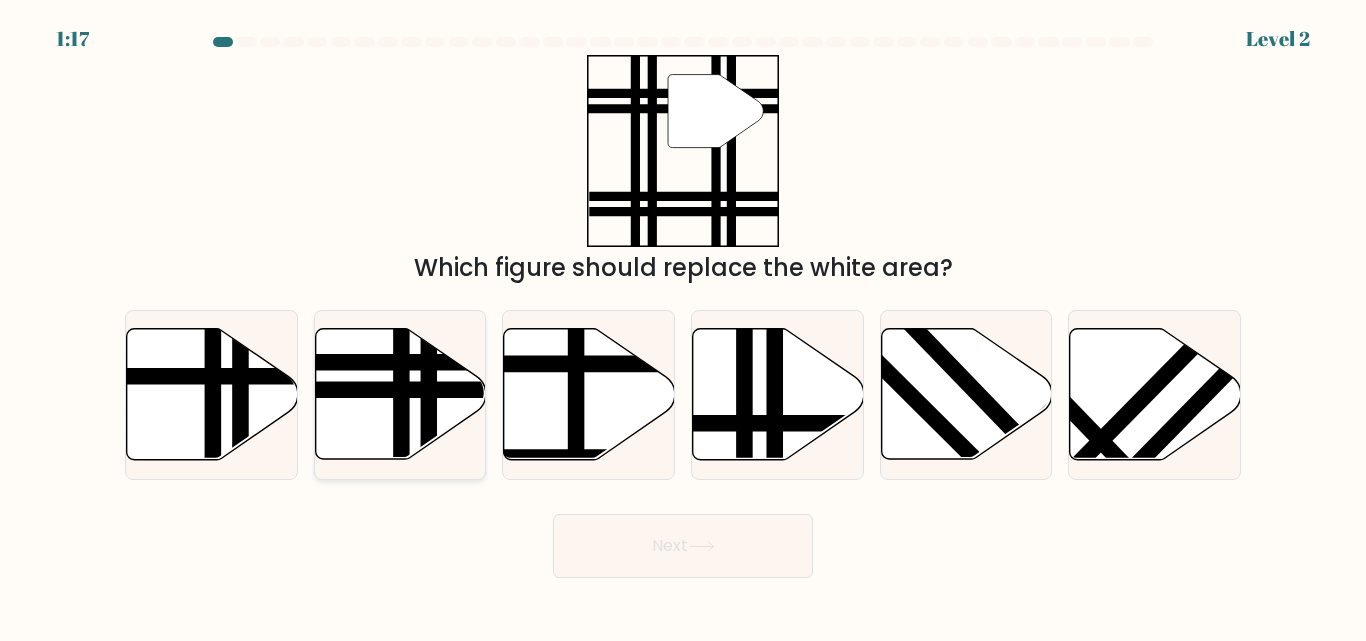 click 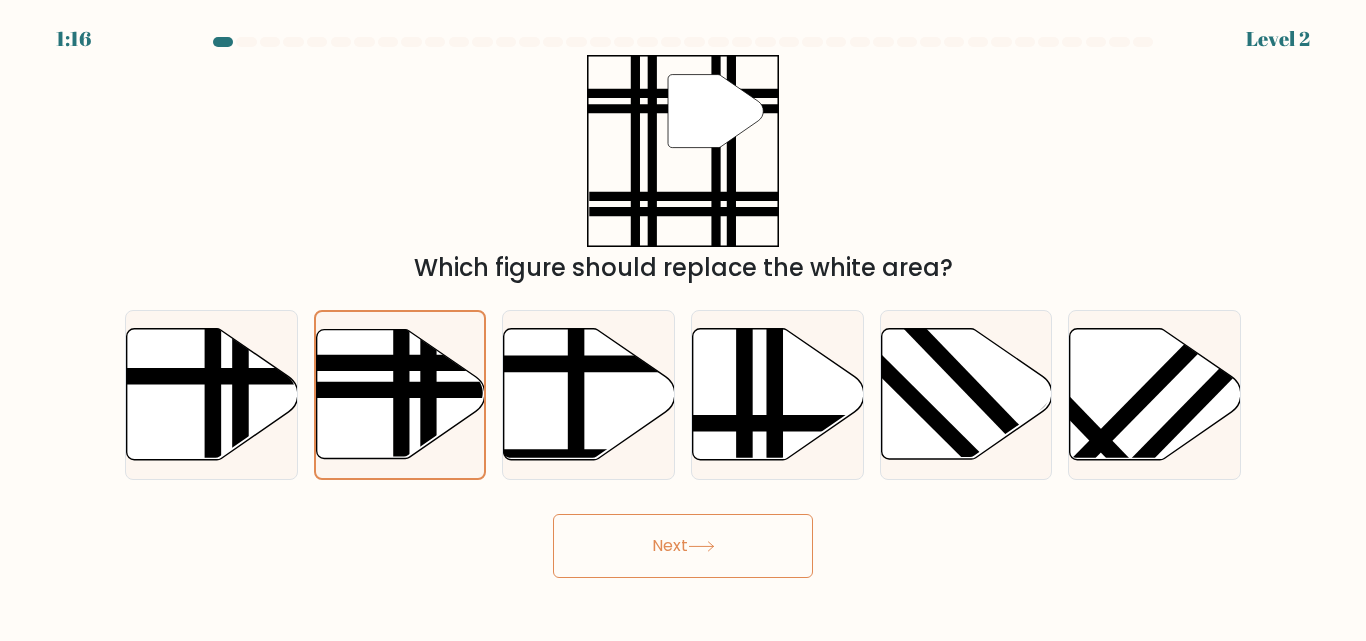 click on "Next" at bounding box center [683, 546] 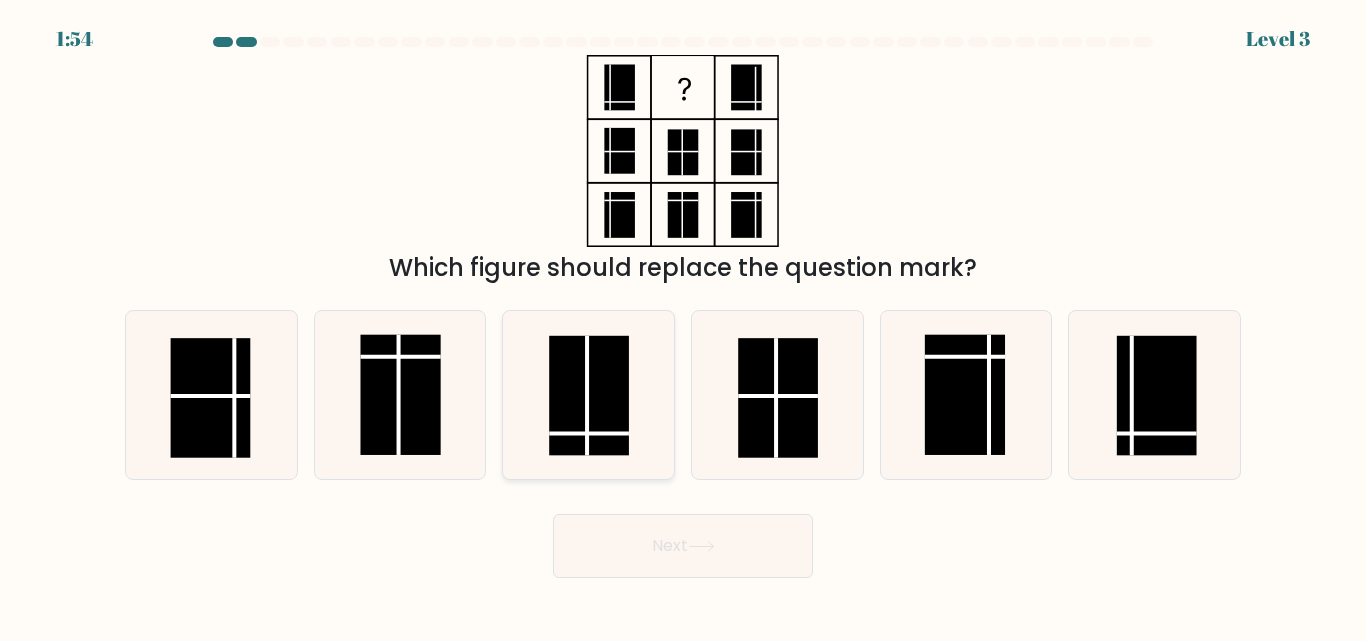 click 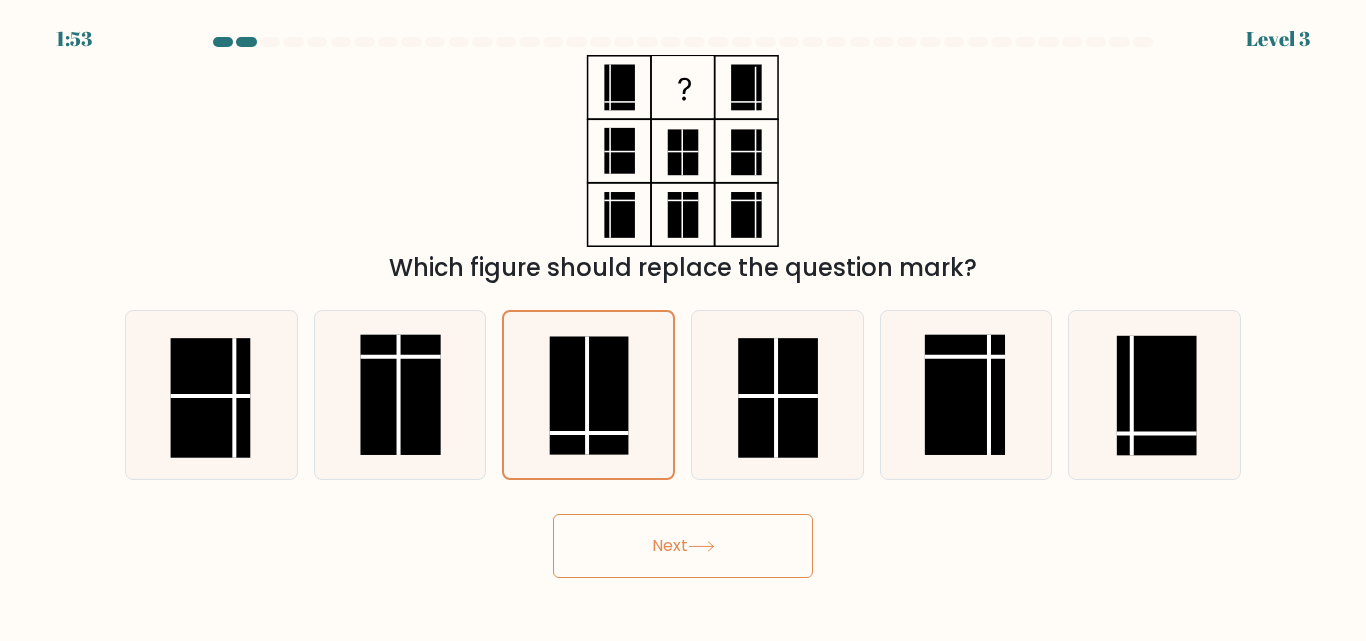 click on "Next" at bounding box center (683, 546) 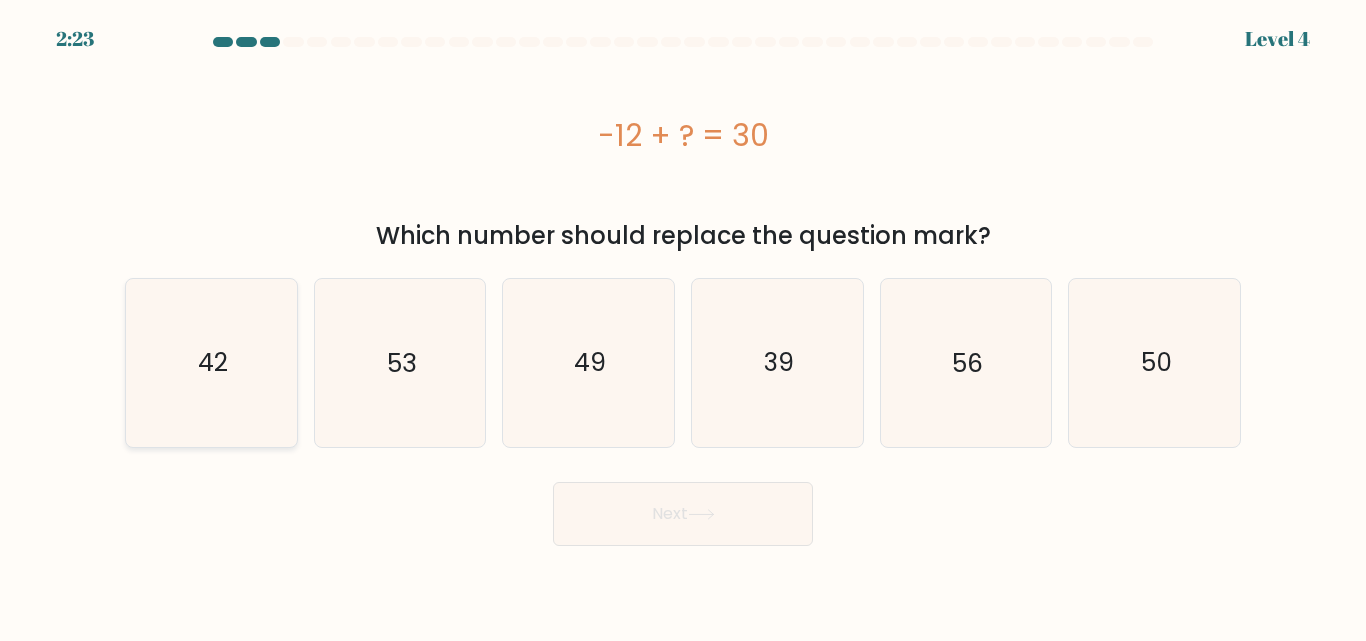click on "42" 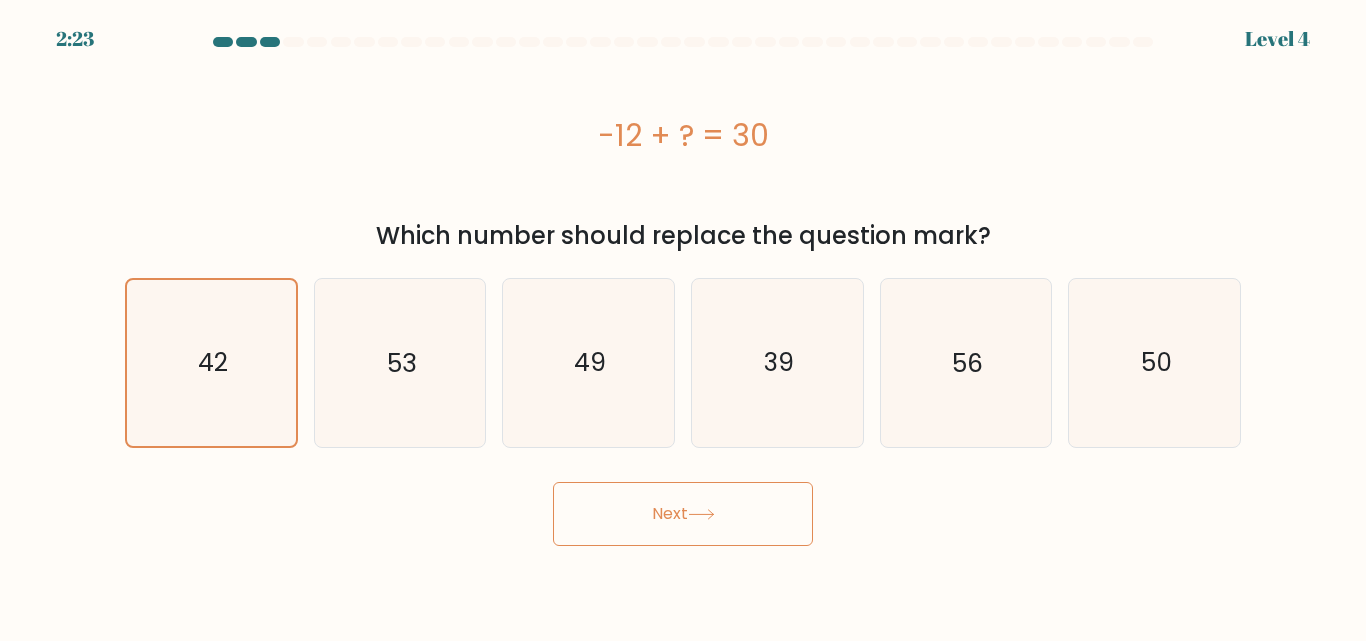 drag, startPoint x: 662, startPoint y: 520, endPoint x: 652, endPoint y: 516, distance: 10.770329 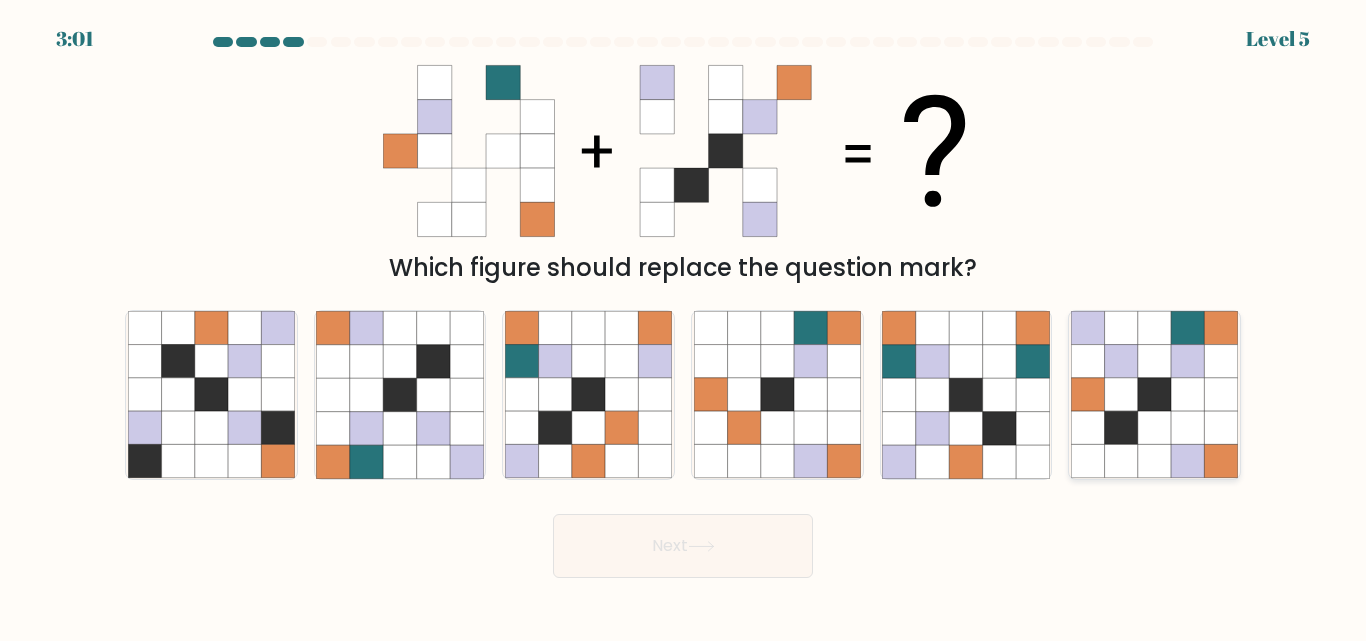 click 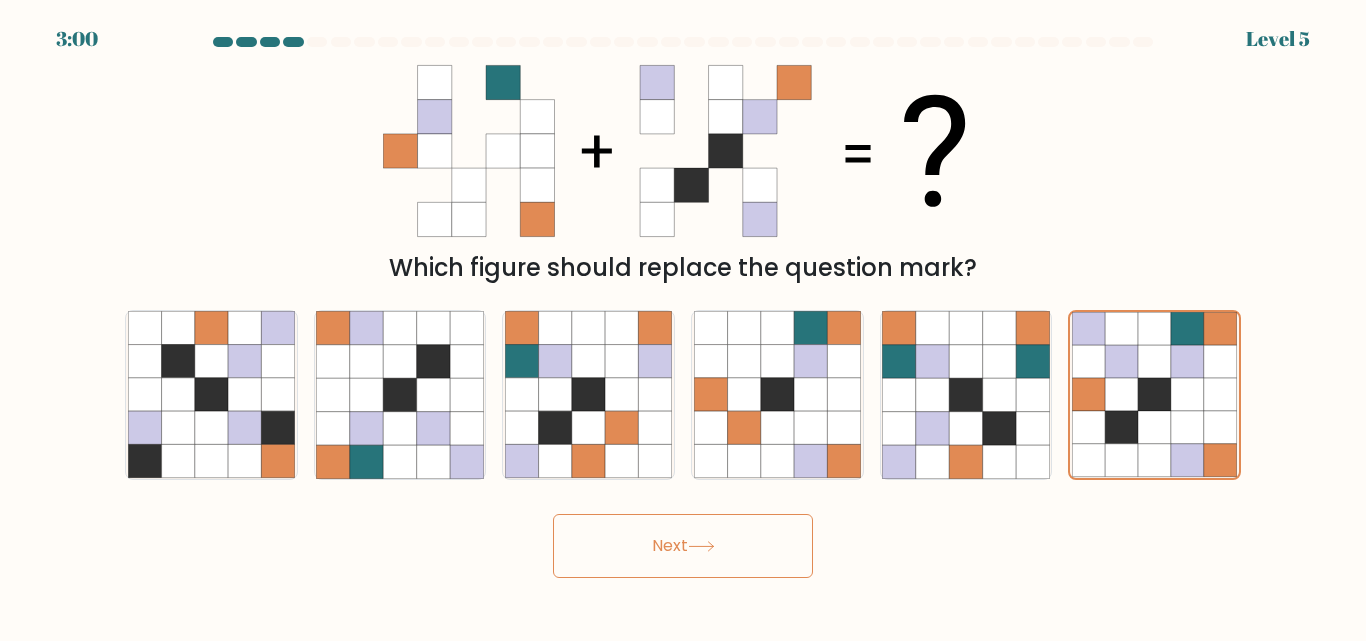 click on "Next" at bounding box center [683, 546] 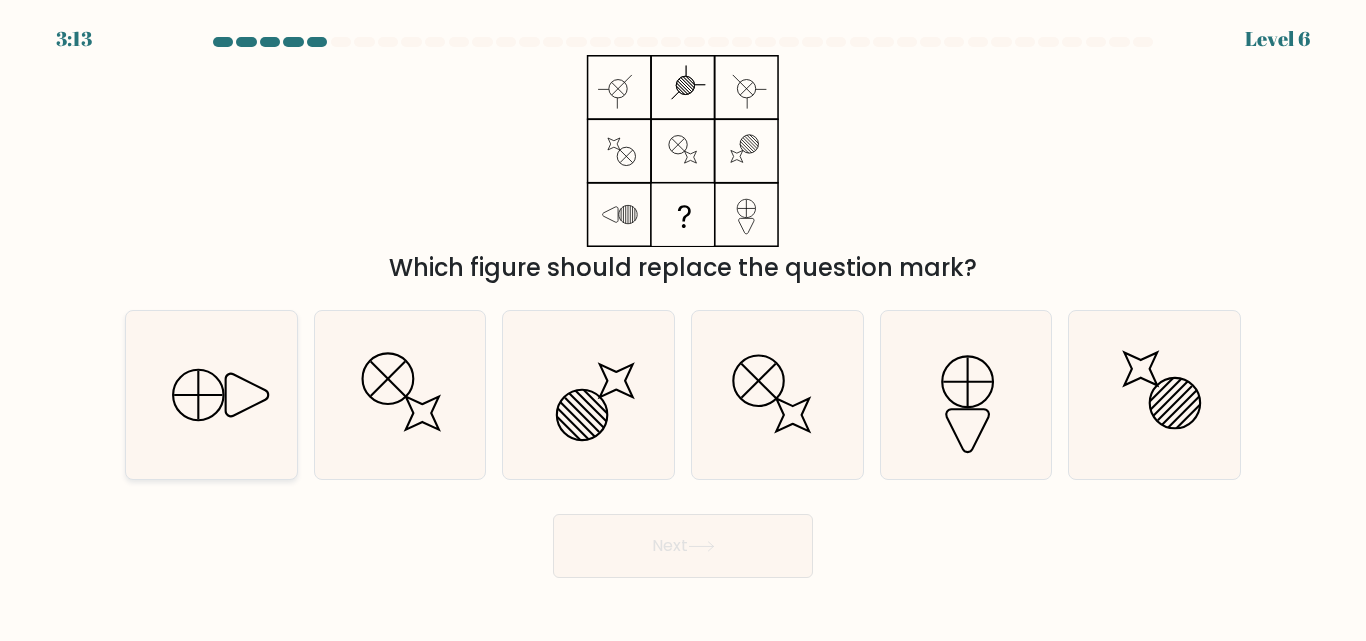 click 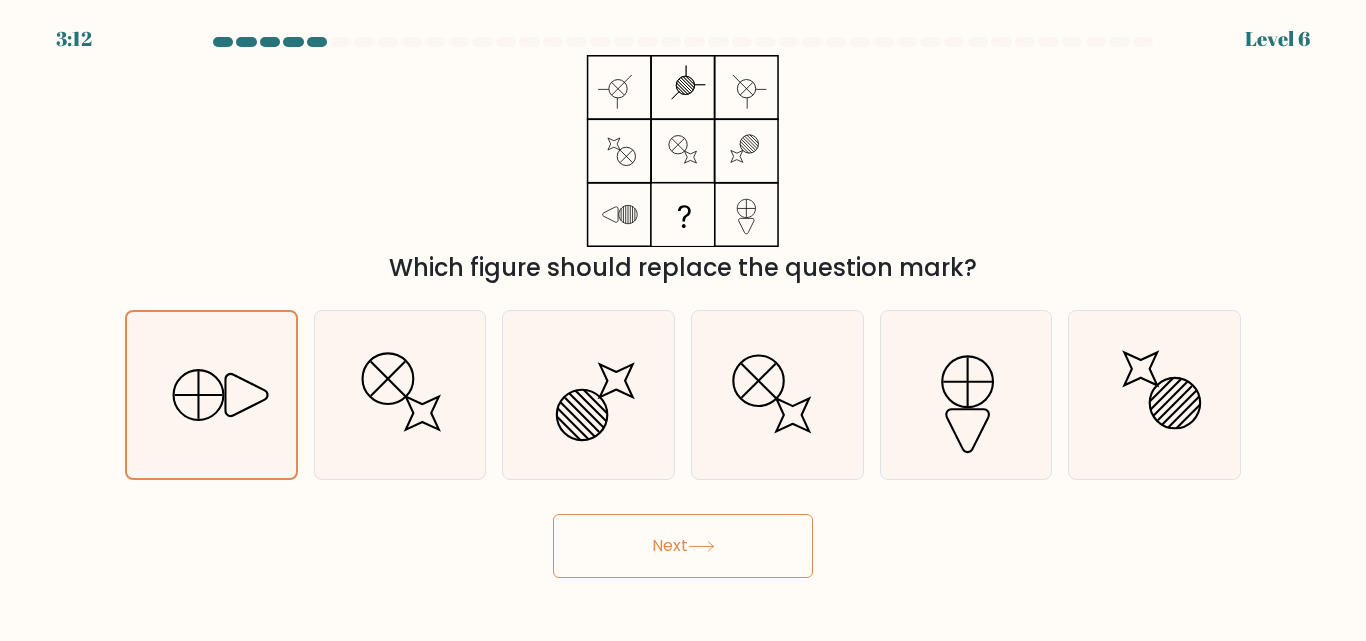 click on "Next" at bounding box center (683, 546) 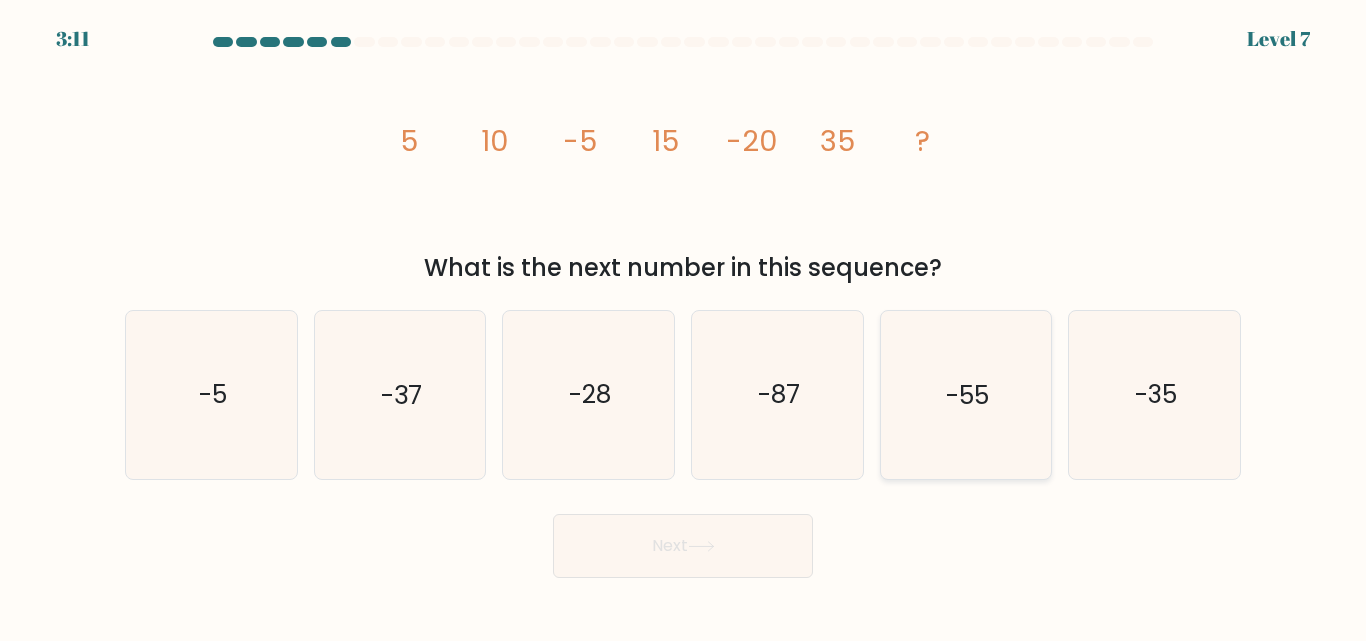 click on "-55" 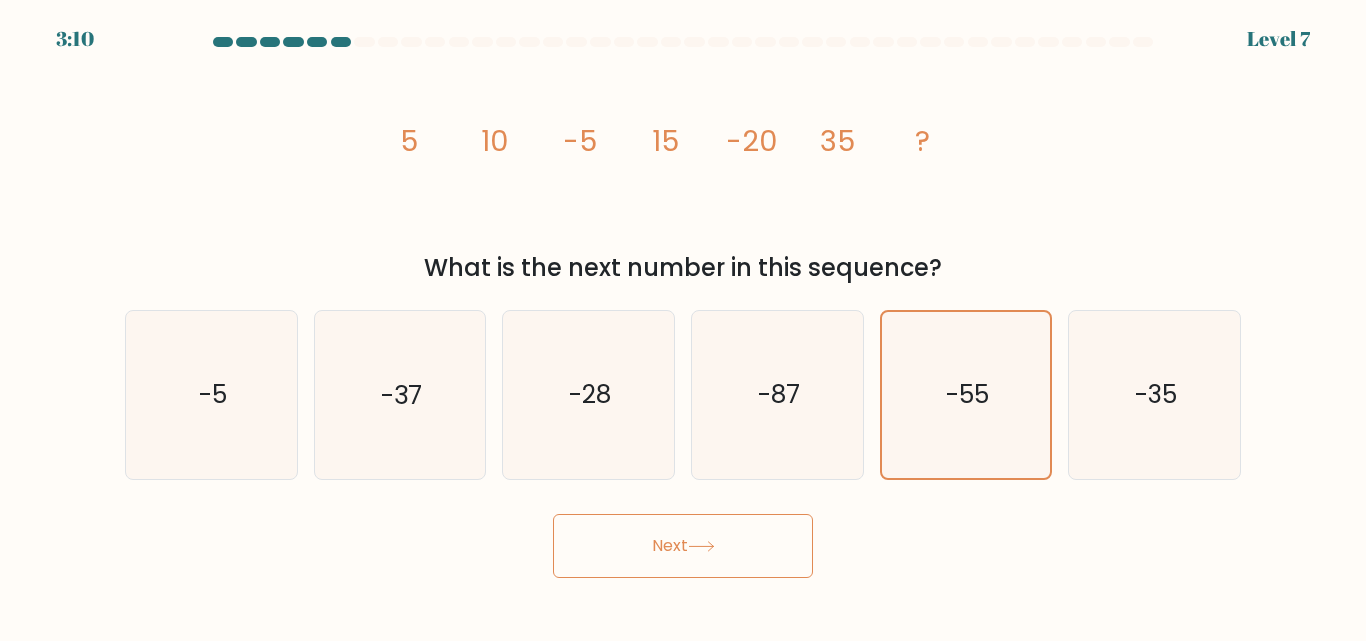 click on "Next" at bounding box center [683, 546] 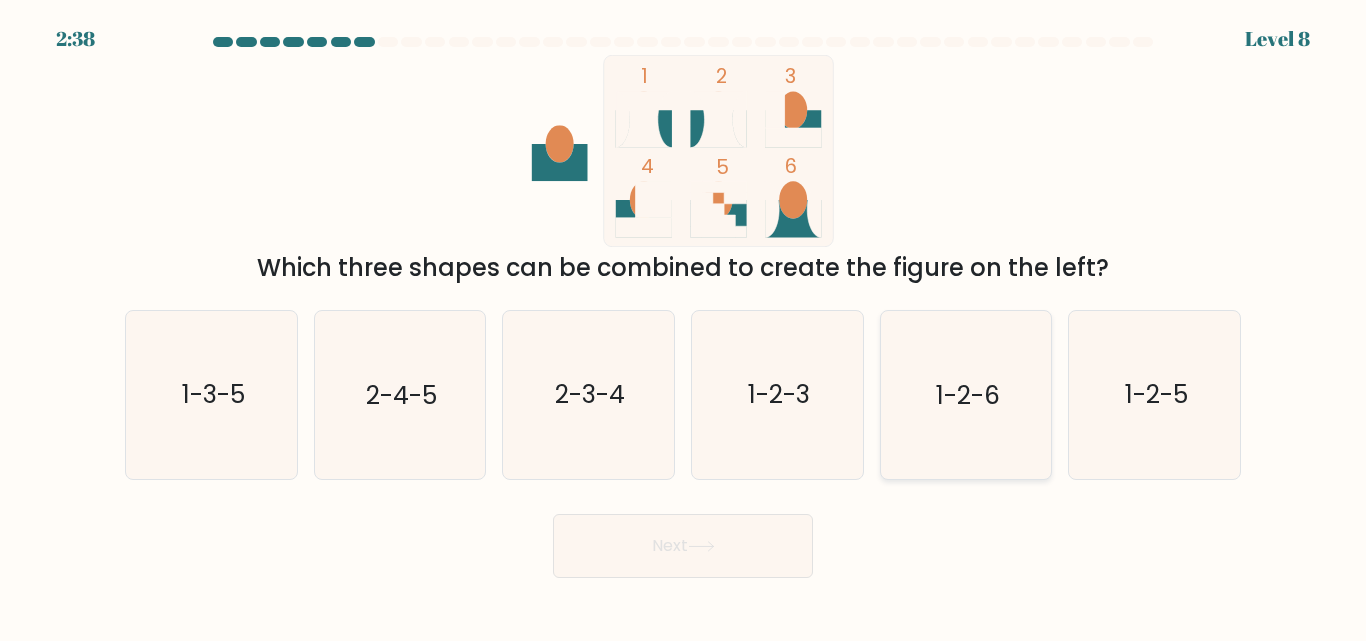 click on "1-2-6" 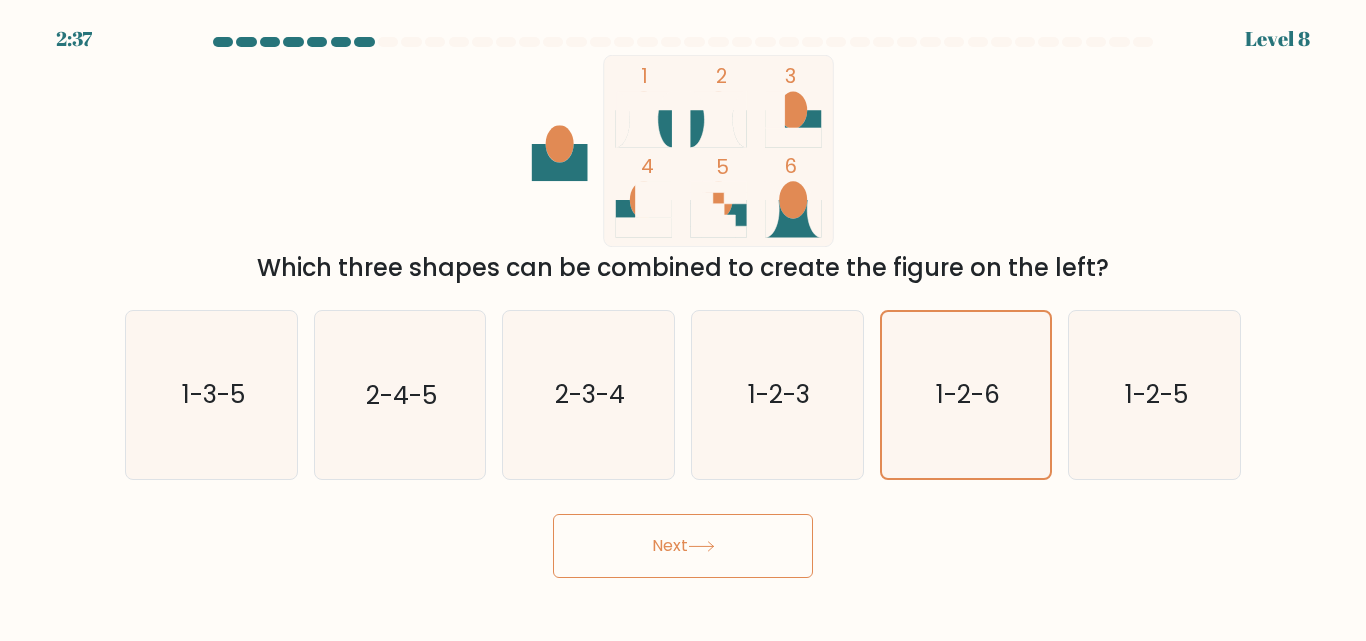 click on "Next" at bounding box center [683, 546] 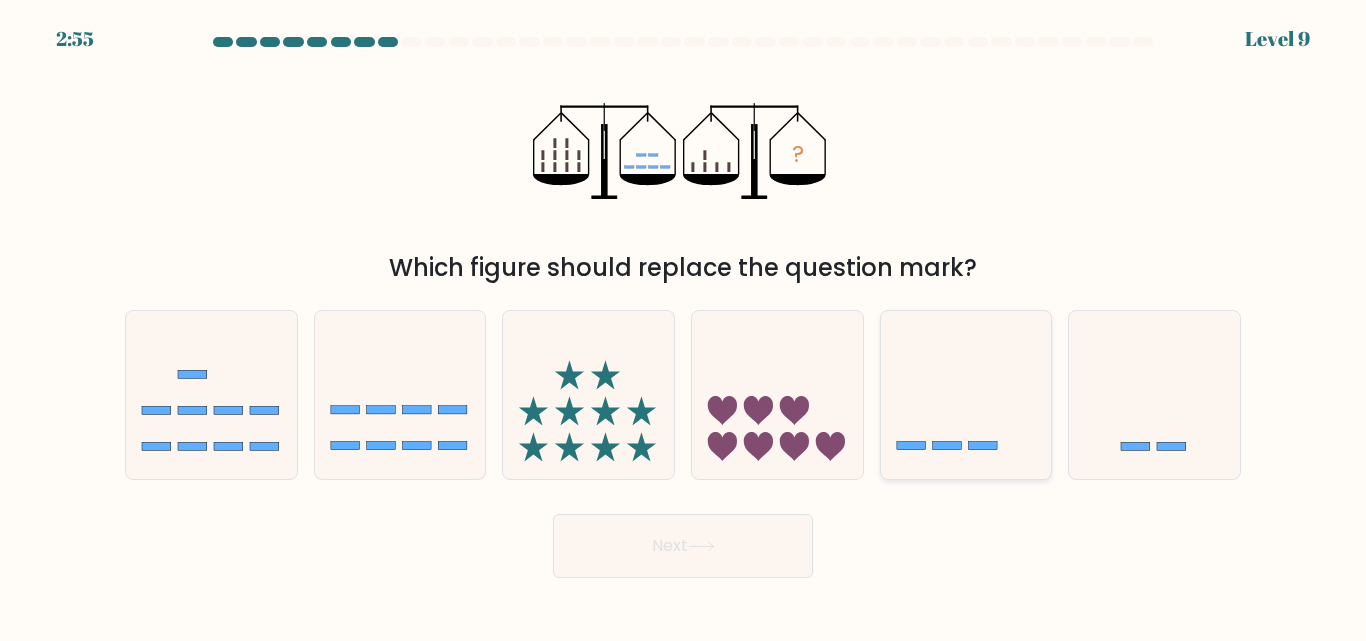 click 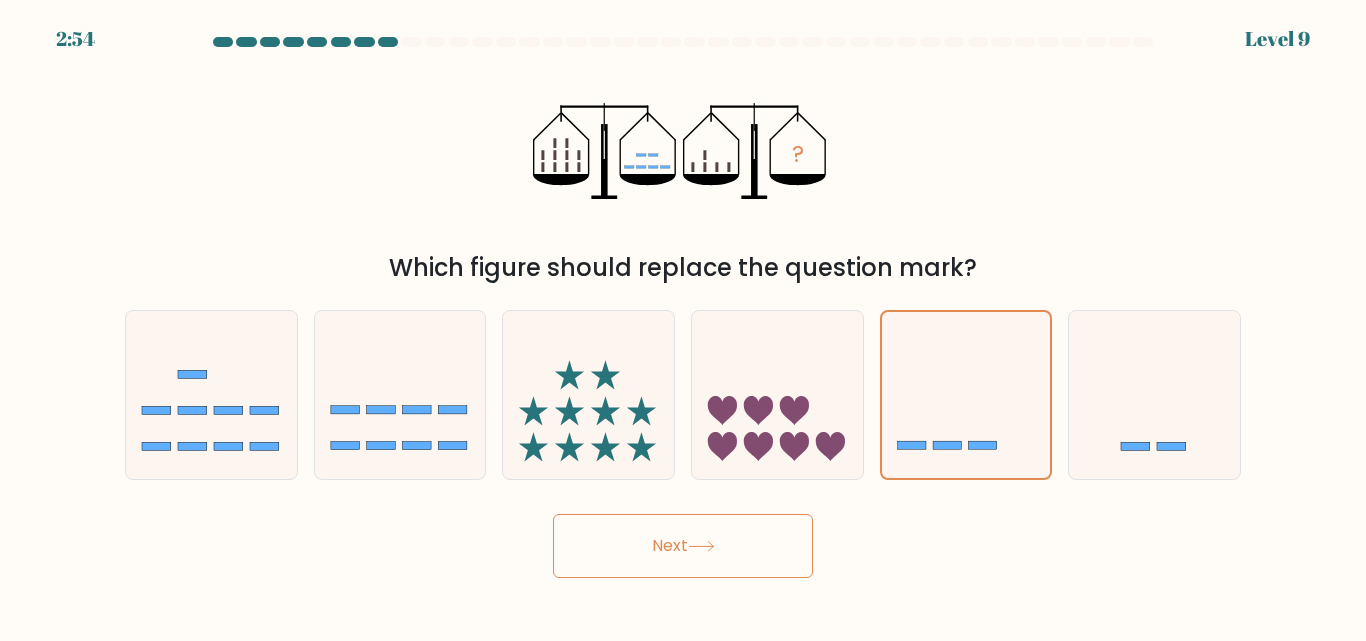 click on "Next" at bounding box center [683, 546] 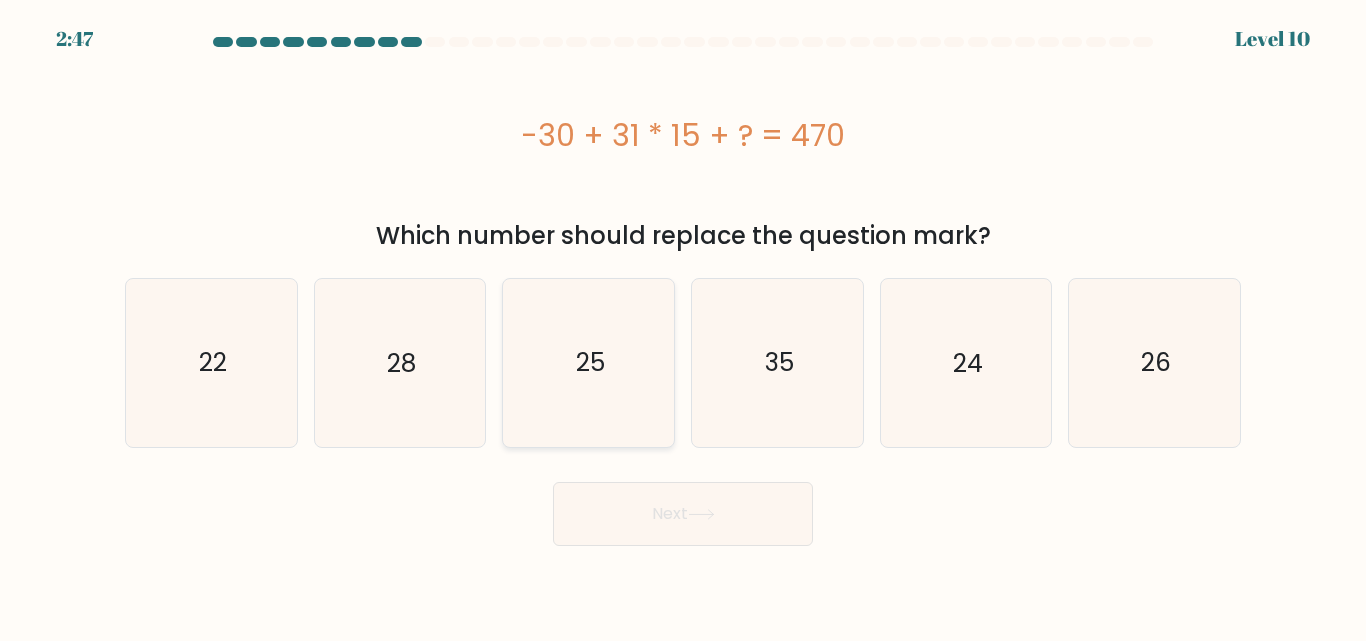click on "25" 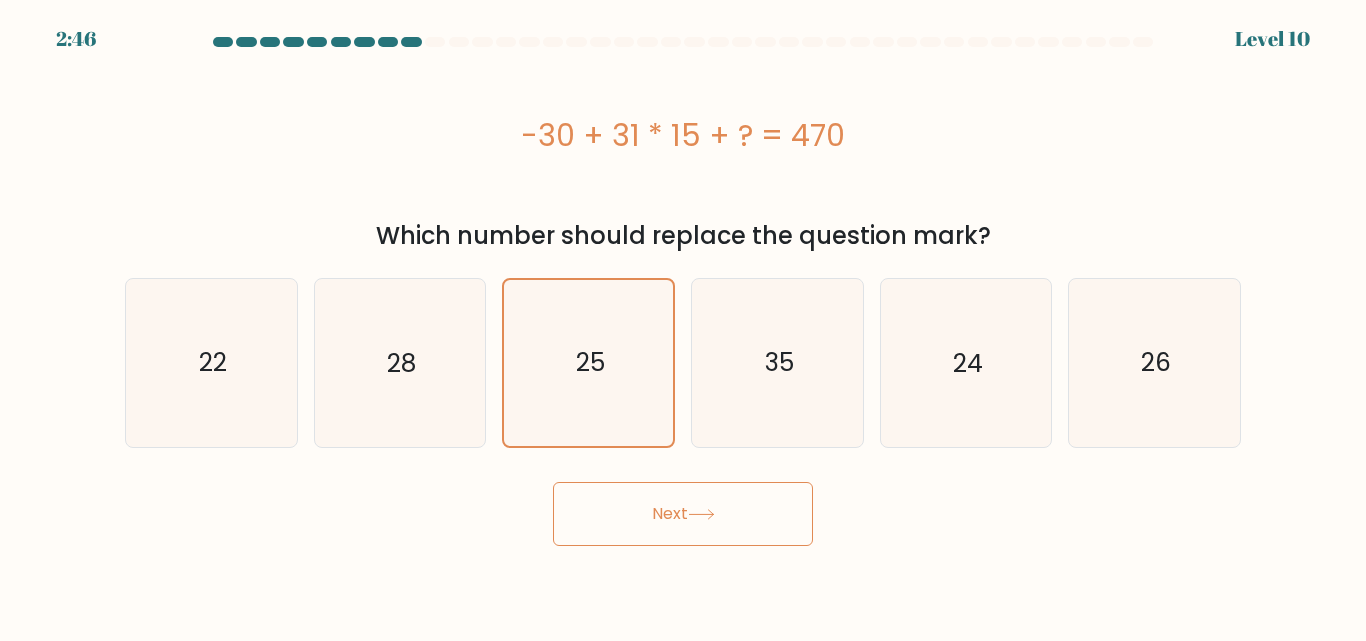 drag, startPoint x: 681, startPoint y: 547, endPoint x: 674, endPoint y: 525, distance: 23.086792 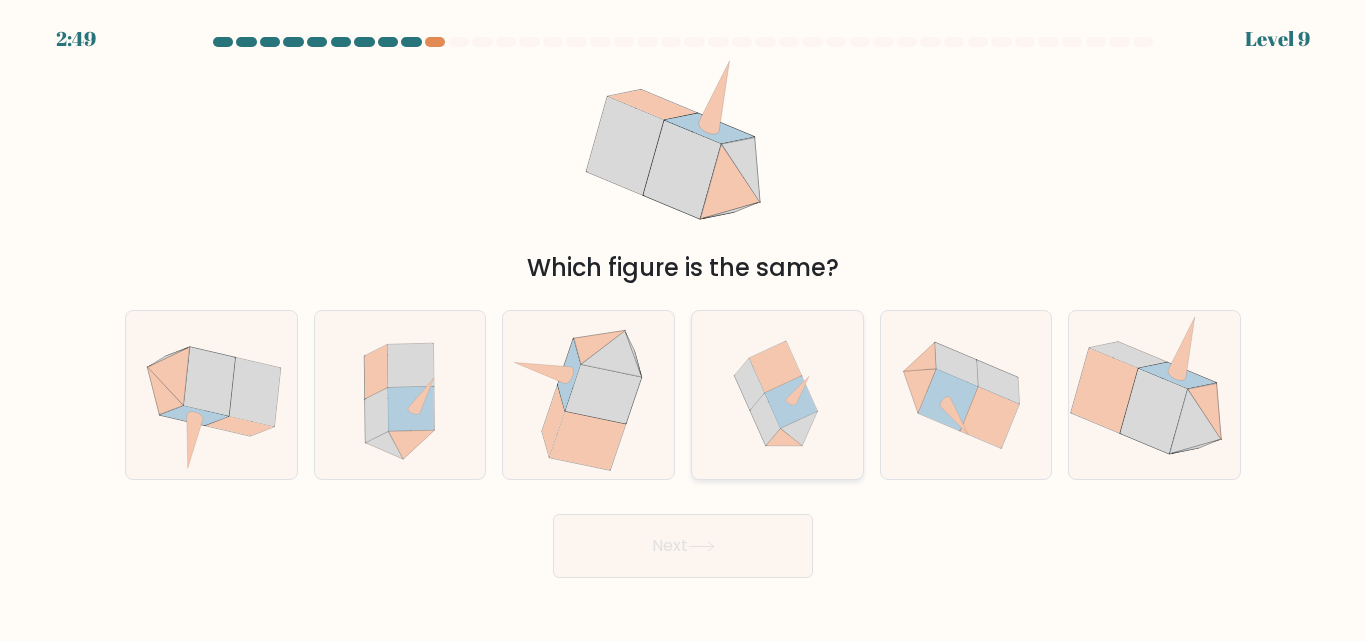 click 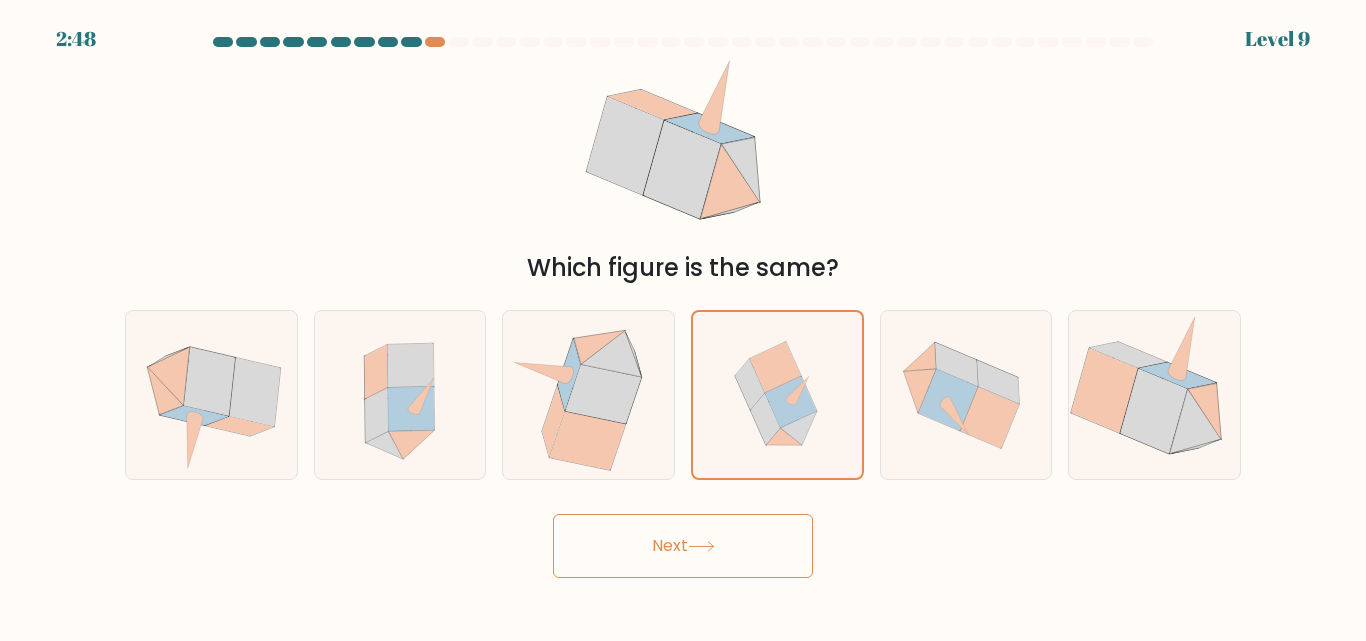 click on "Next" at bounding box center [683, 546] 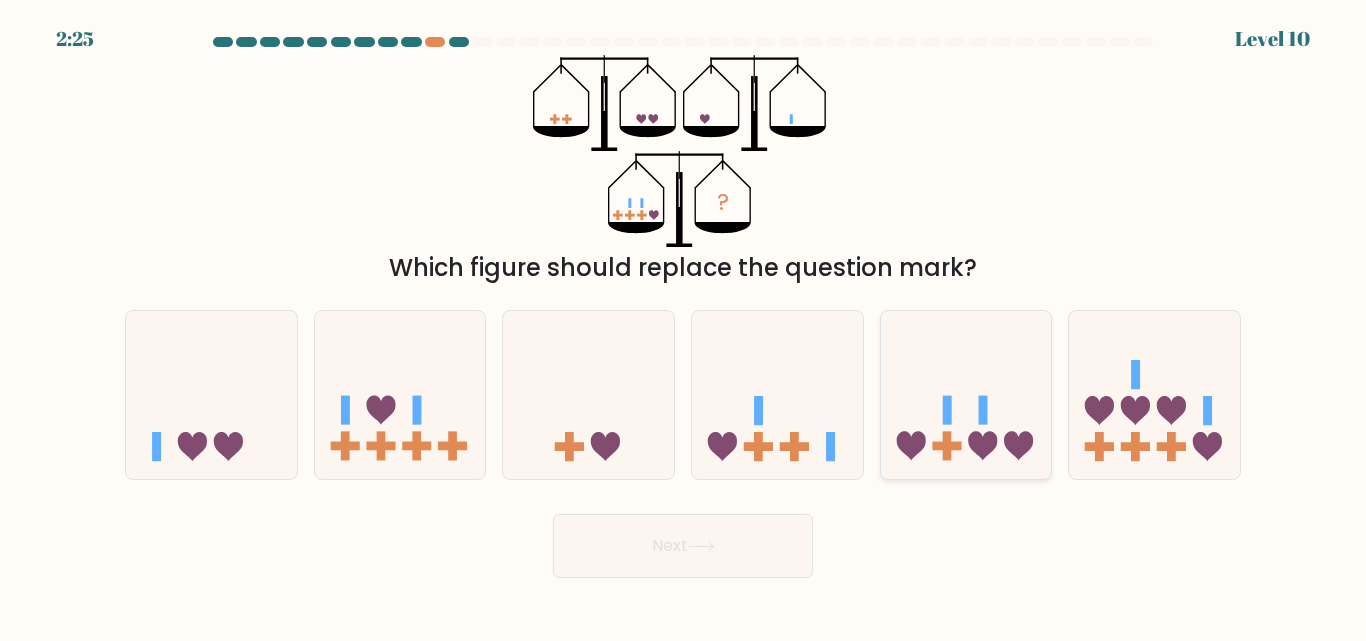 click 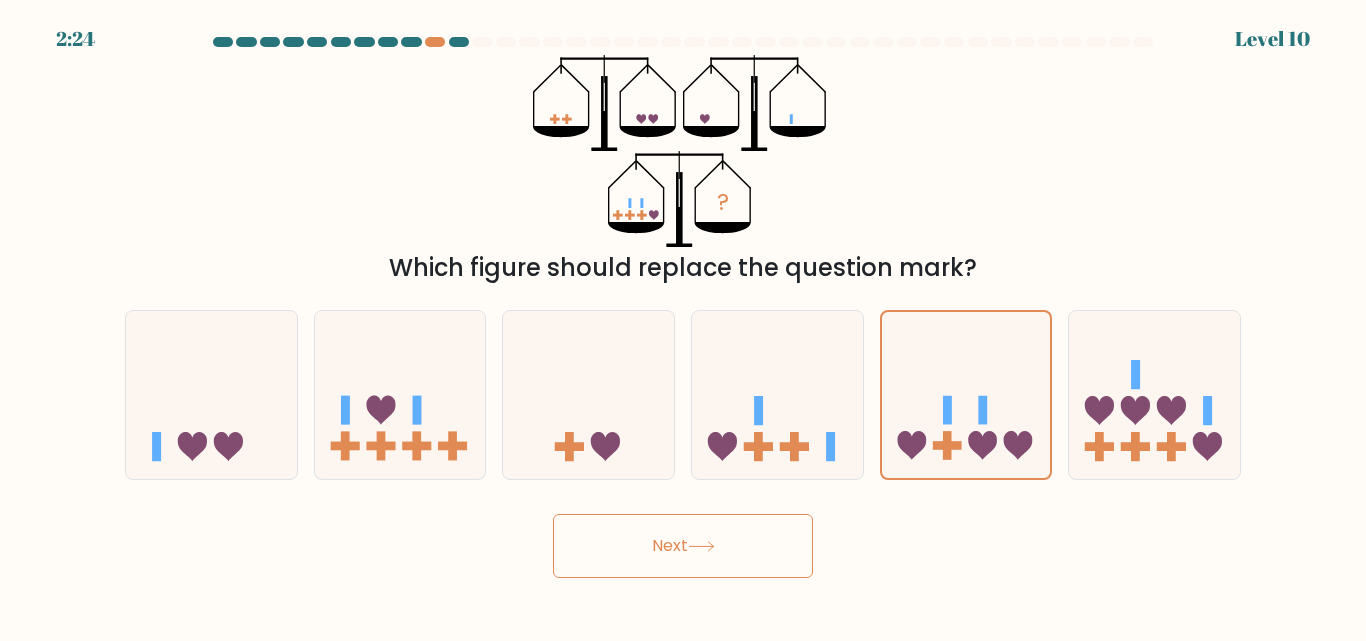 click on "Next" at bounding box center (683, 546) 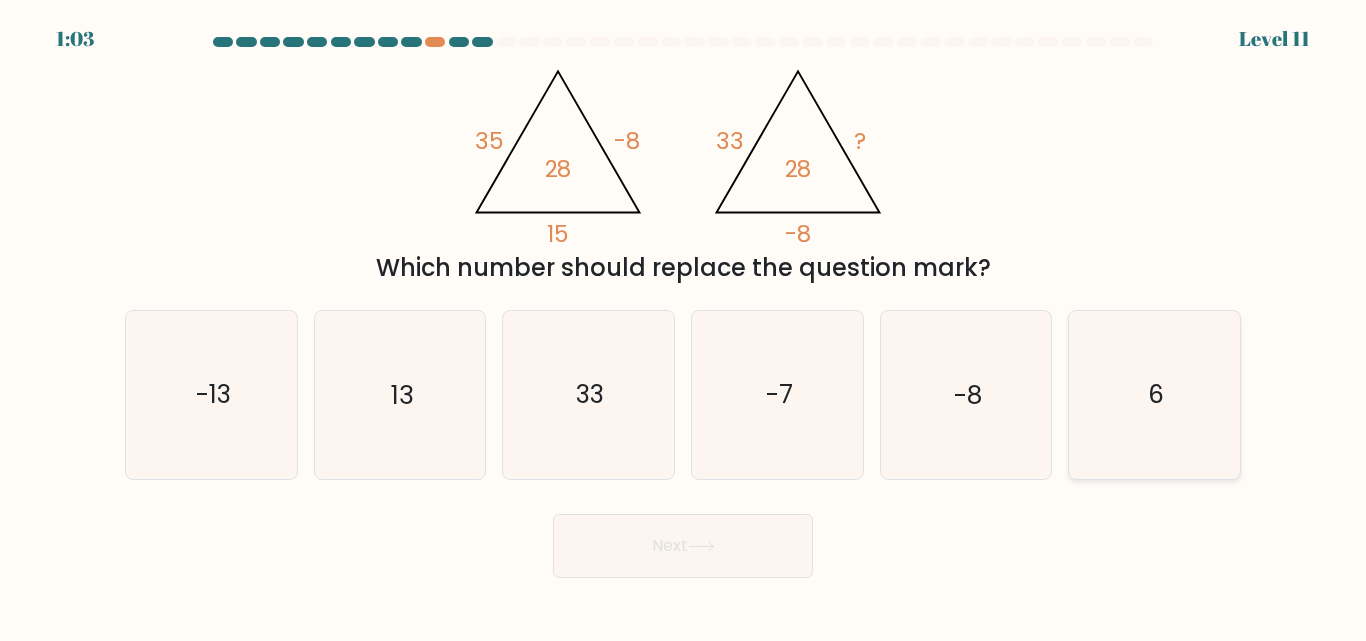 click on "6" 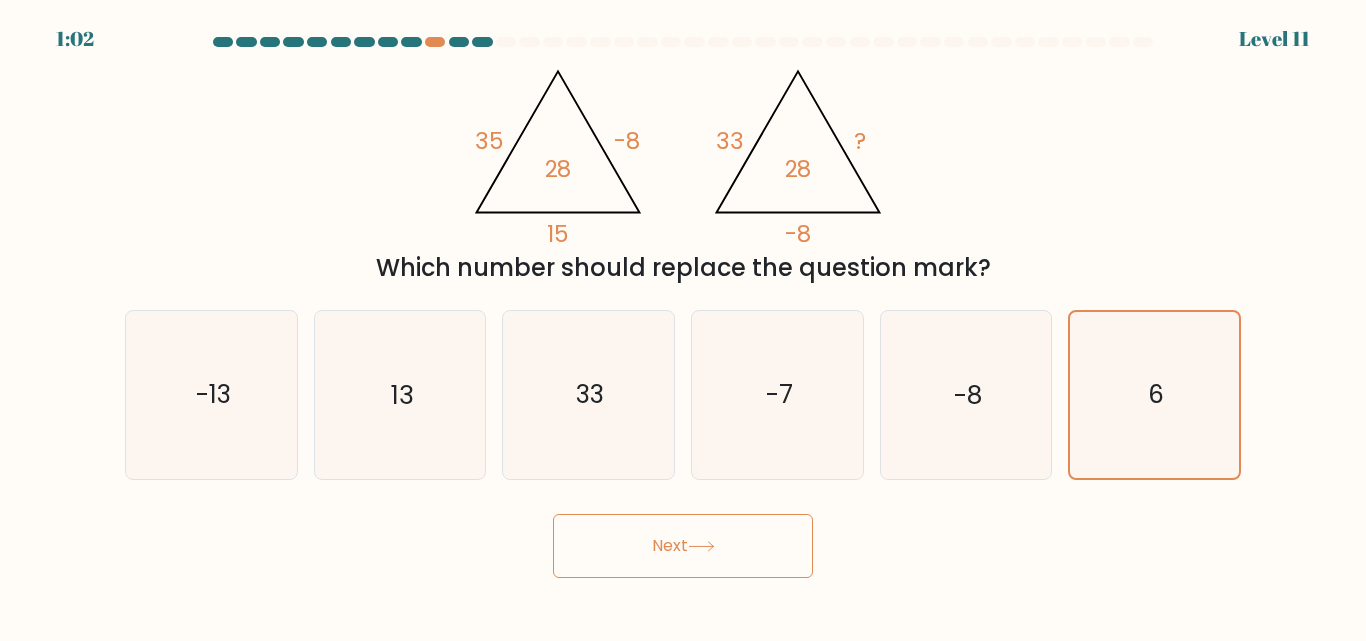 click on "Next" at bounding box center (683, 546) 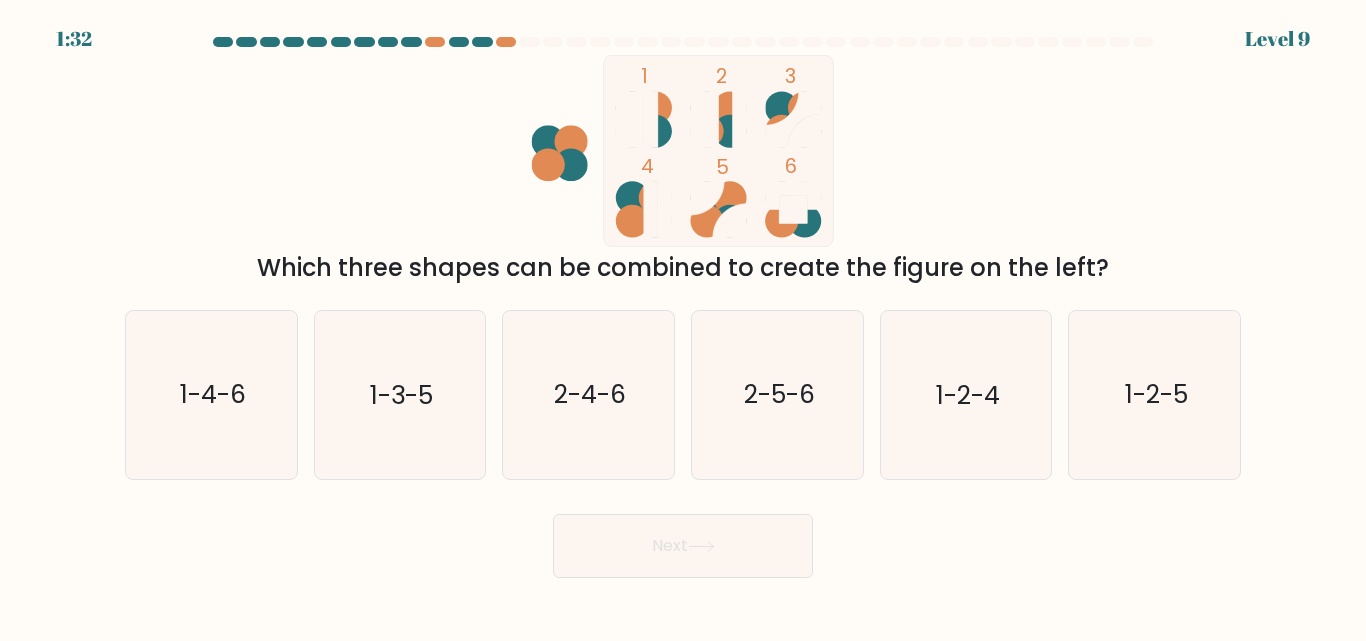 drag, startPoint x: 722, startPoint y: 295, endPoint x: 1190, endPoint y: 251, distance: 470.0638 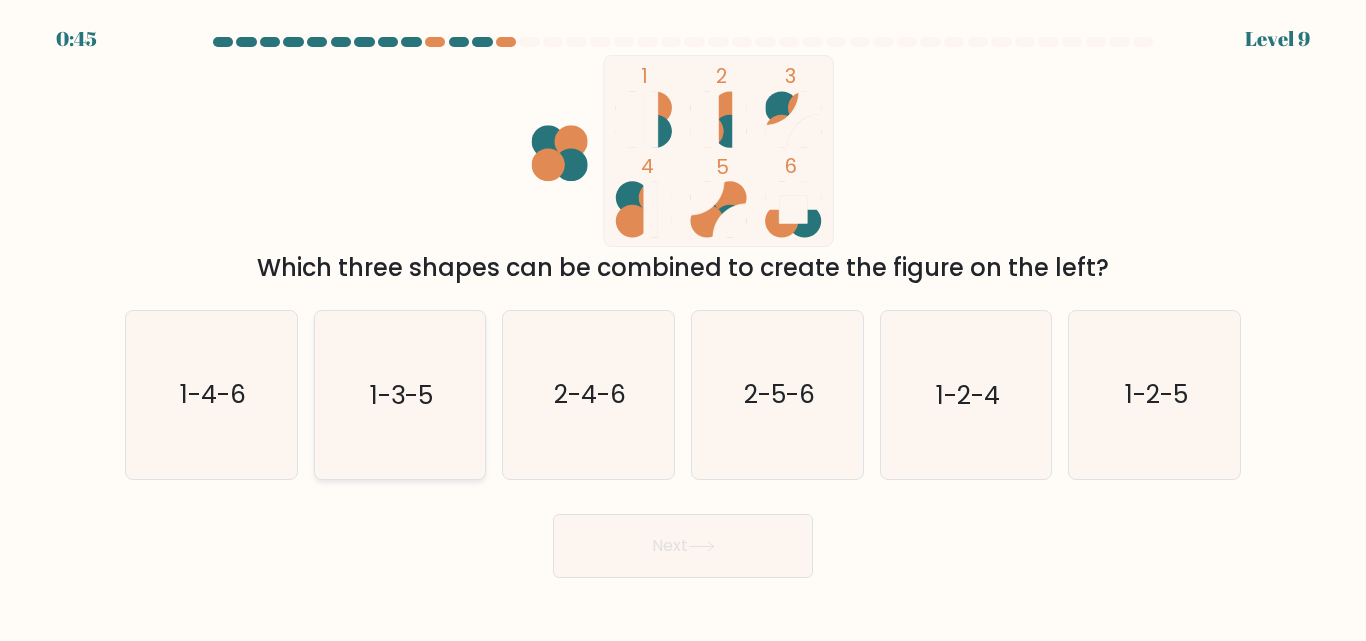 drag, startPoint x: 433, startPoint y: 411, endPoint x: 405, endPoint y: 406, distance: 28.442924 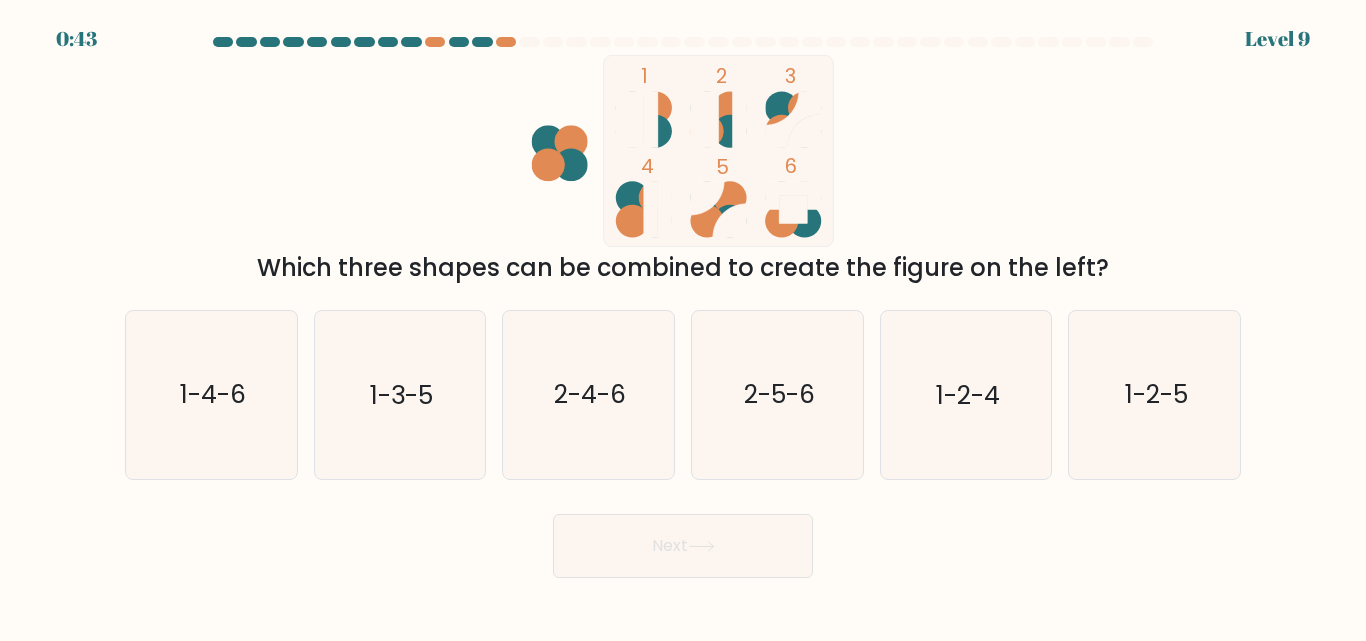 drag, startPoint x: 405, startPoint y: 406, endPoint x: 1086, endPoint y: 94, distance: 749.0694 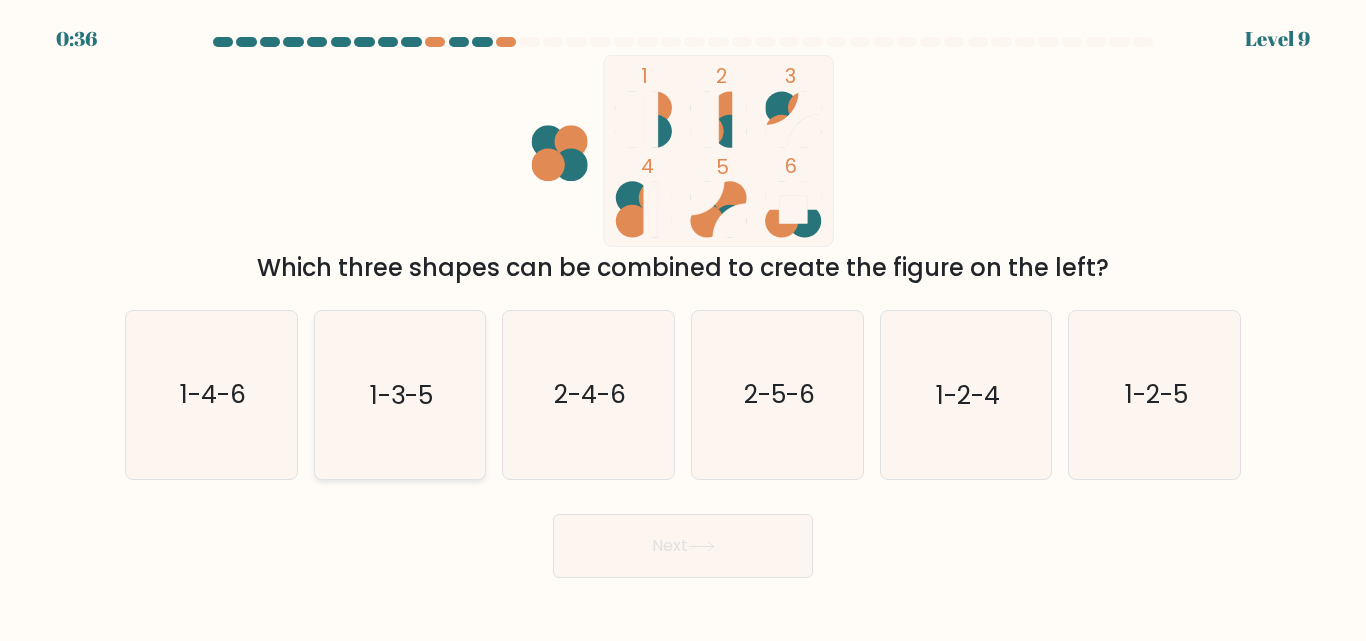 click on "1-3-5" 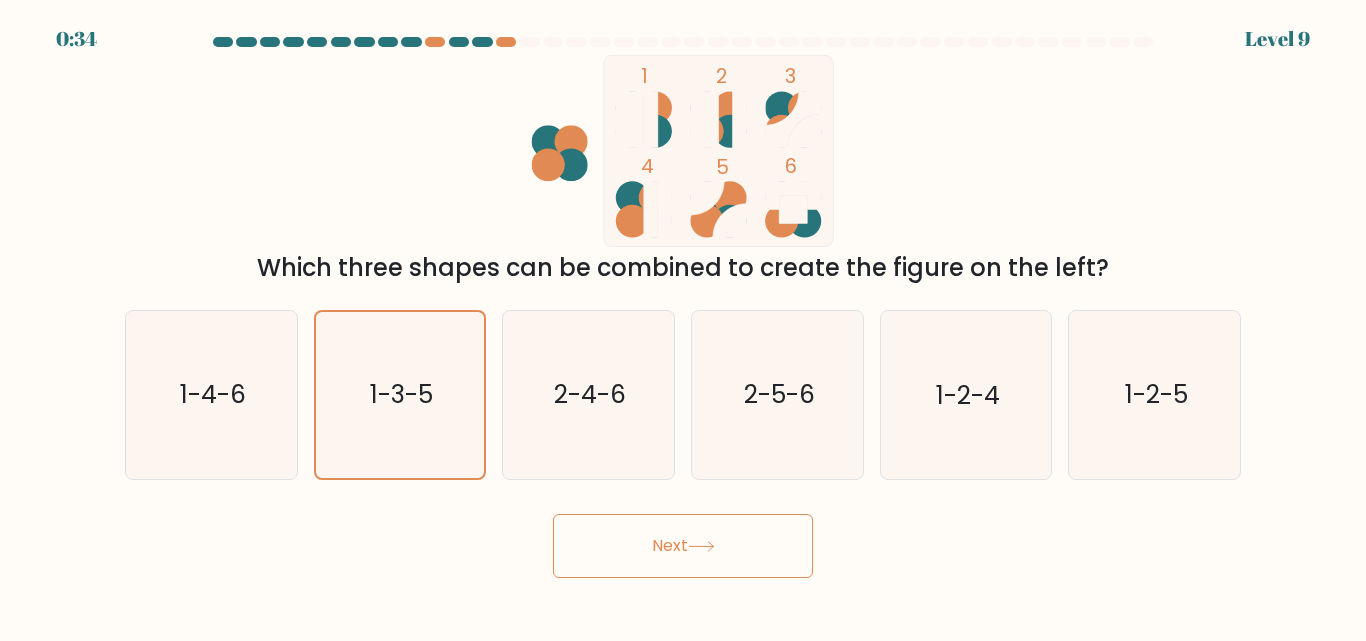 drag, startPoint x: 475, startPoint y: 402, endPoint x: 641, endPoint y: 552, distance: 223.73198 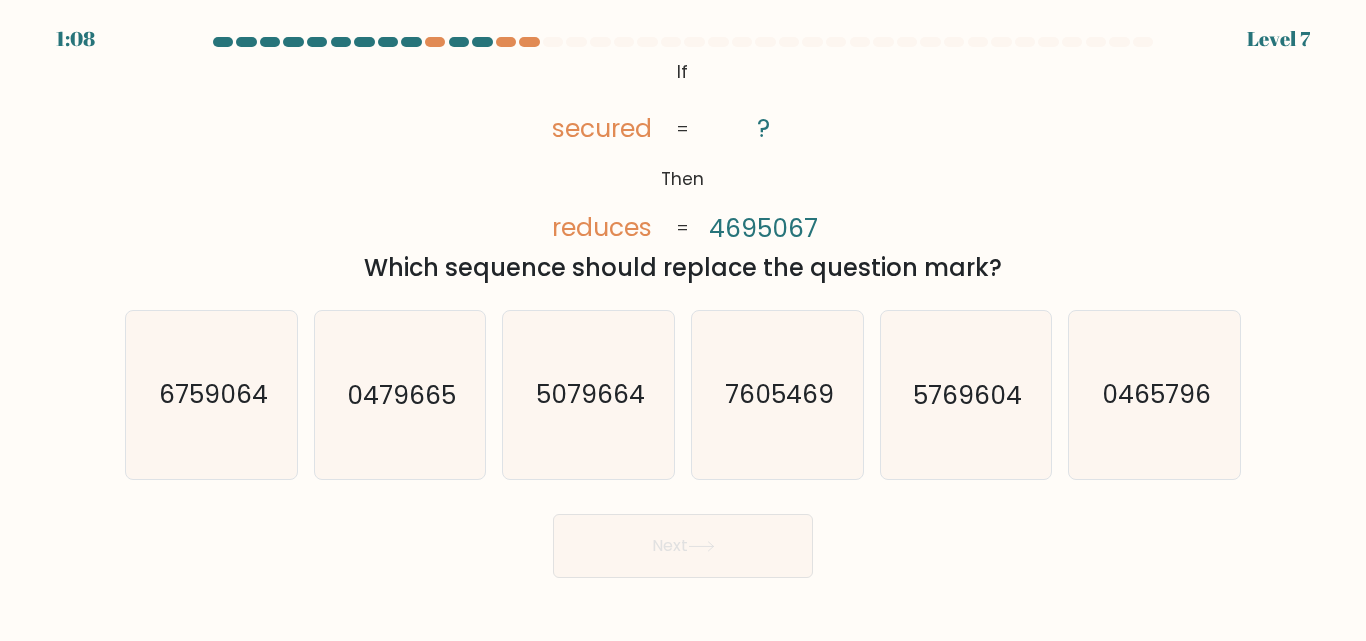 drag, startPoint x: 656, startPoint y: 376, endPoint x: 1220, endPoint y: 222, distance: 584.6469 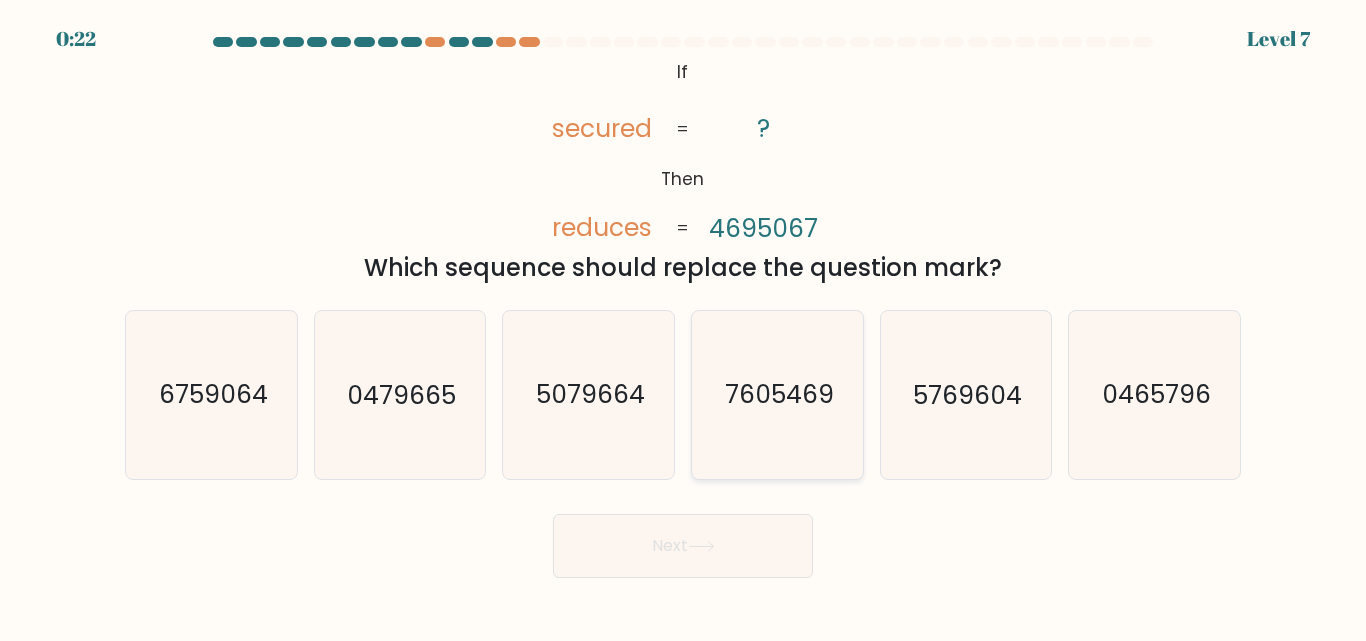 click on "7605469" 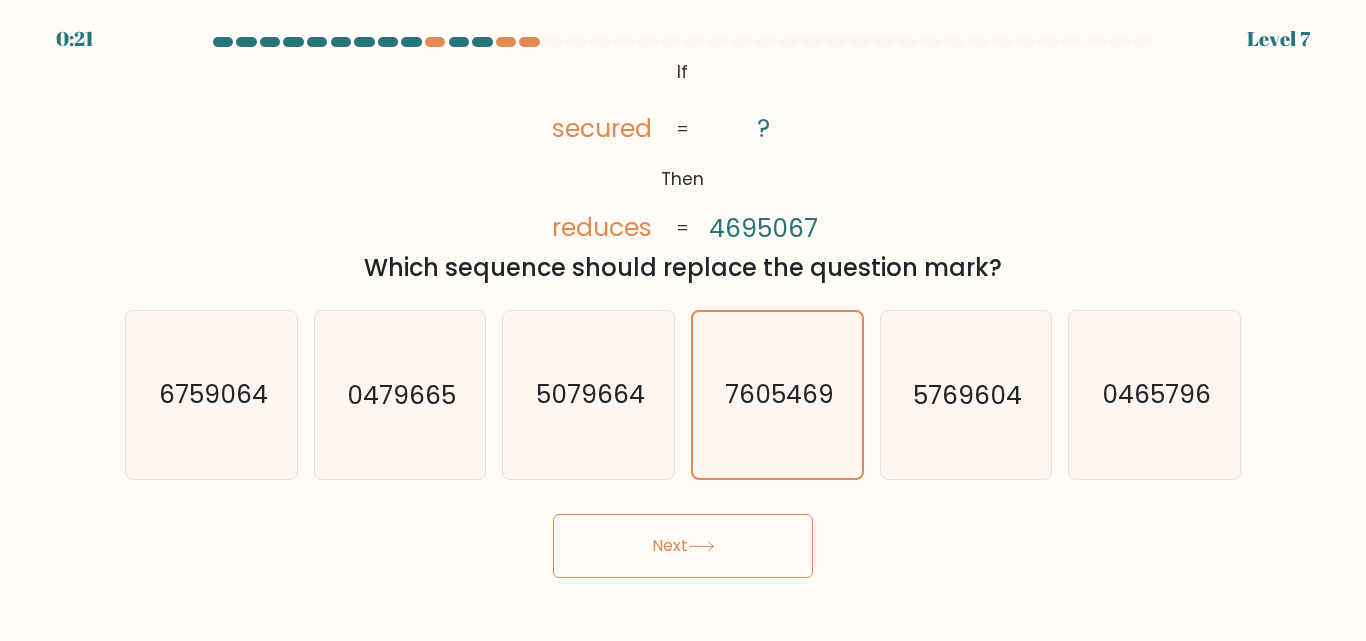 click on "Next" at bounding box center (683, 546) 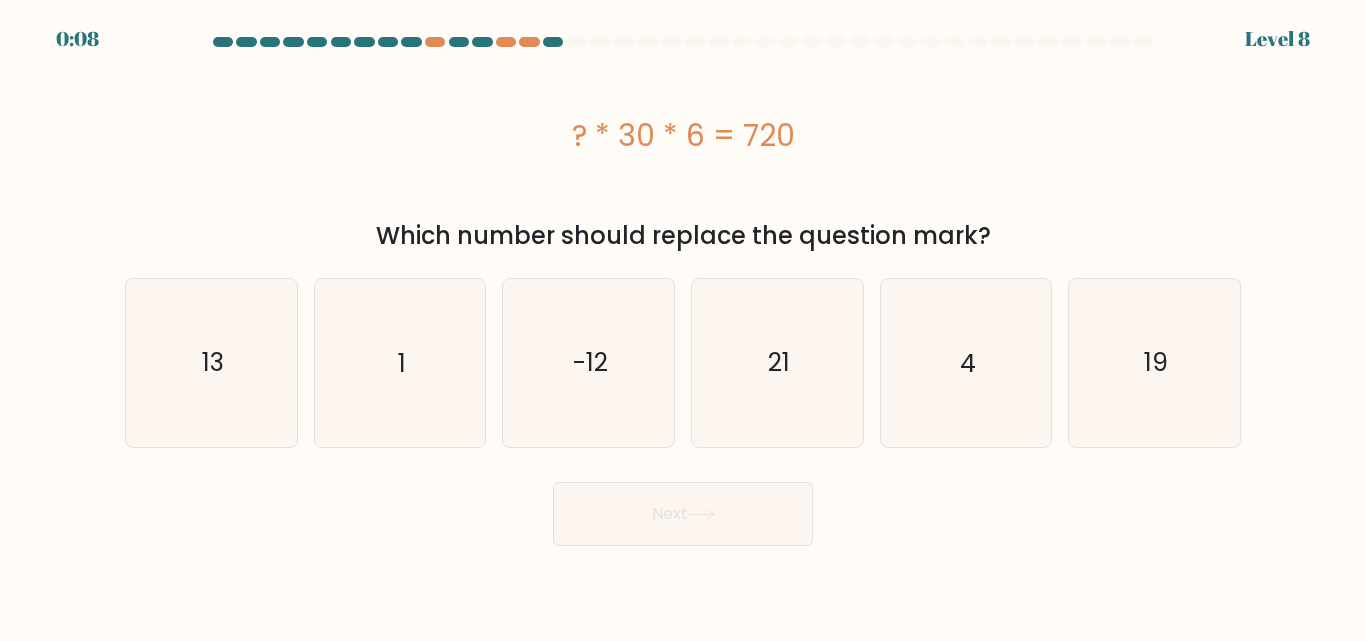 drag, startPoint x: 954, startPoint y: 372, endPoint x: 711, endPoint y: 493, distance: 271.459 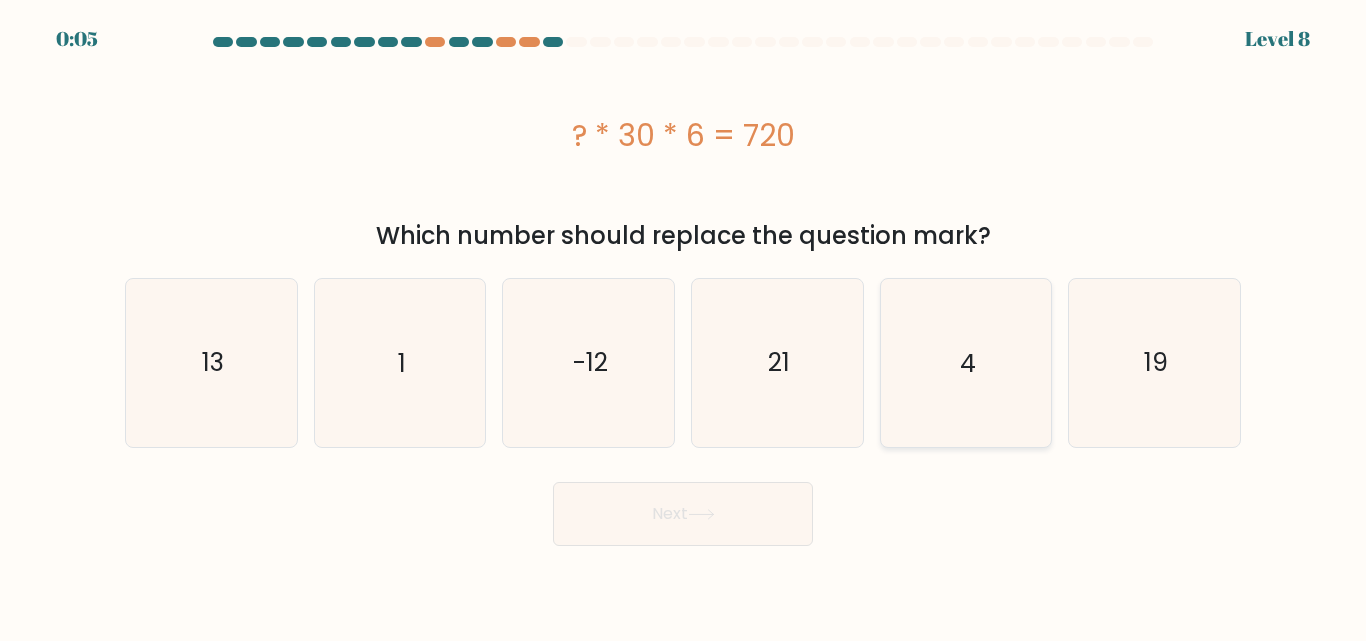 click on "4" 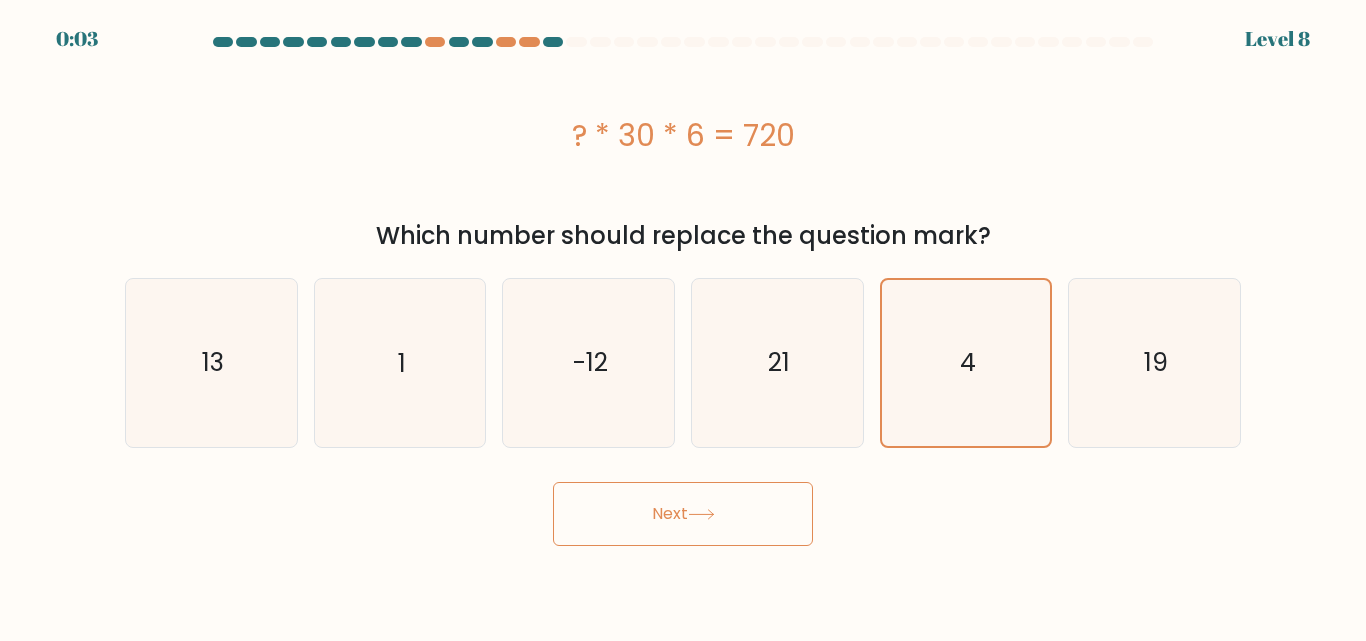 click on "Next" at bounding box center [683, 514] 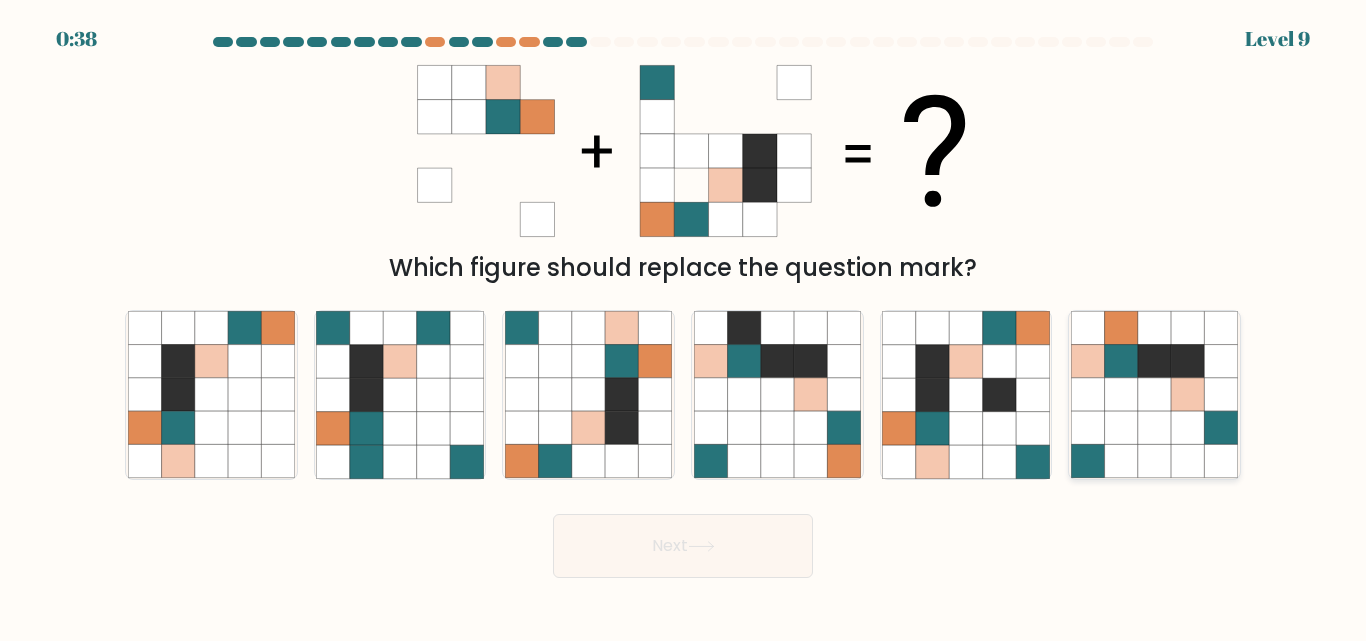 click 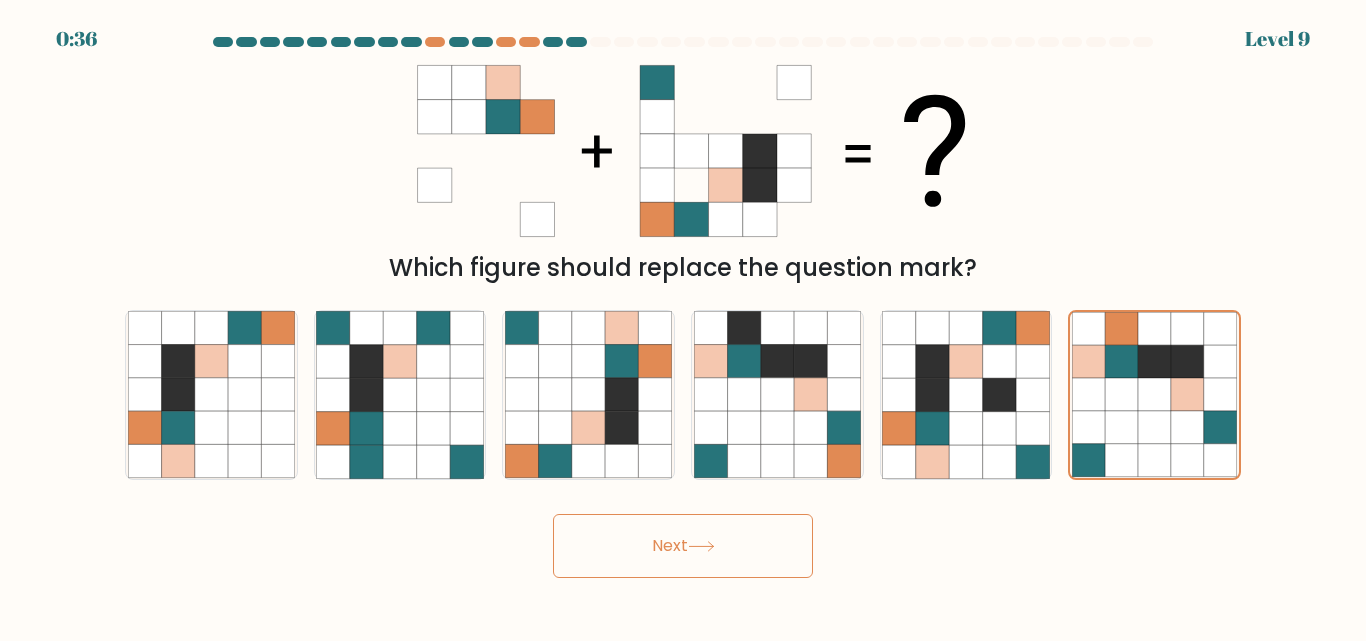 click on "0:36
Level 9" at bounding box center [683, 320] 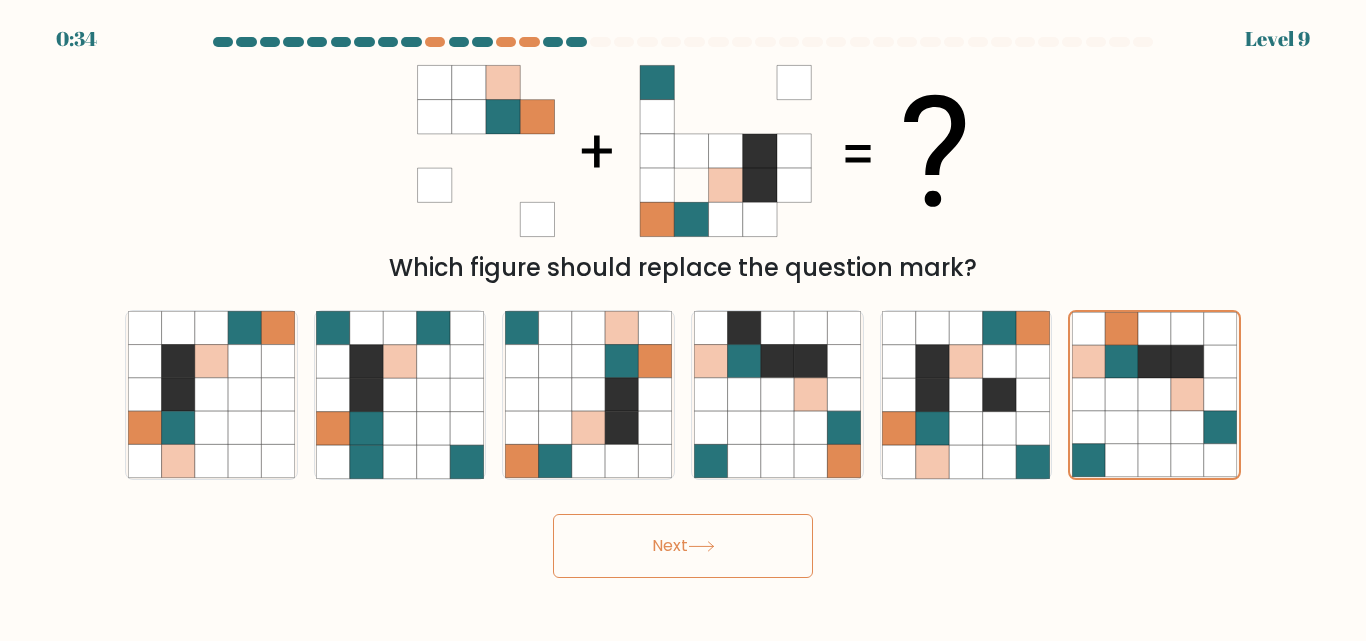 click on "Next" at bounding box center (683, 546) 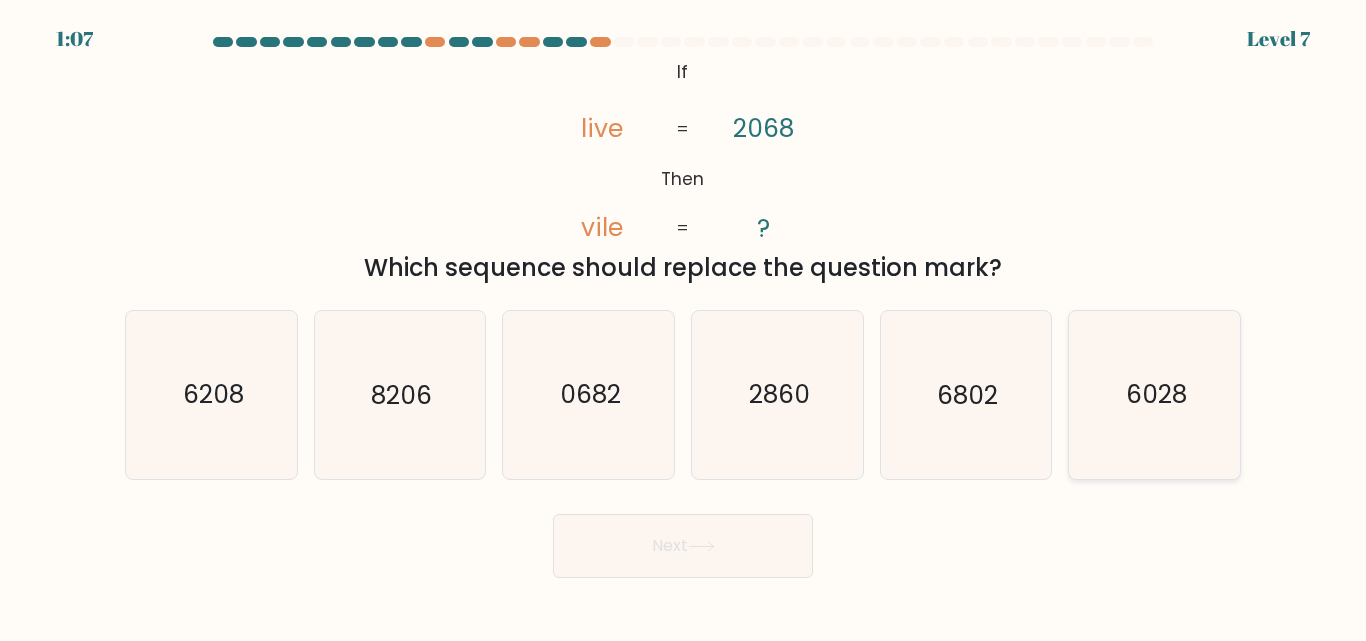 drag, startPoint x: 1147, startPoint y: 366, endPoint x: 1126, endPoint y: 393, distance: 34.20526 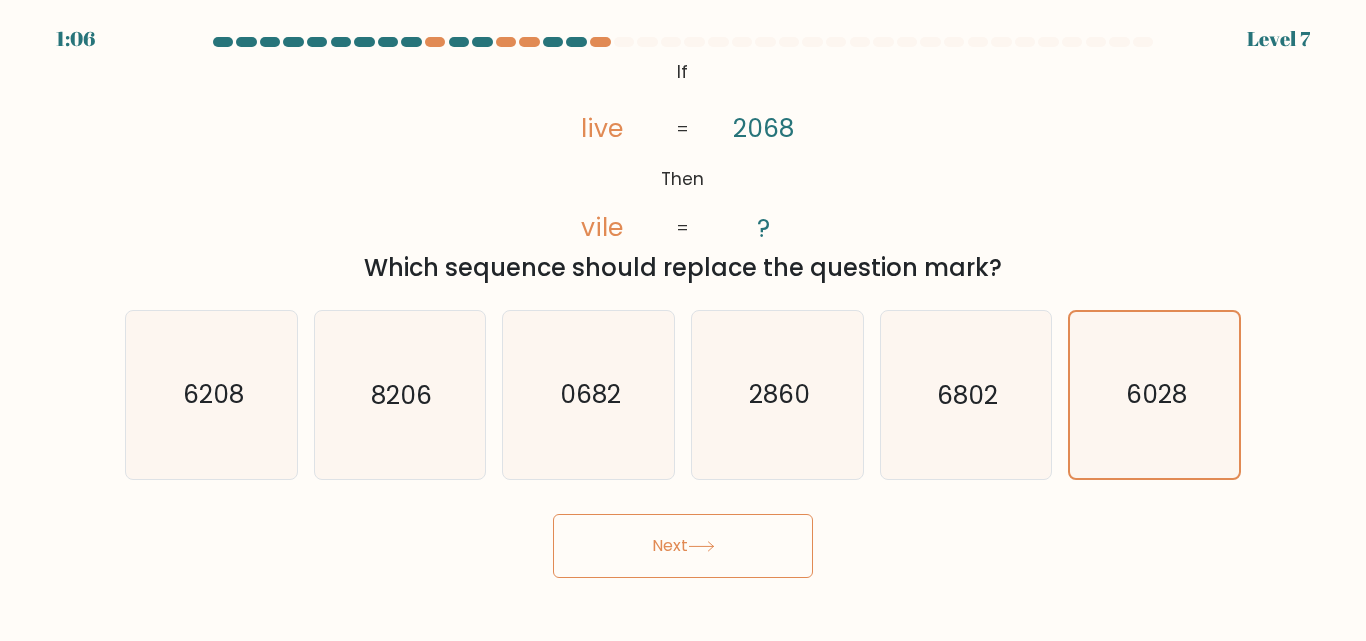 click on "Next" at bounding box center [683, 546] 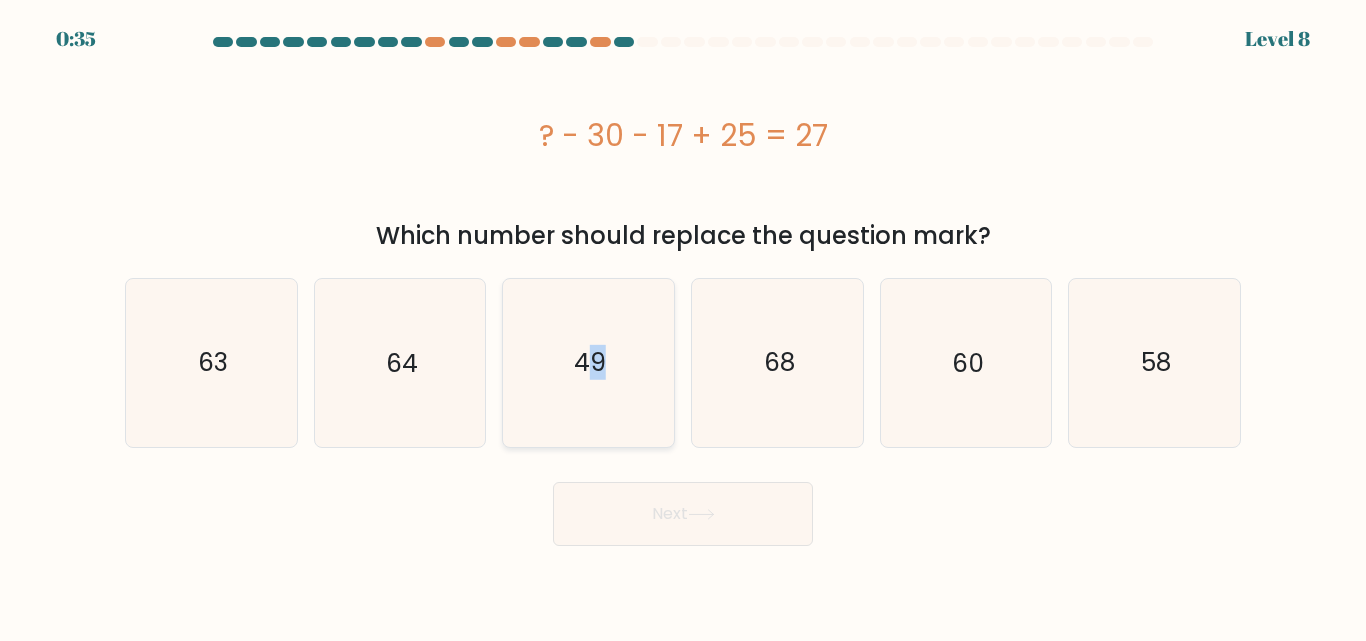 drag, startPoint x: 597, startPoint y: 372, endPoint x: 618, endPoint y: 382, distance: 23.259407 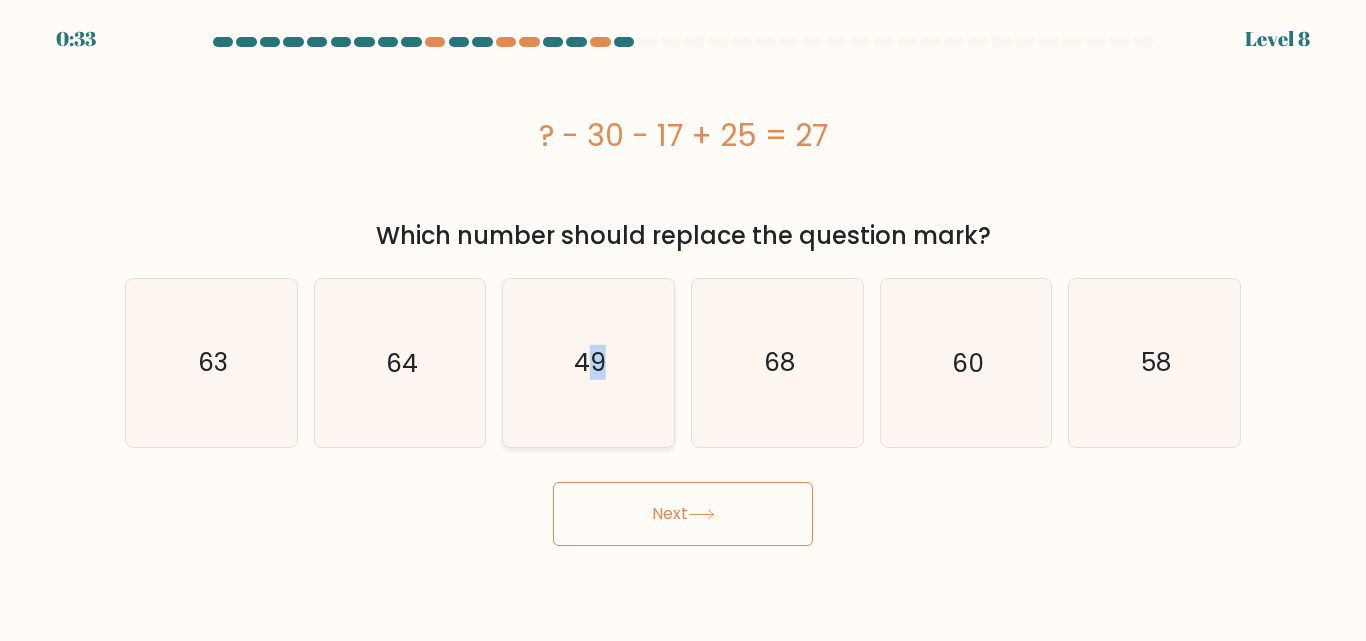 click on "49" 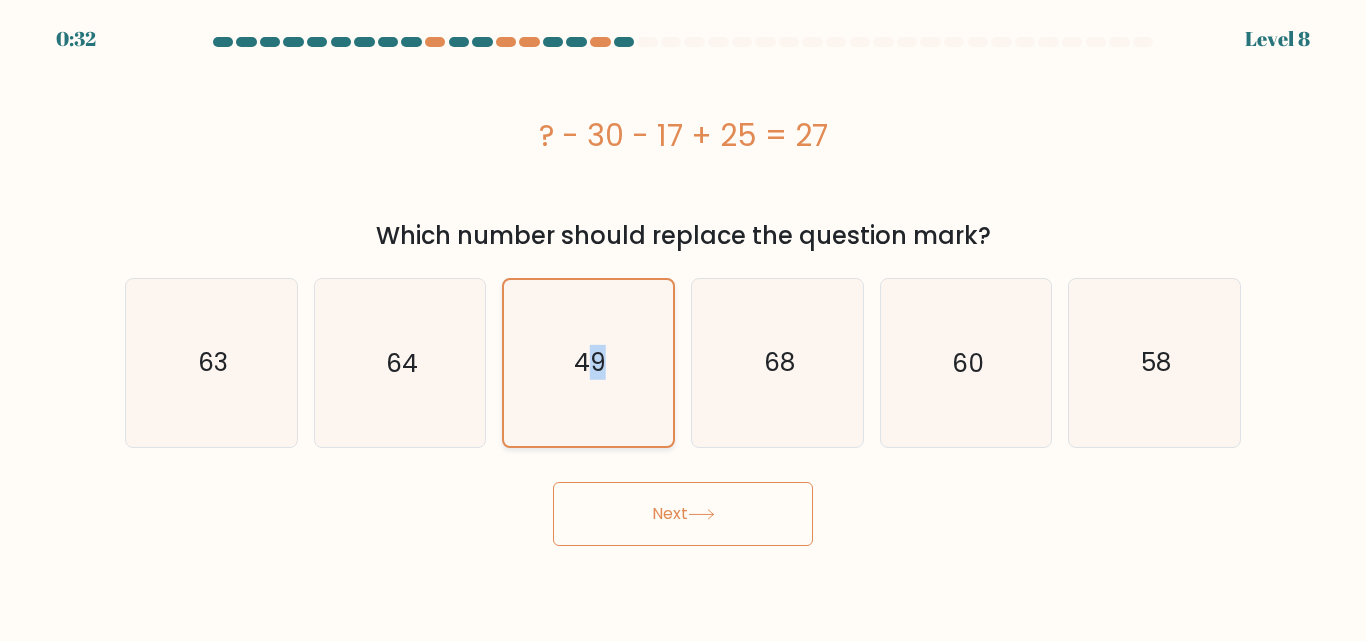 click on "49" 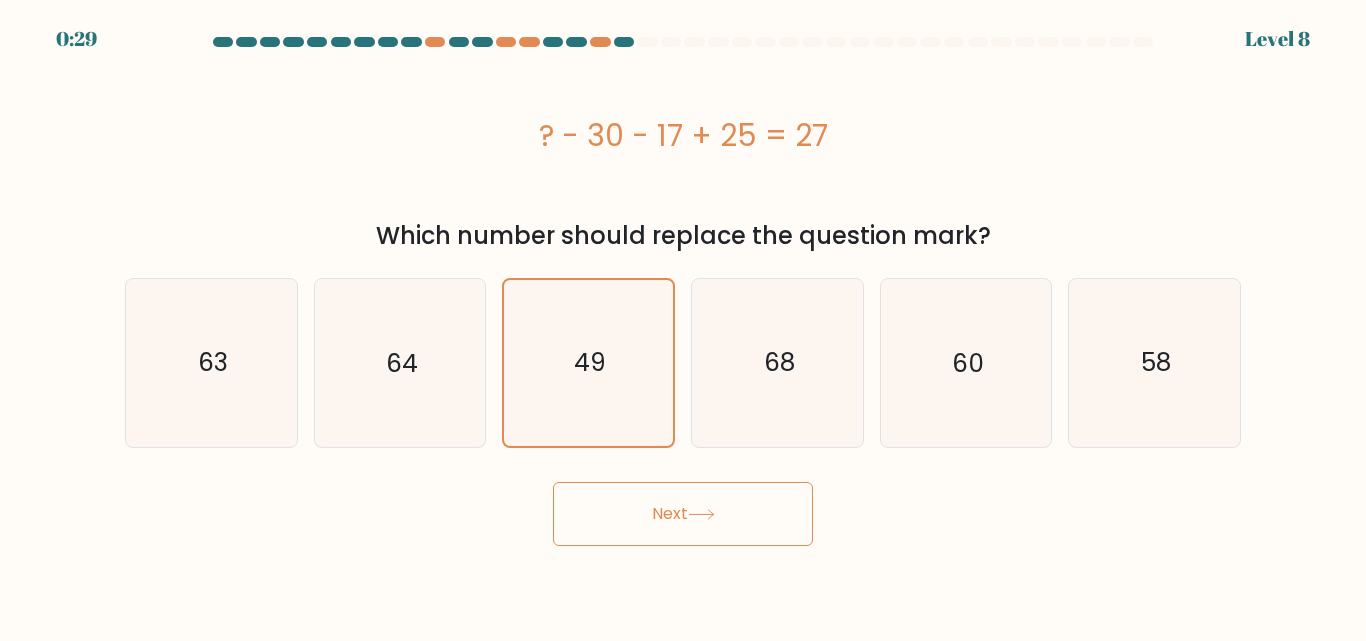 click on "Next" at bounding box center (683, 514) 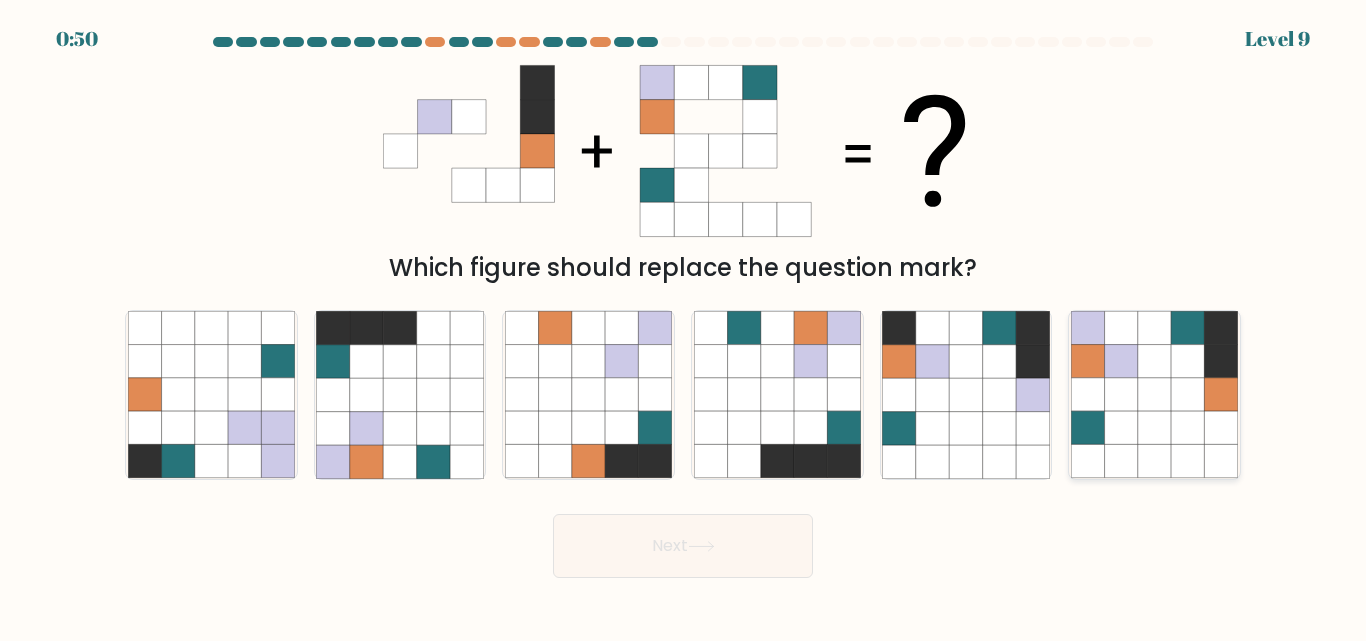 click 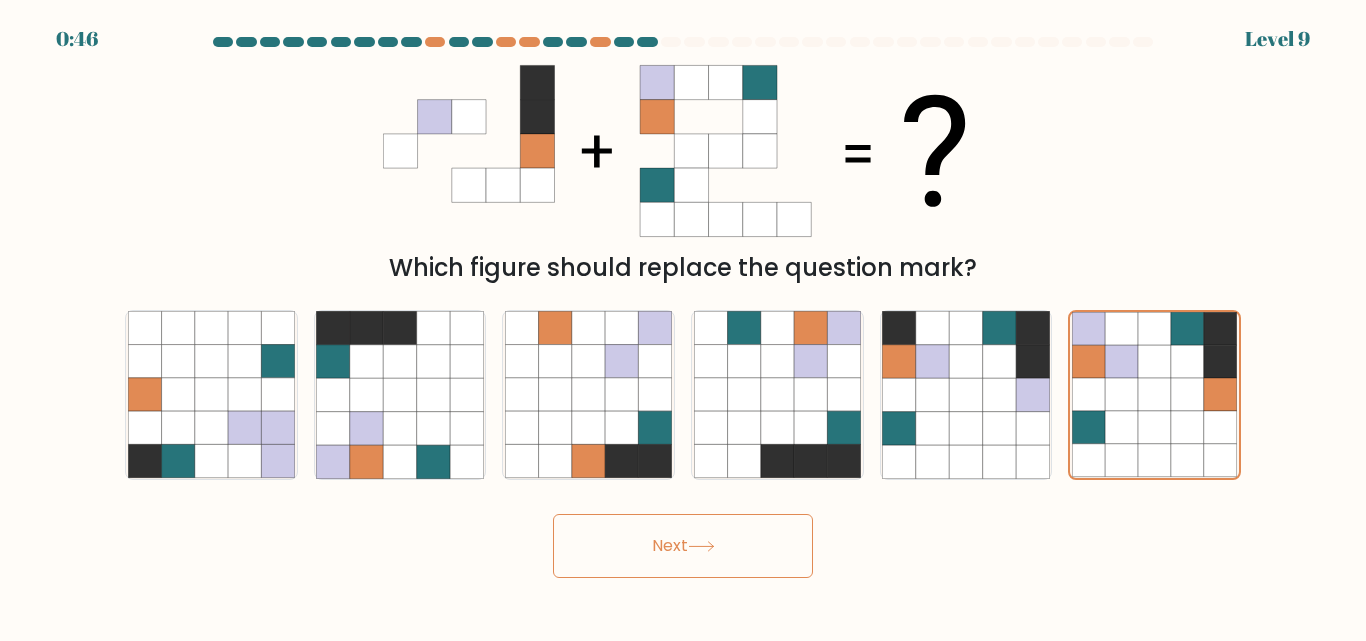 click on "Next" at bounding box center (683, 546) 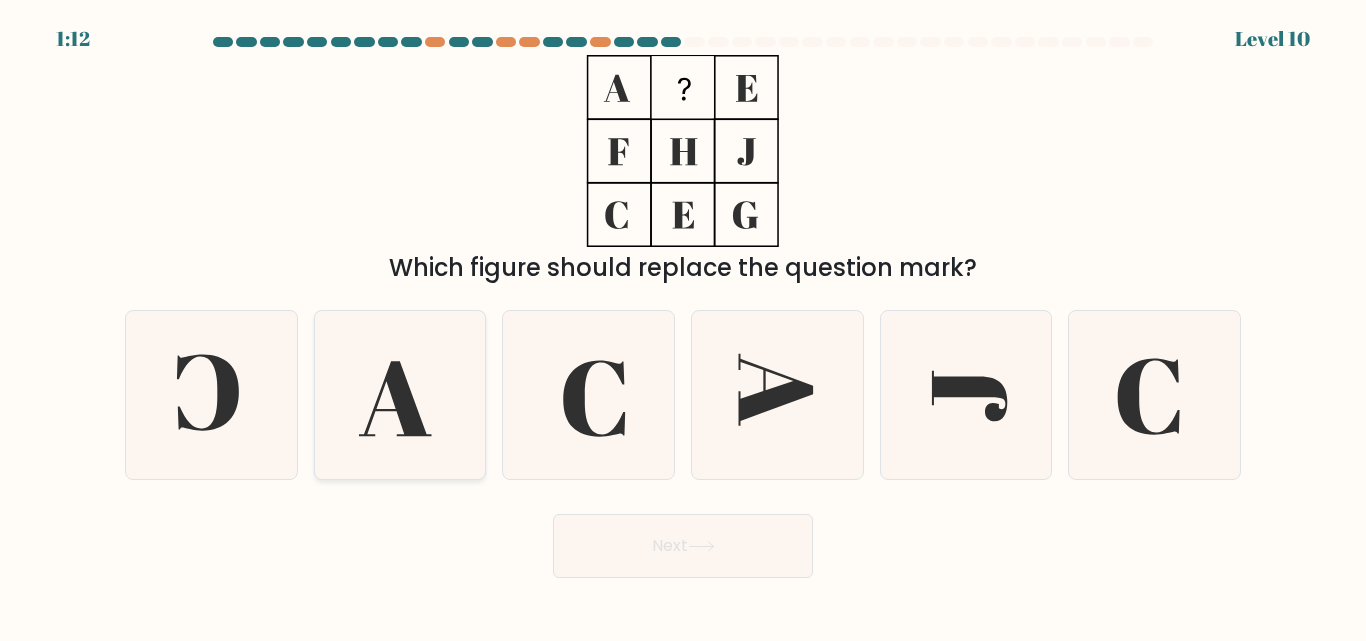 click 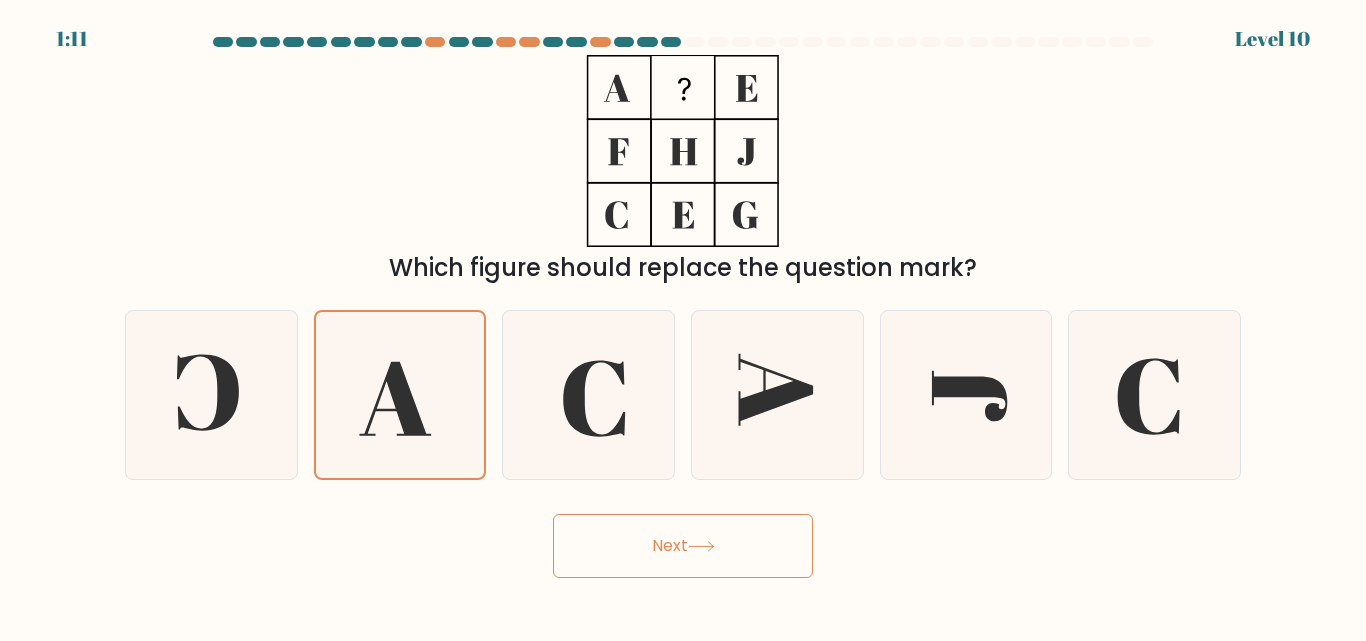 click on "Next" at bounding box center [683, 546] 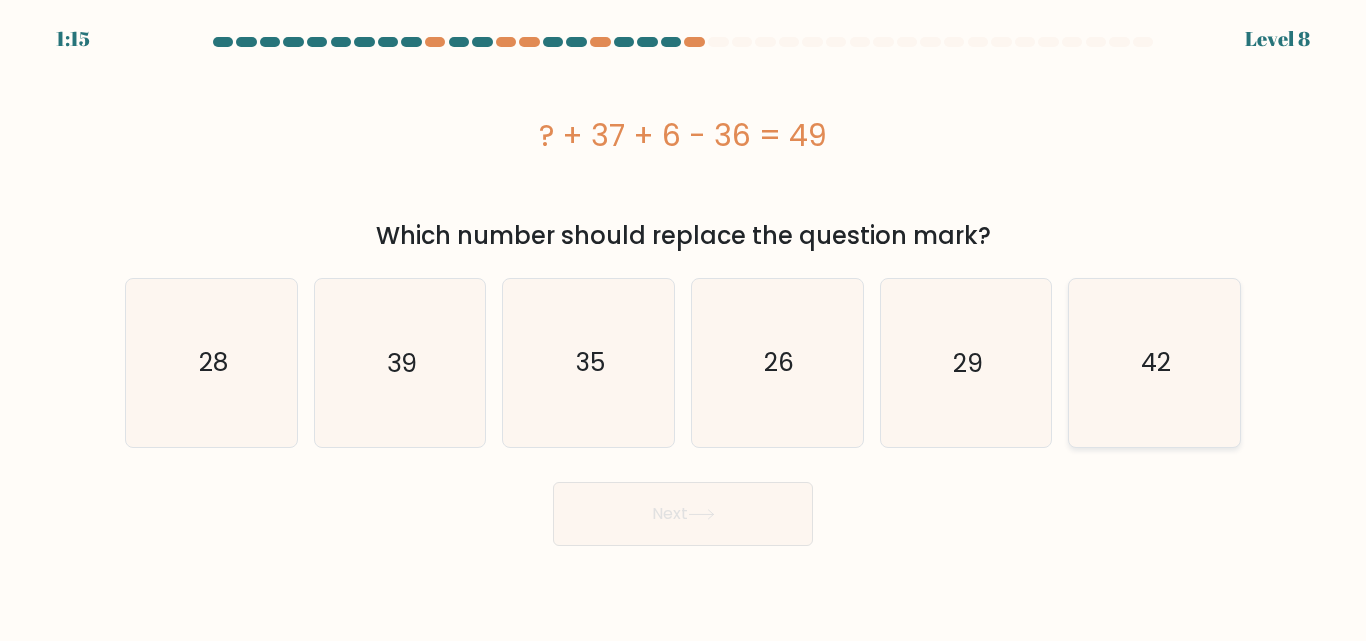 click on "42" 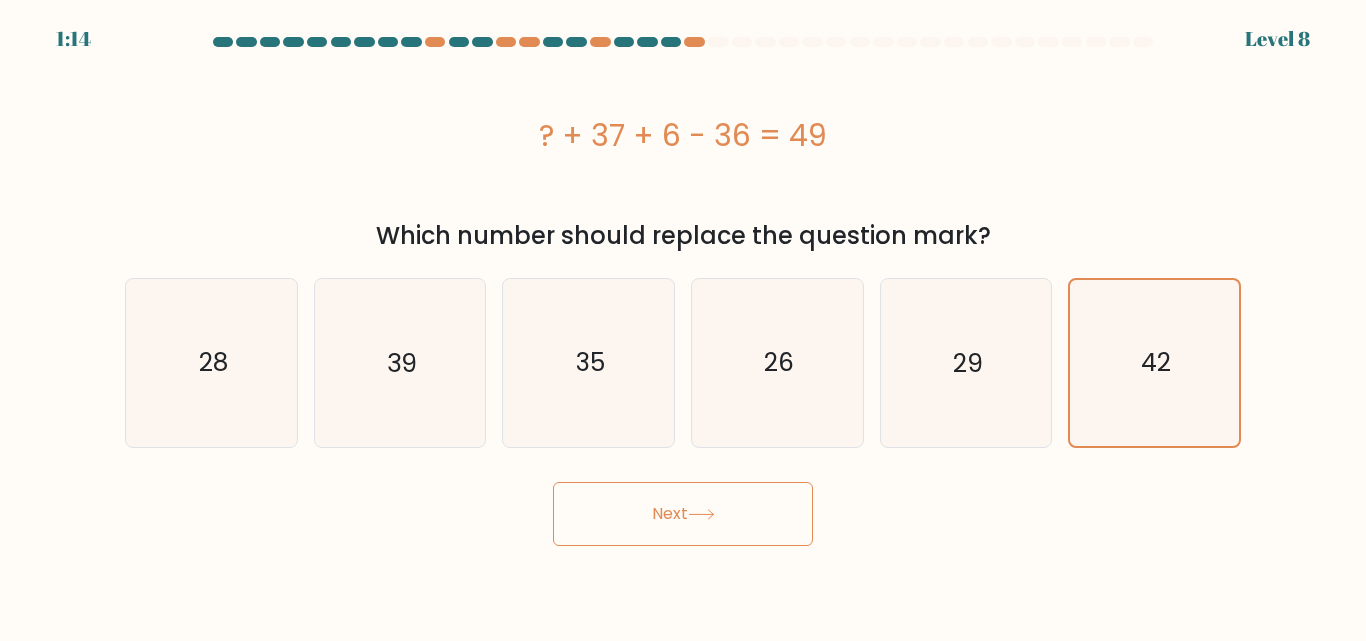 click on "Next" at bounding box center (683, 514) 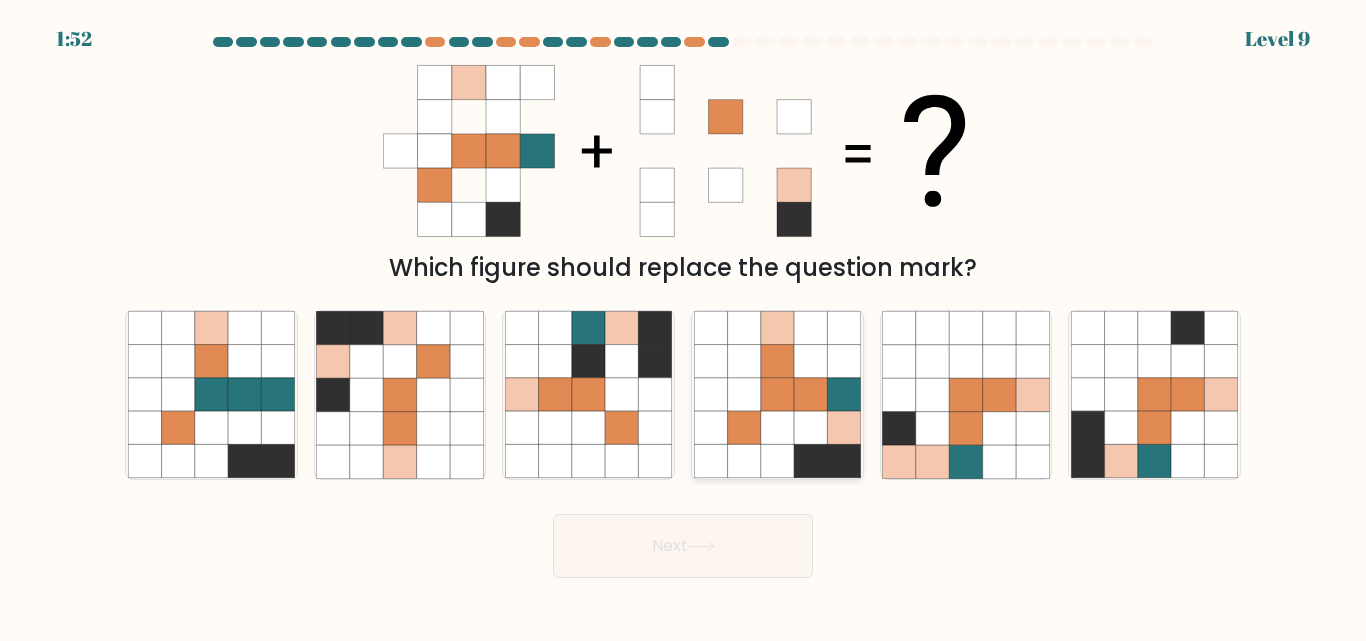 click 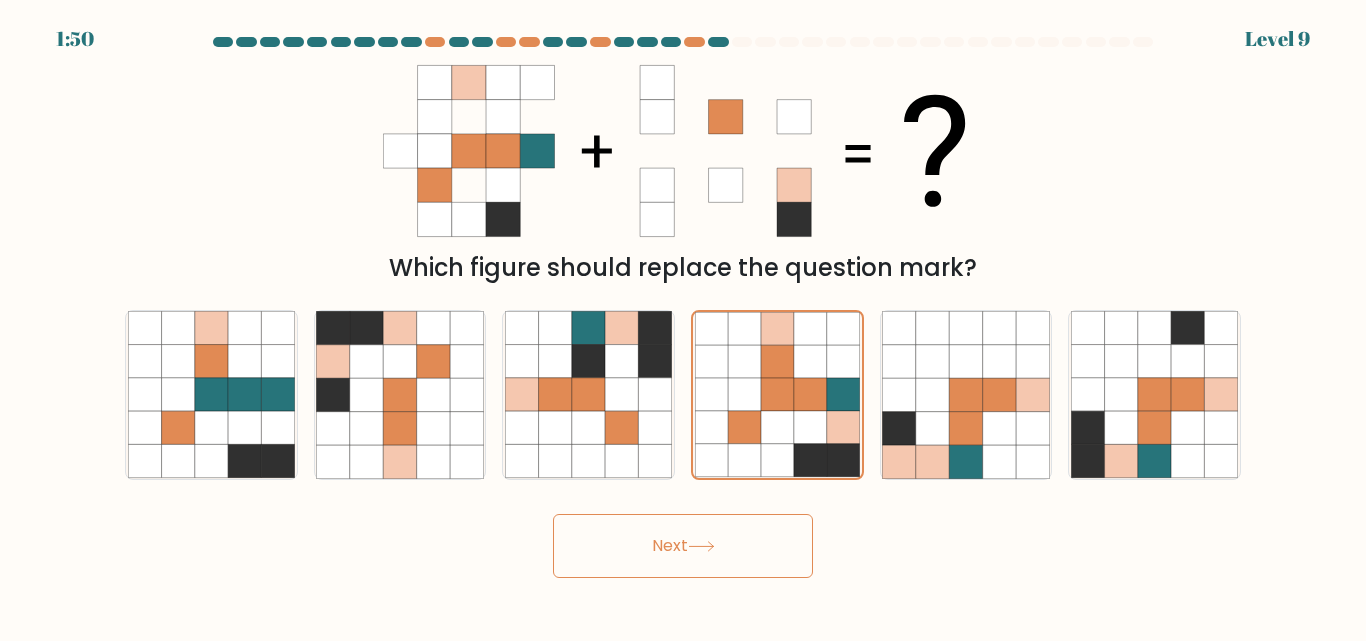 click 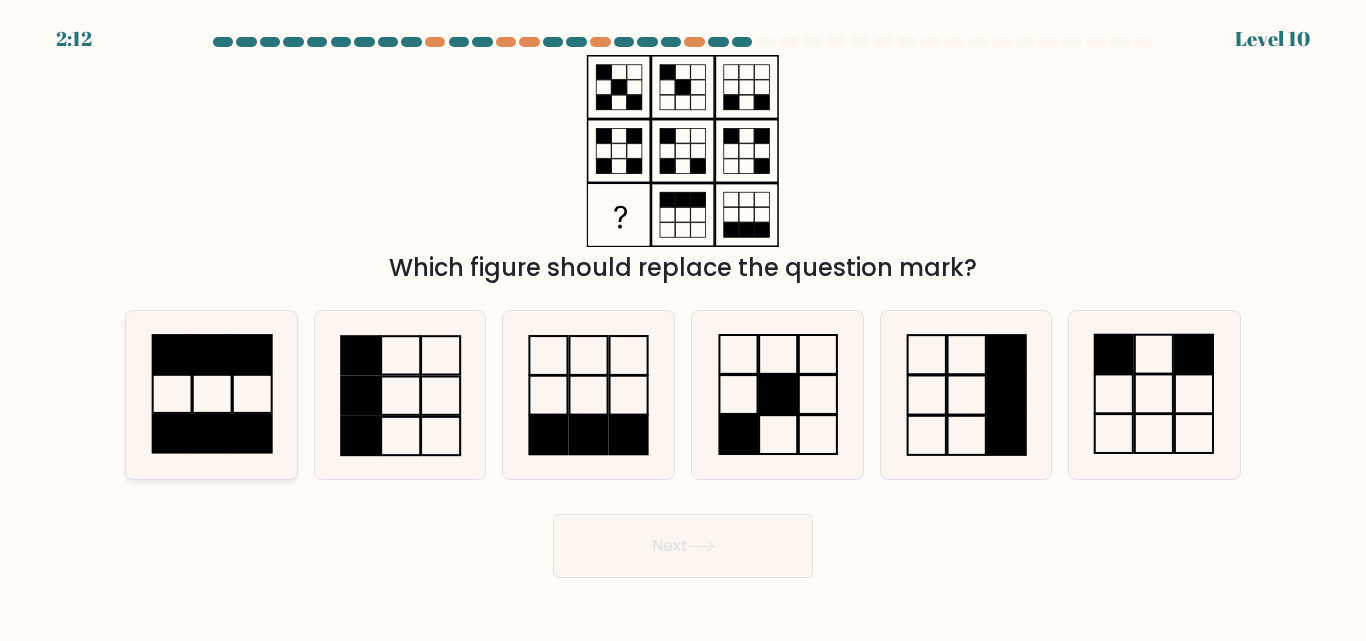 click 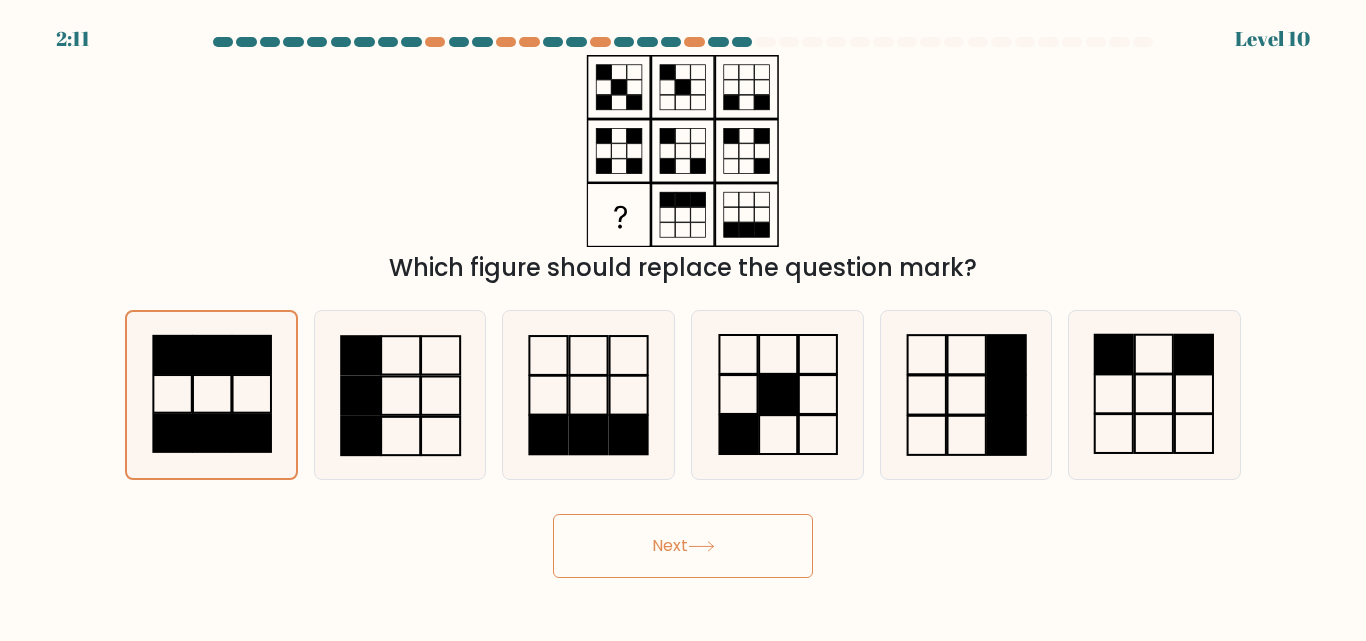 click on "Next" at bounding box center (683, 546) 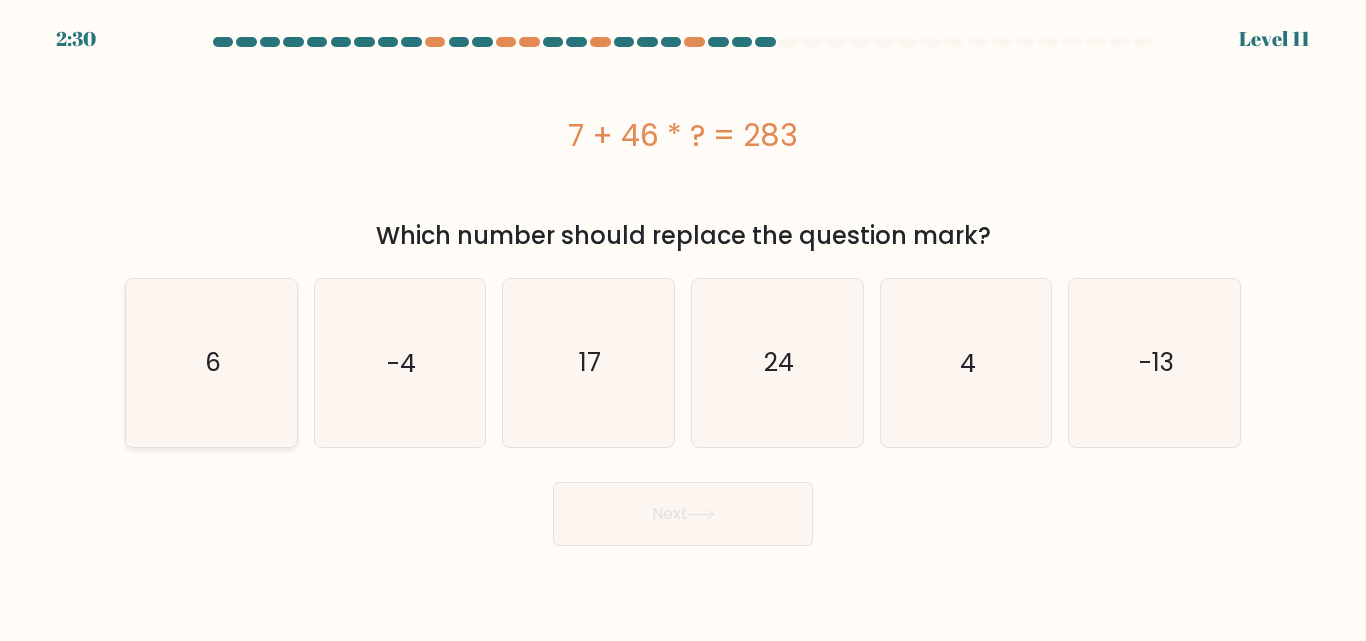 click on "6" 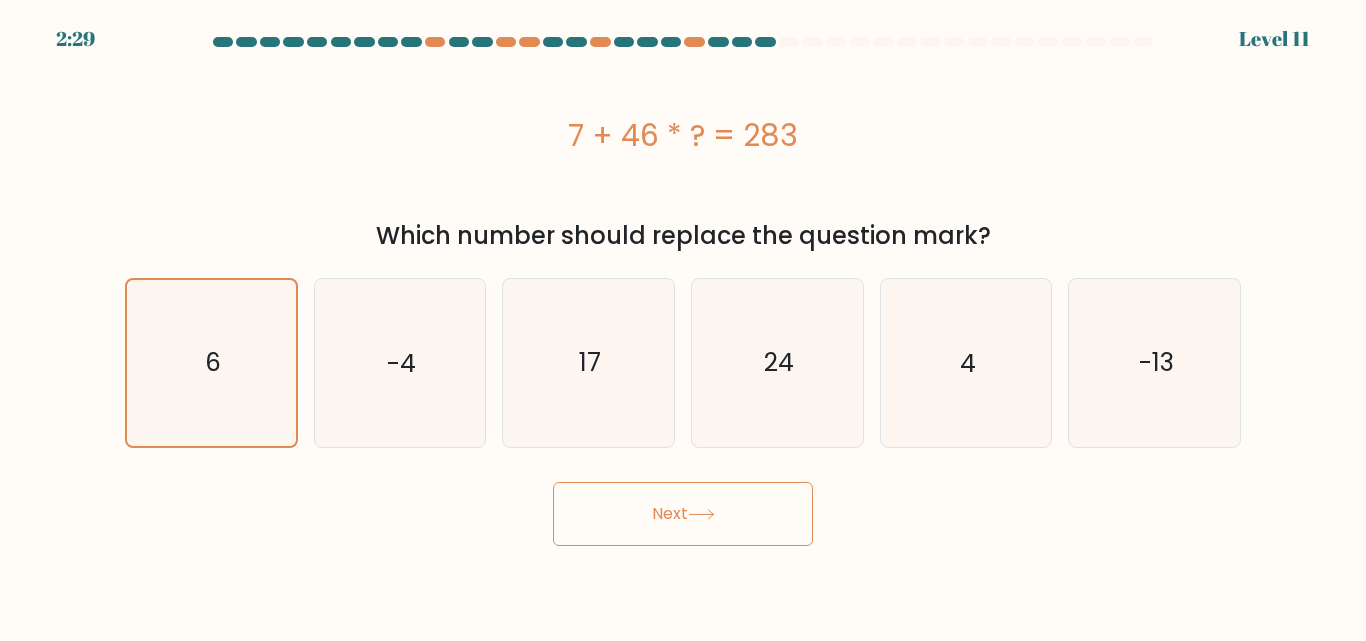 click on "Next" at bounding box center [683, 514] 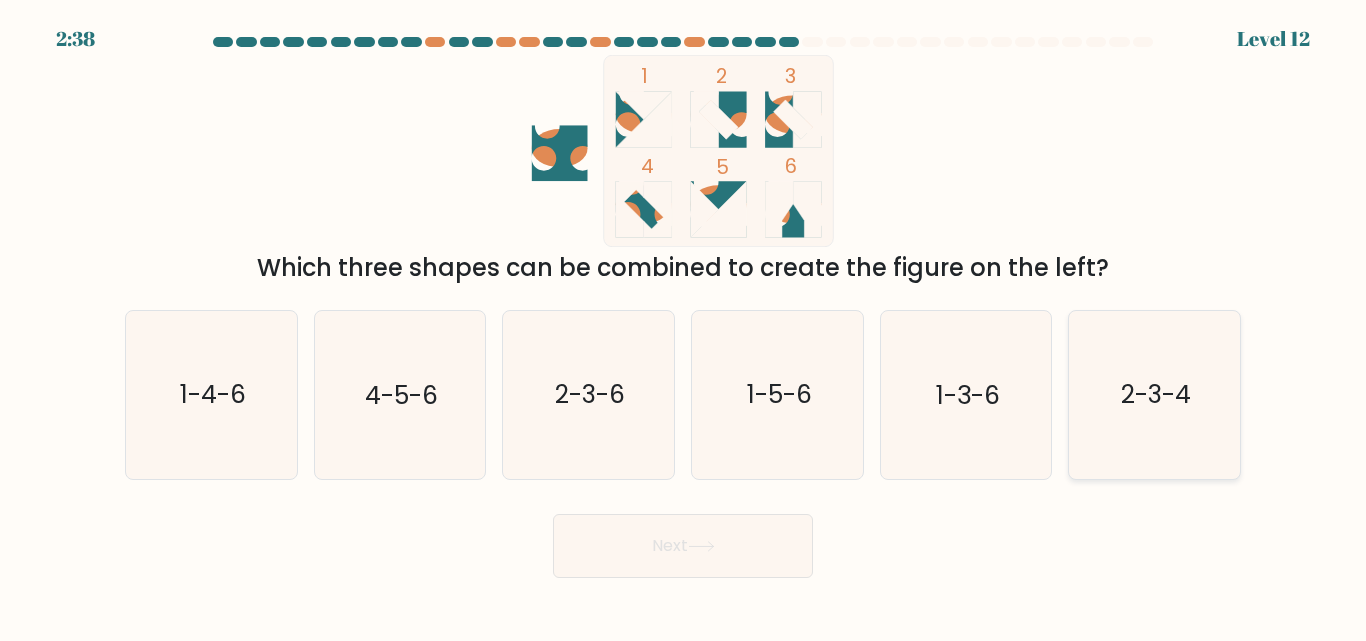click on "2-3-4" 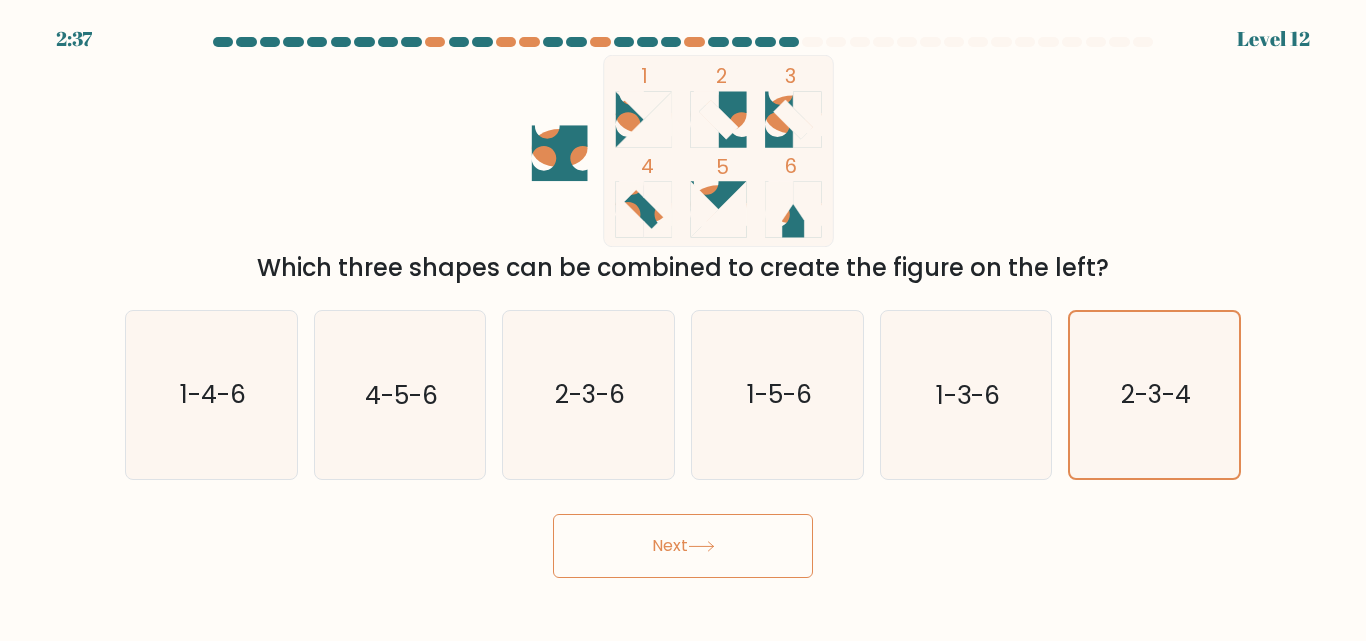 click on "Next" at bounding box center [683, 546] 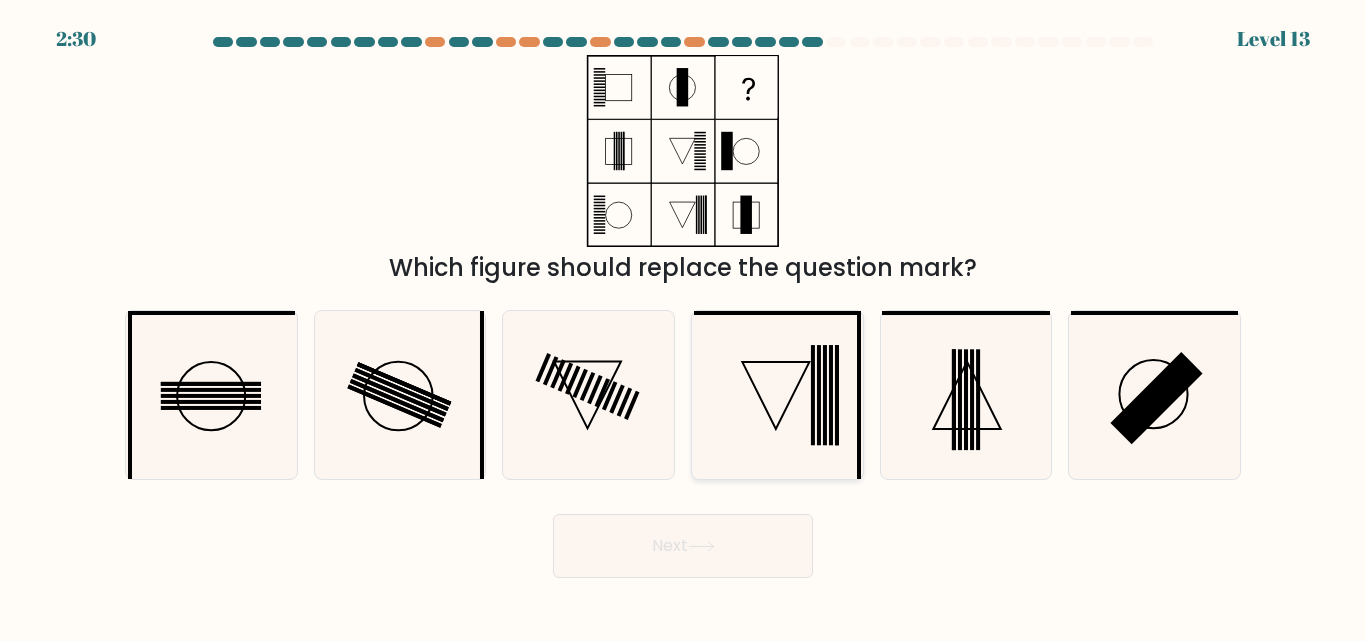 click 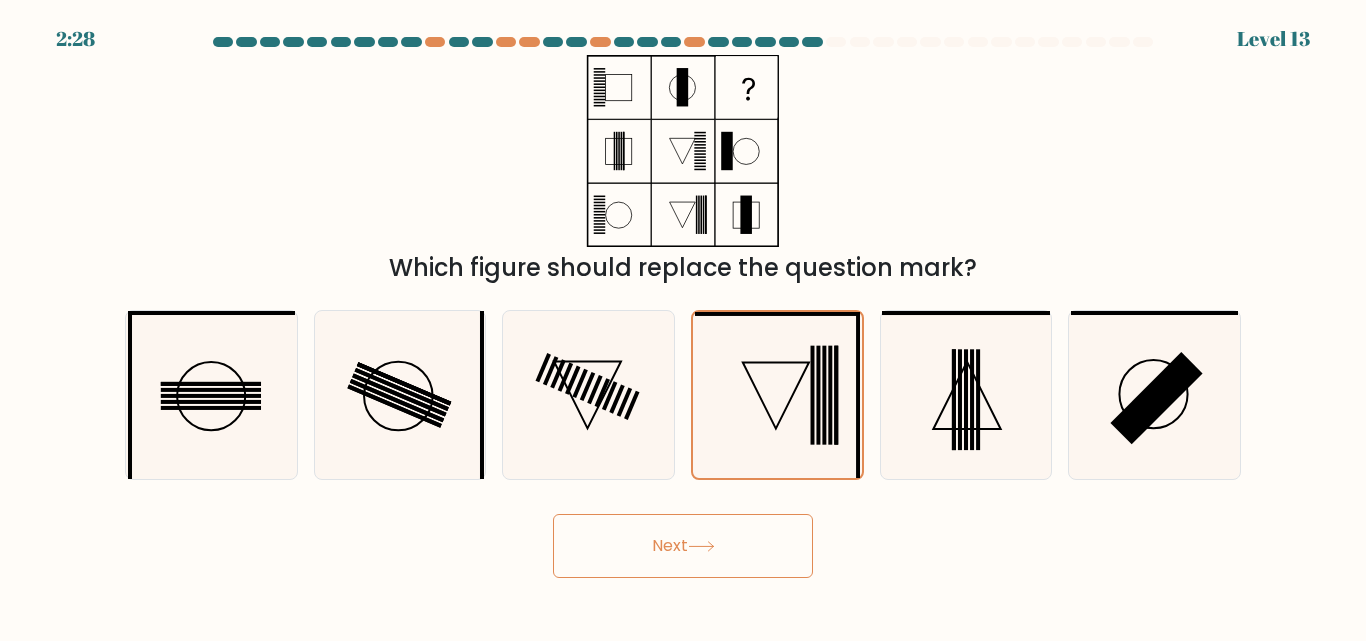 click on "Next" at bounding box center (683, 546) 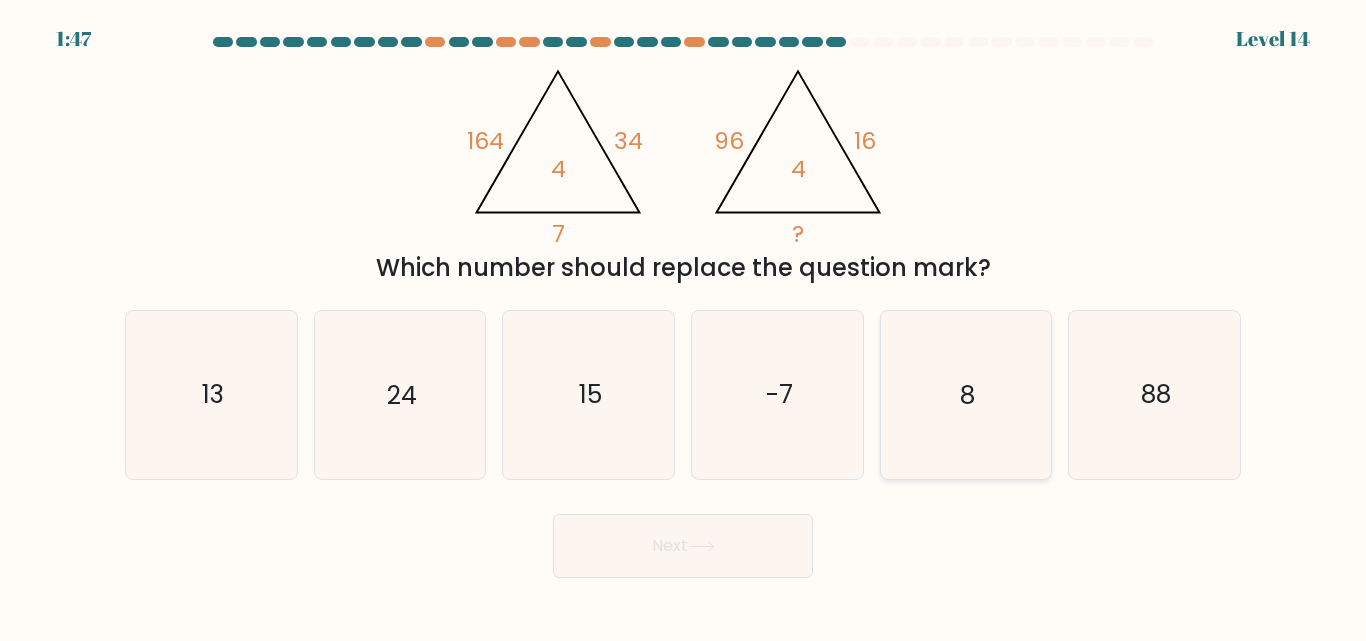 click on "8" 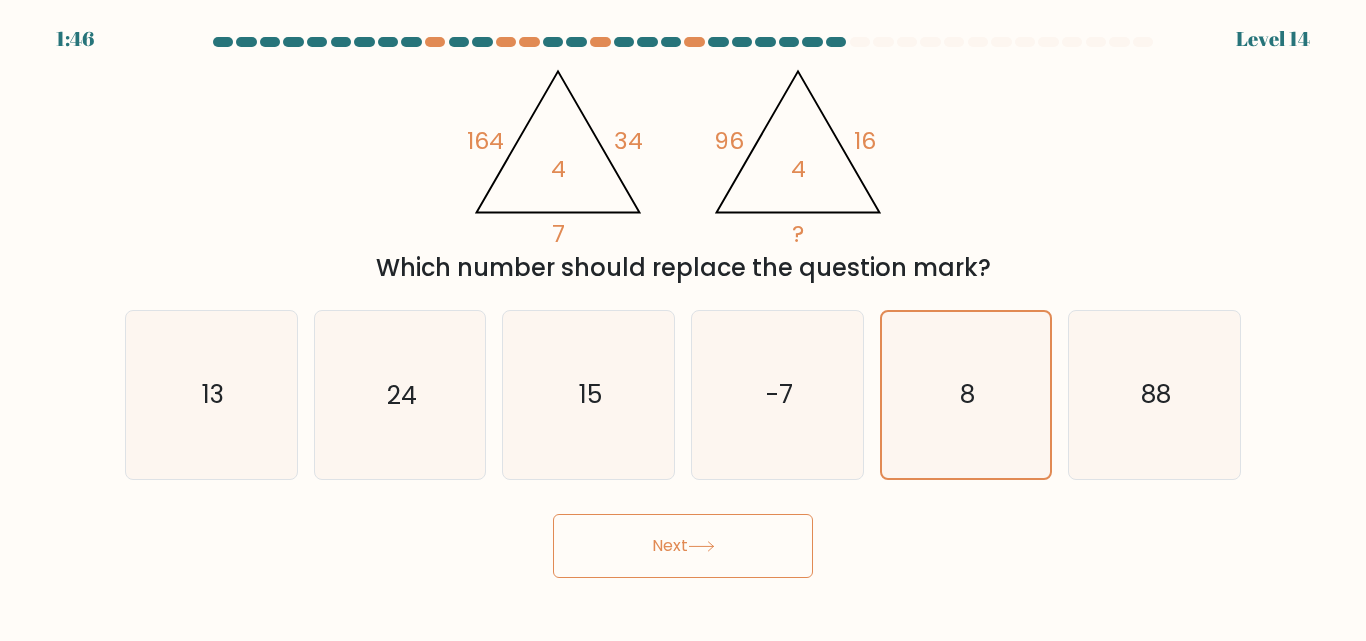 click on "Next" at bounding box center (683, 546) 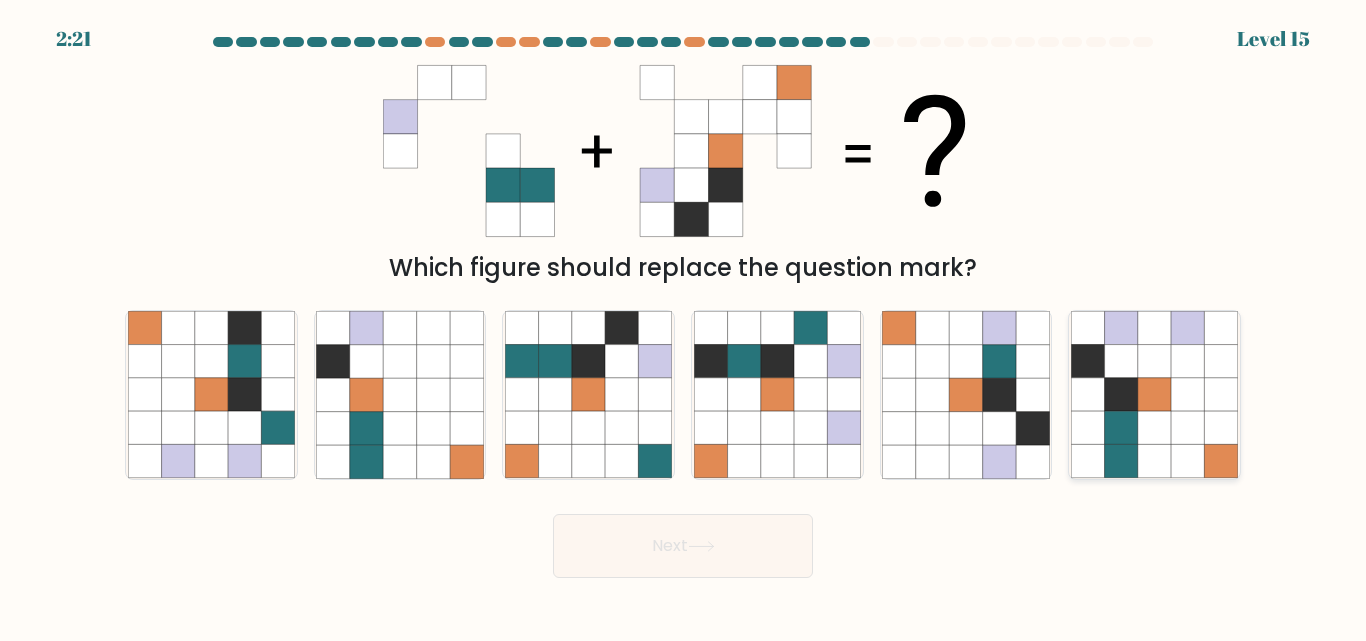 click 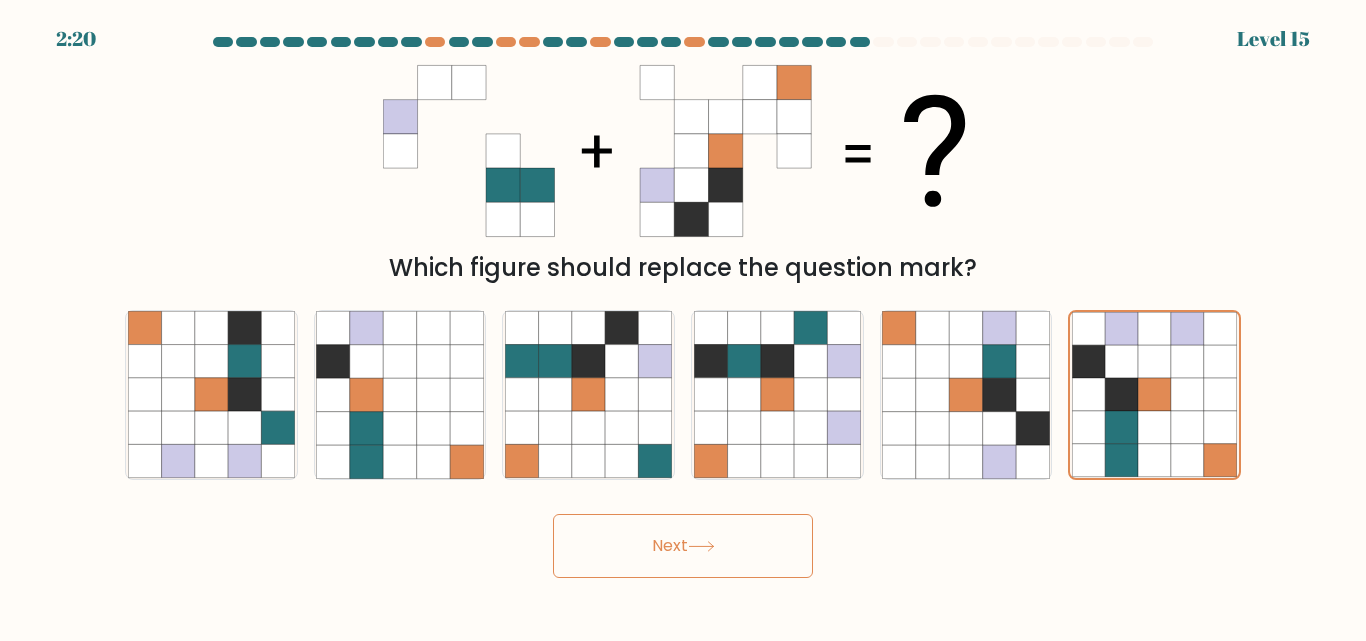 click 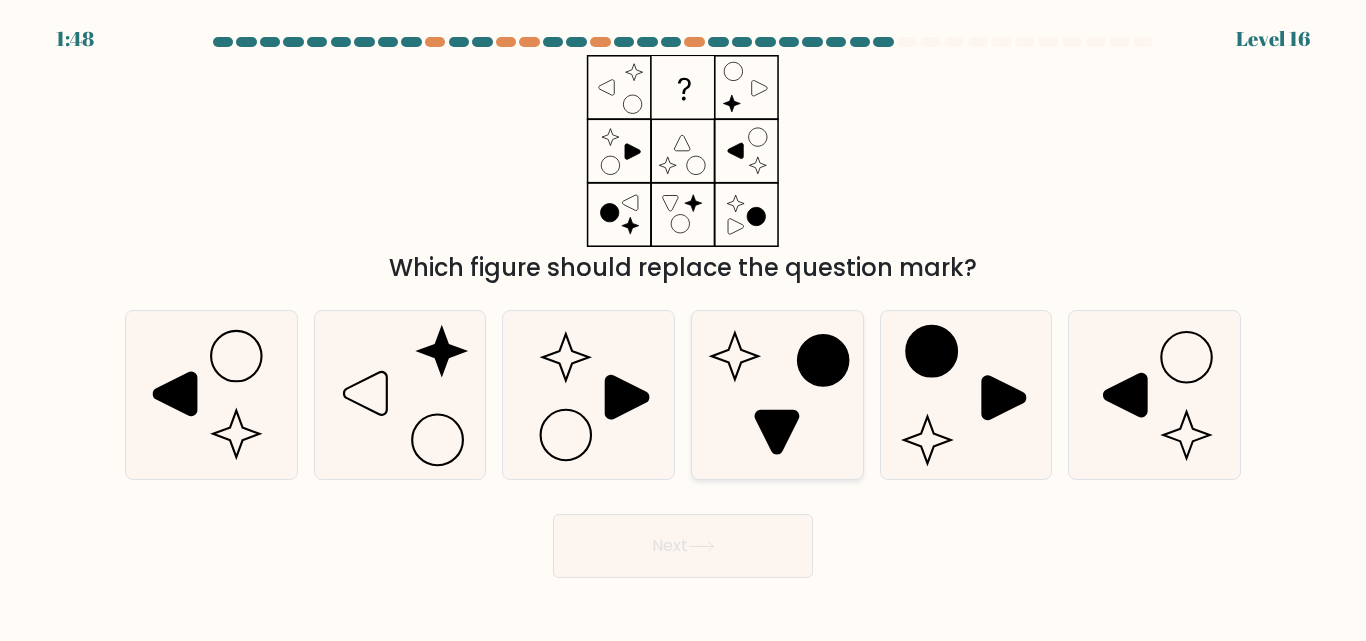 click 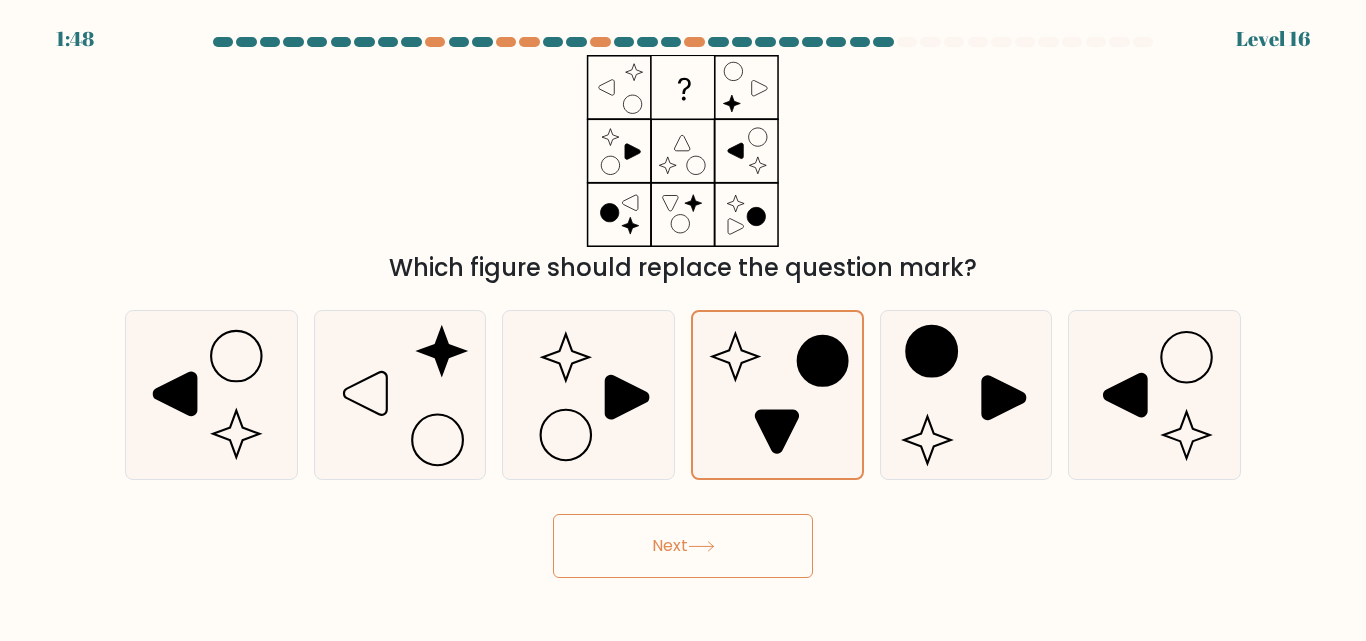 click on "Next" at bounding box center (683, 546) 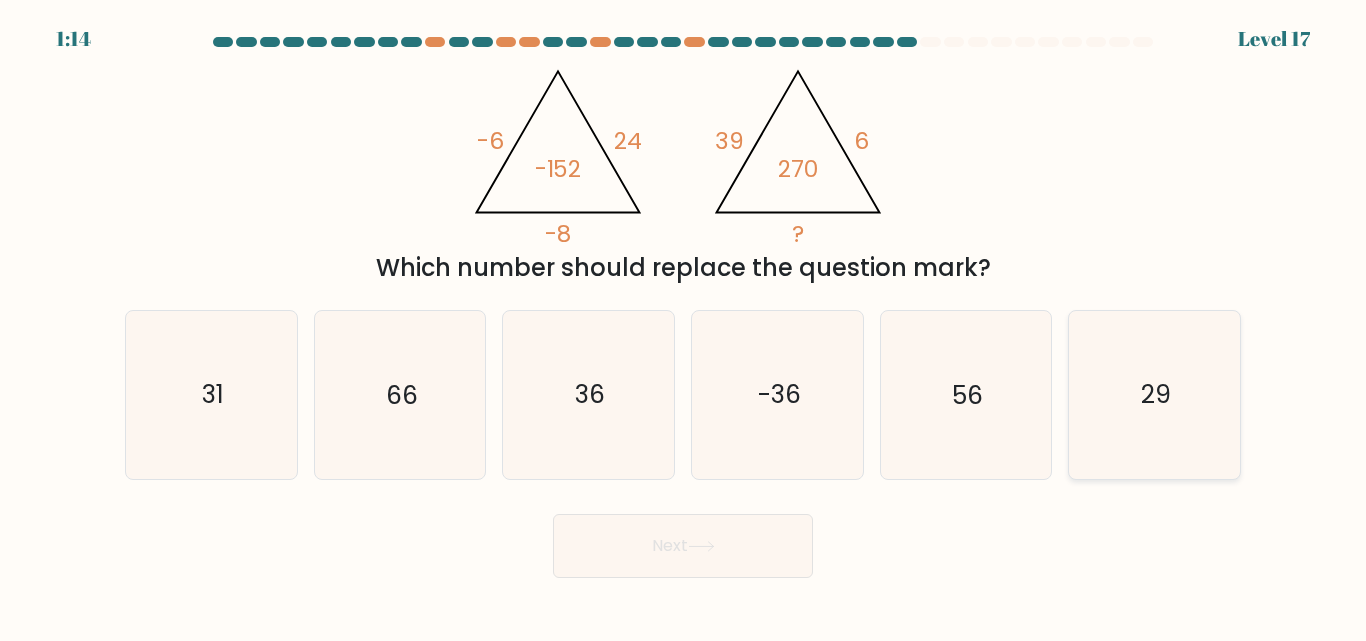 click on "29" 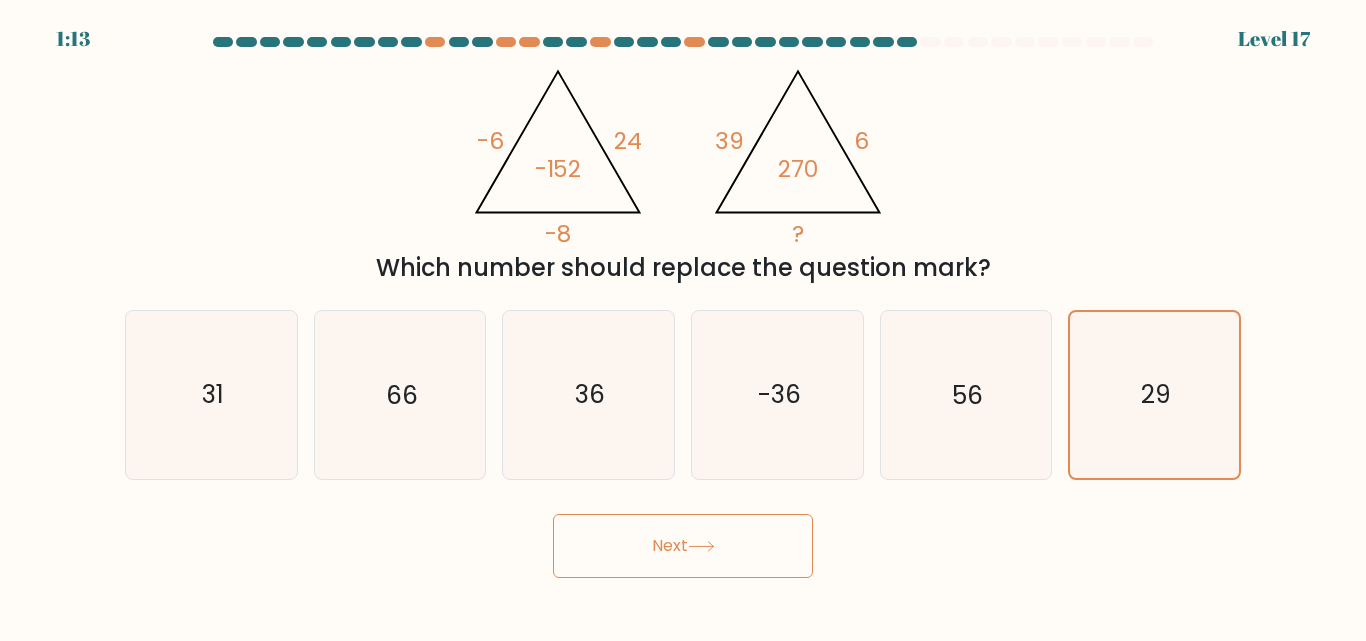click on "Next" at bounding box center [683, 546] 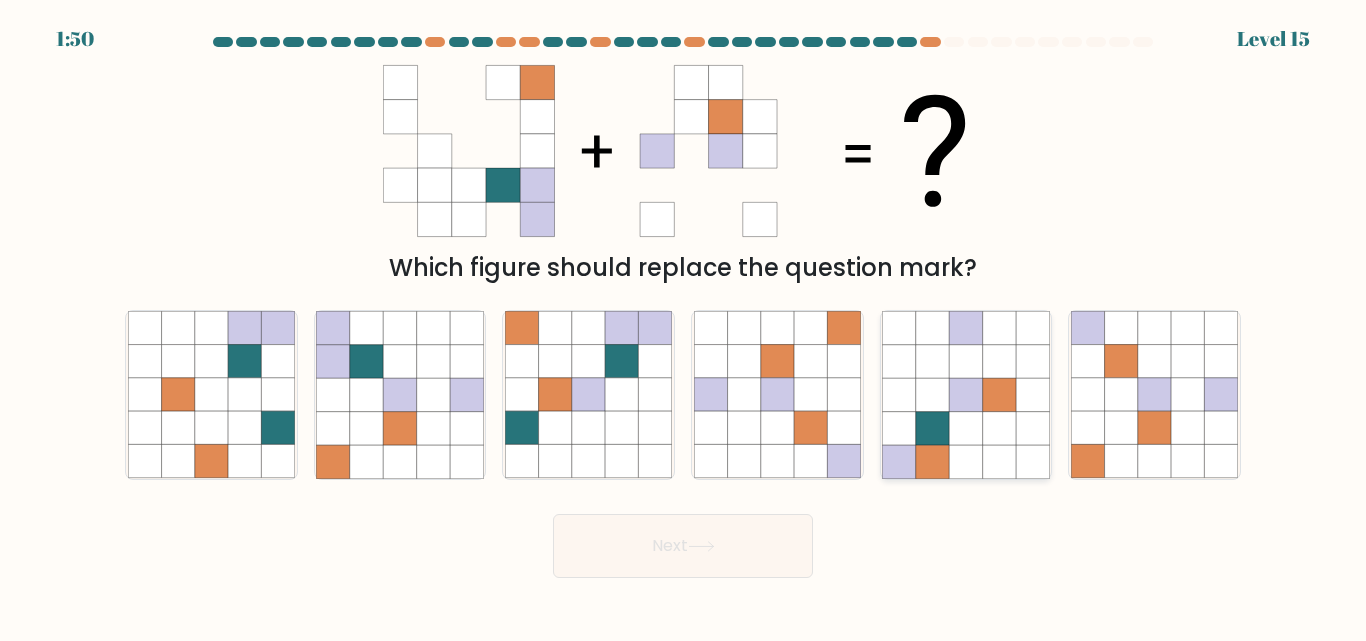 click 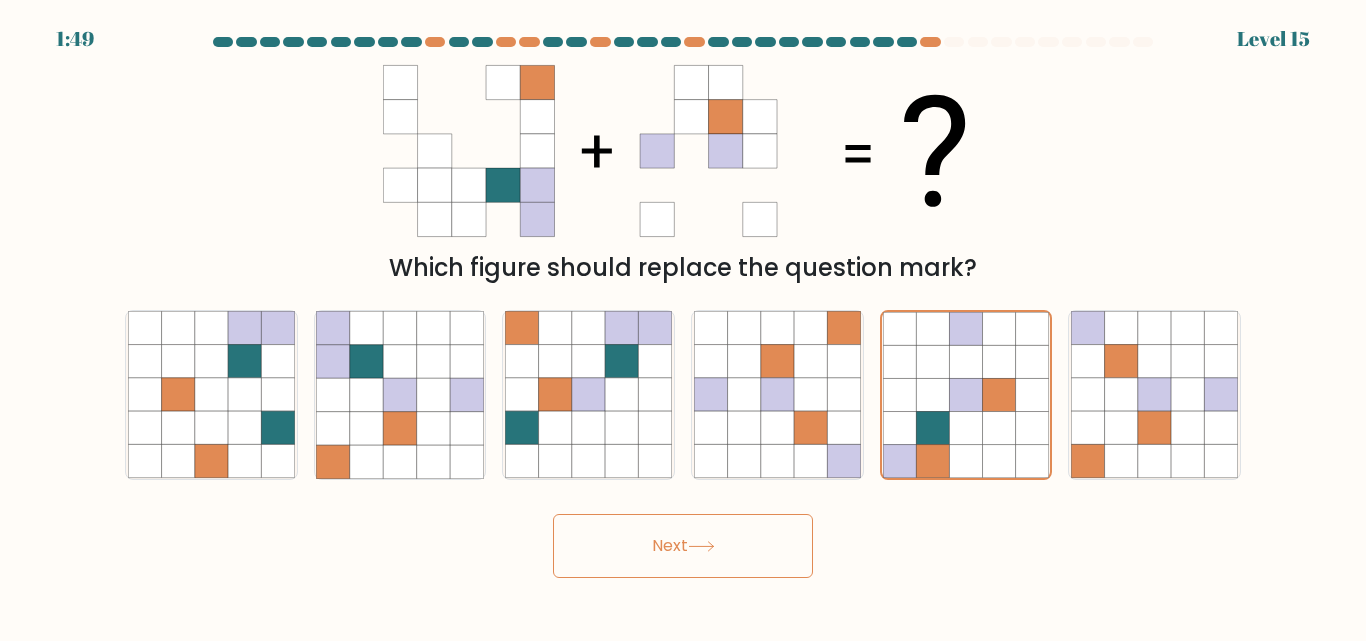 click on "Next" at bounding box center (683, 546) 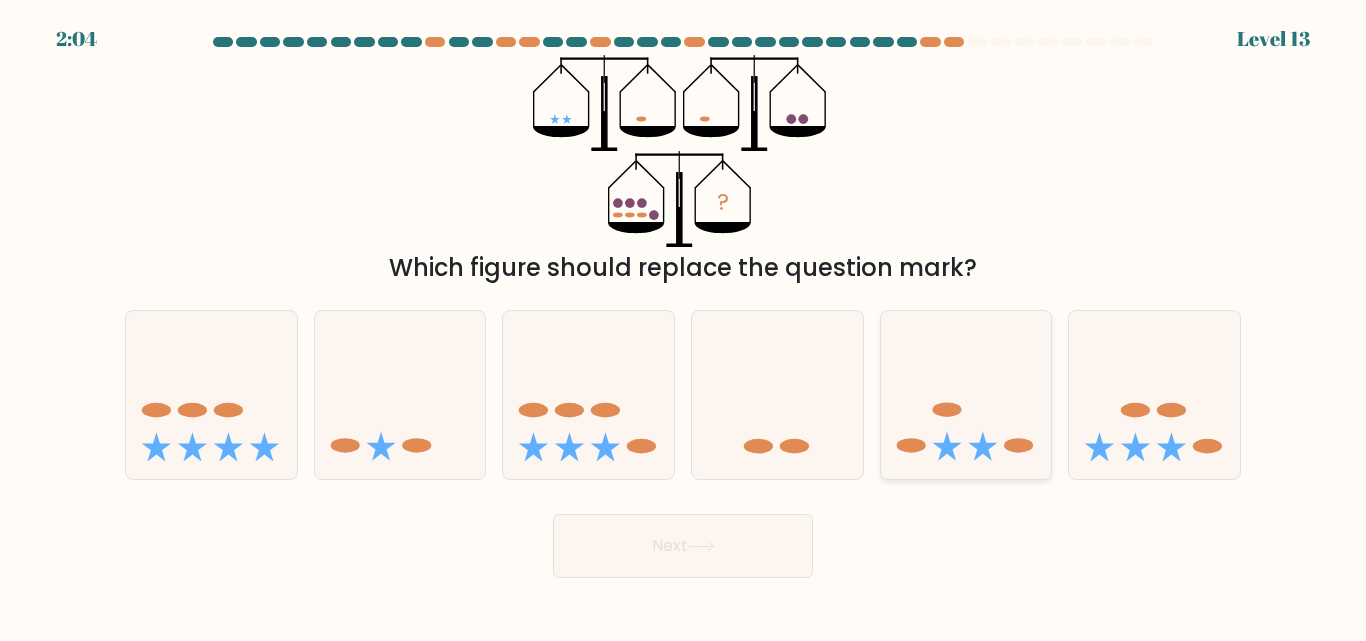 click 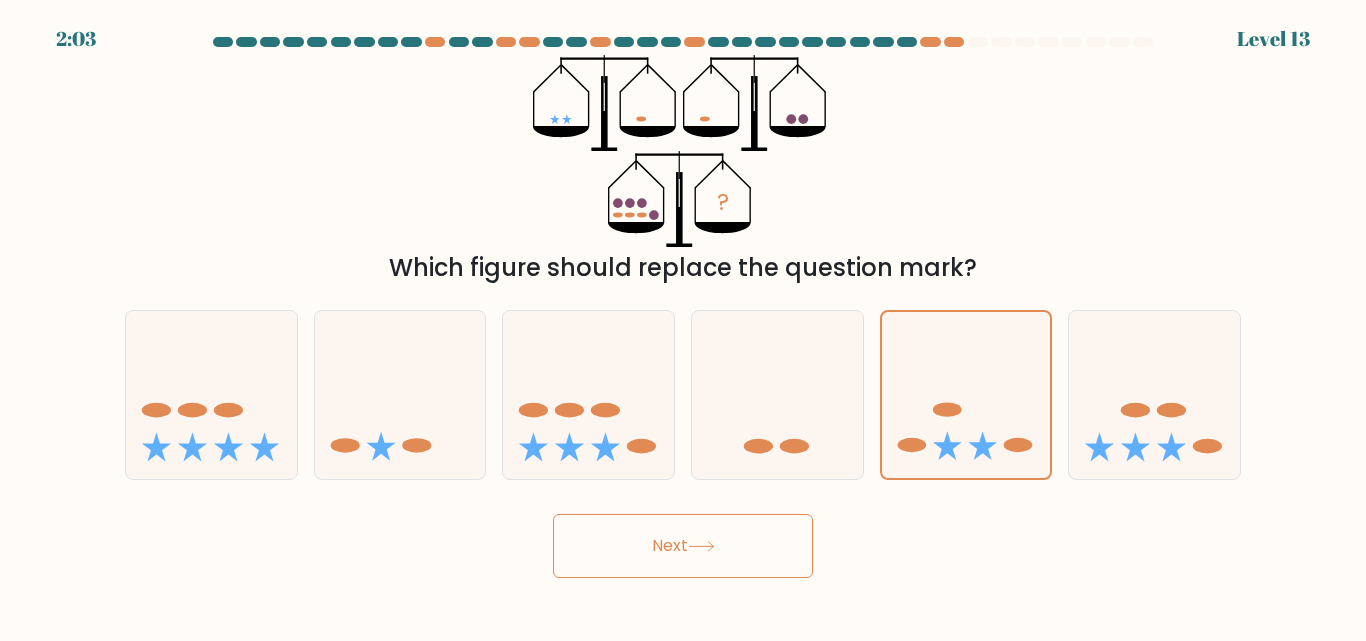 click on "Next" at bounding box center [683, 546] 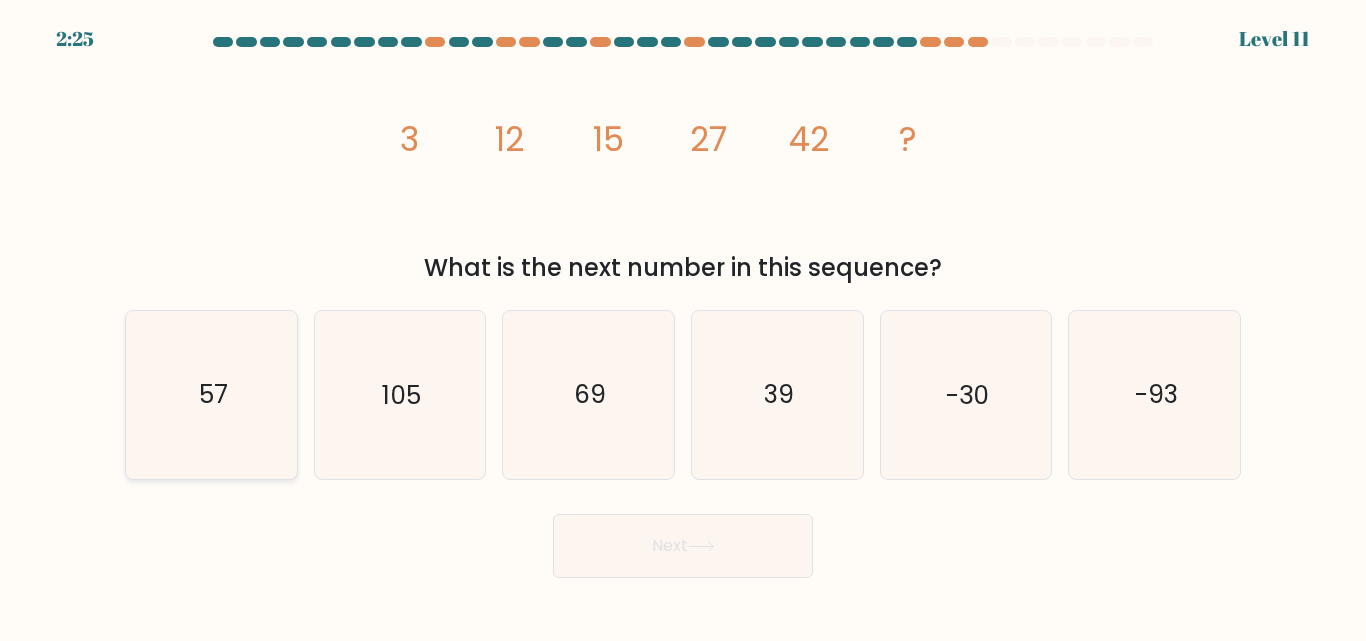 click on "57" 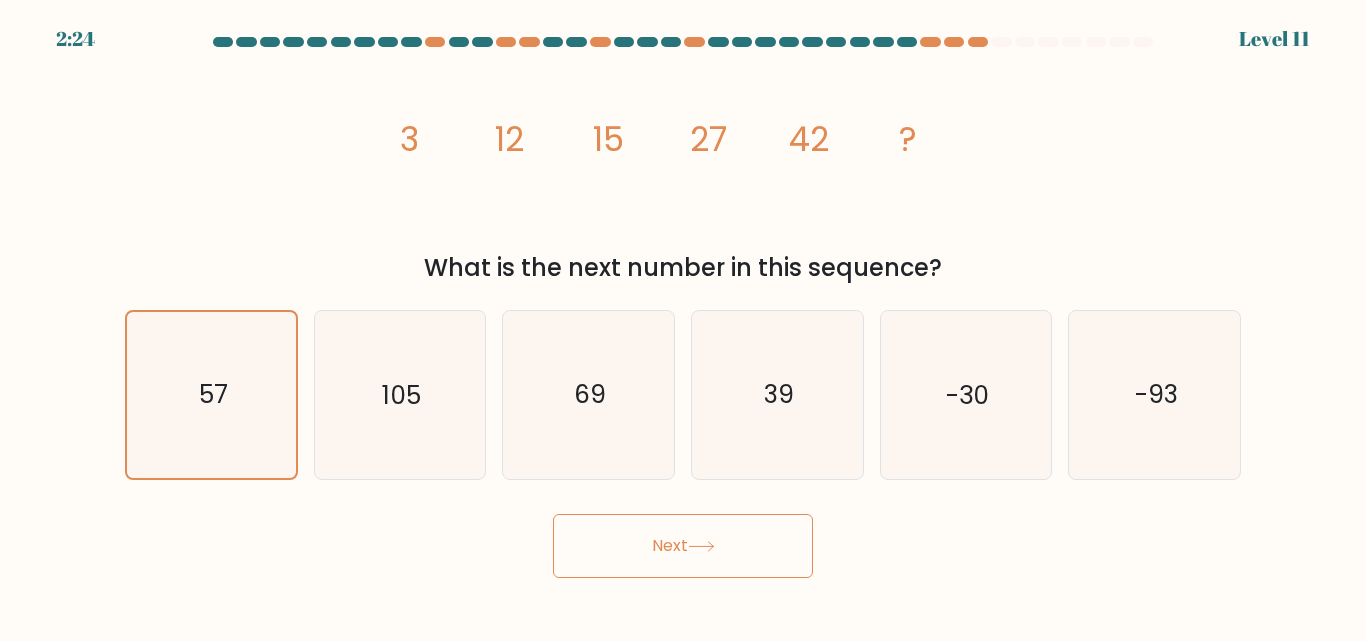click on "Next" at bounding box center (683, 546) 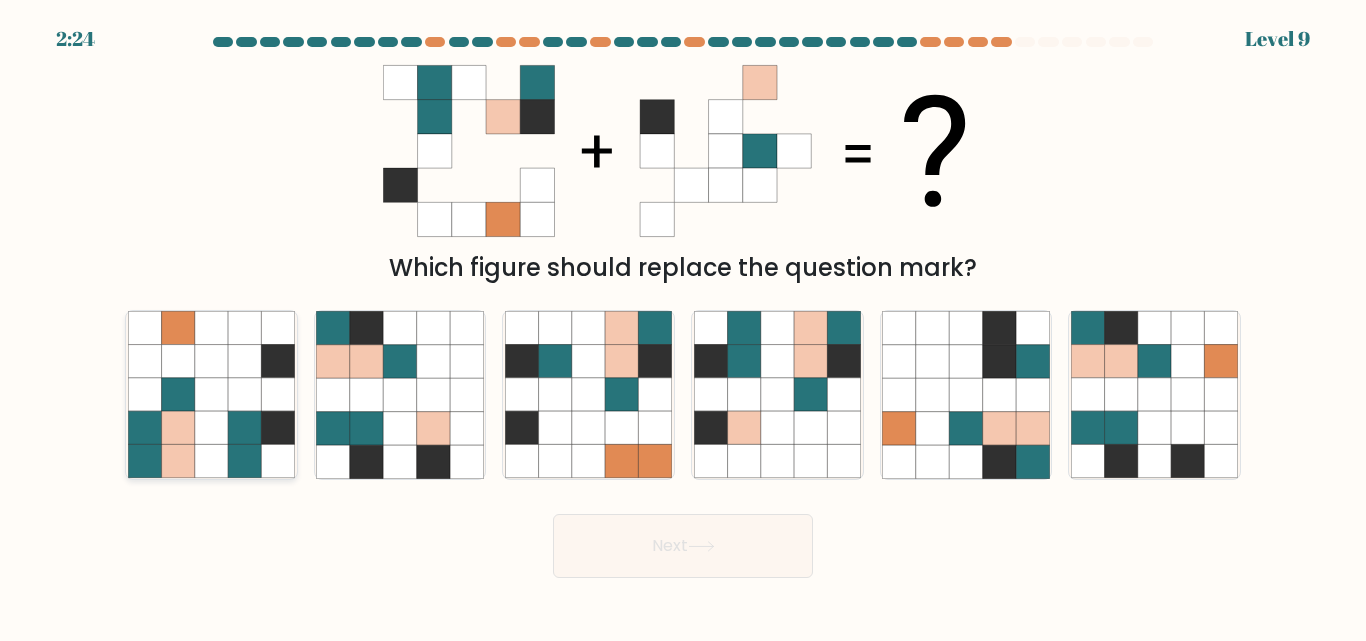 click 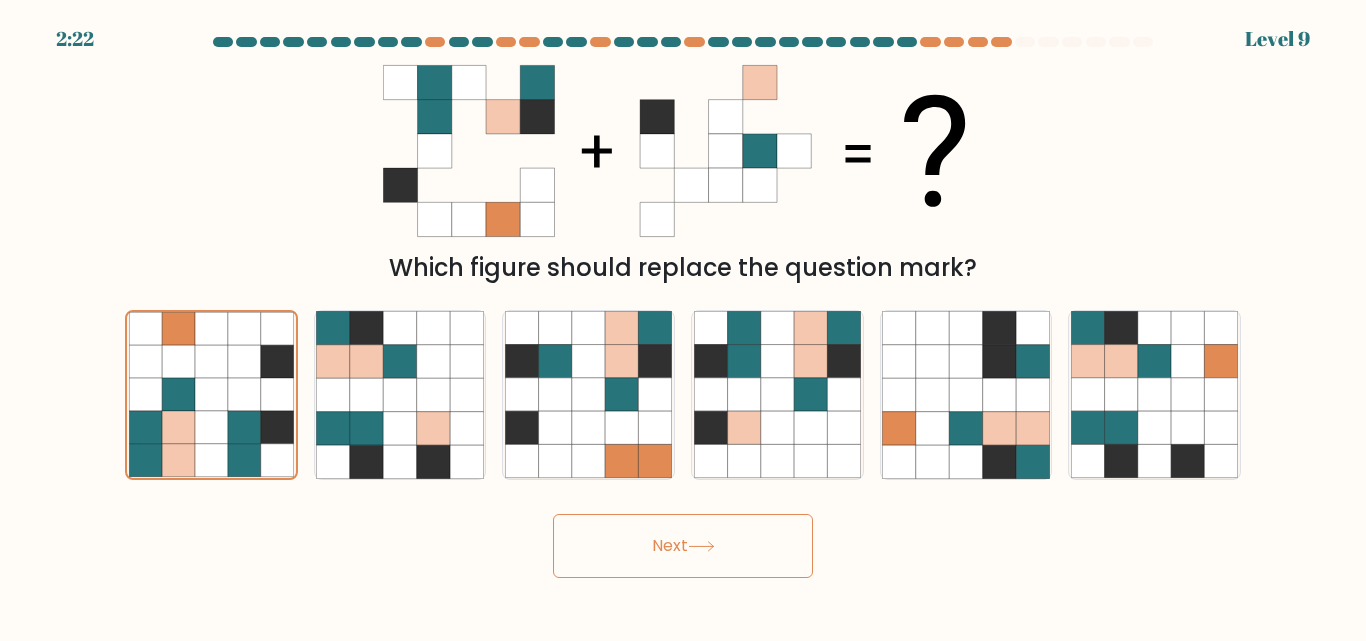 click on "Next" at bounding box center (683, 546) 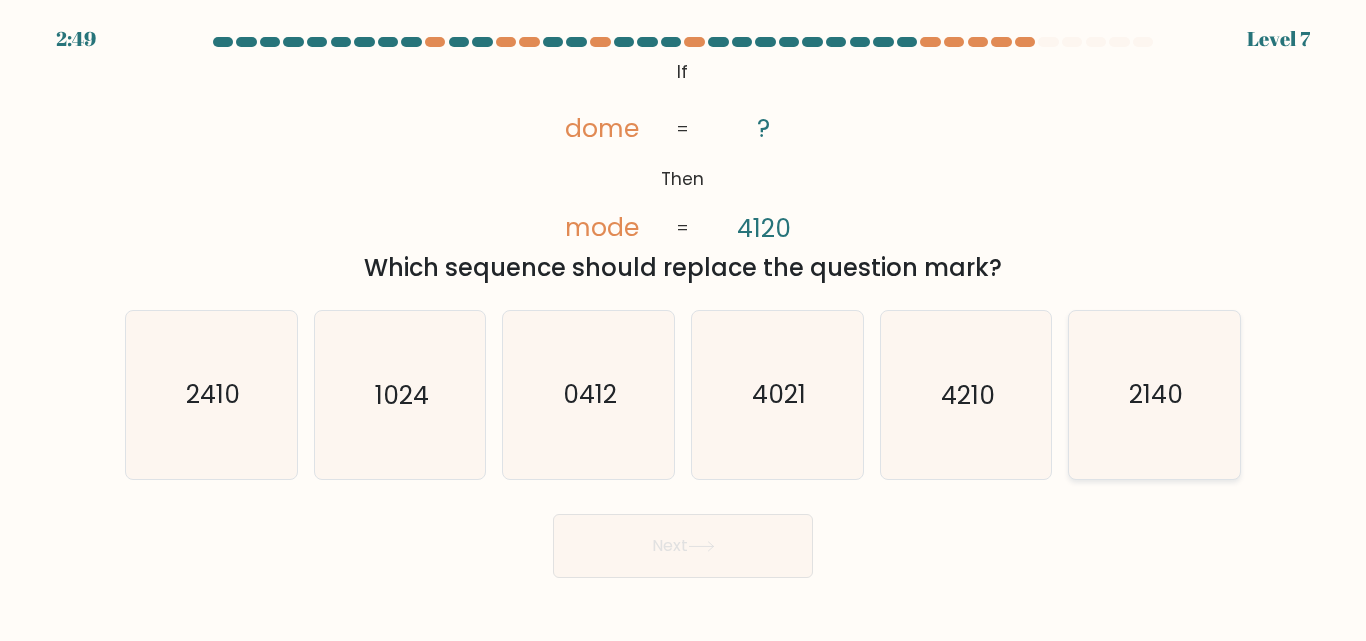 click on "2140" 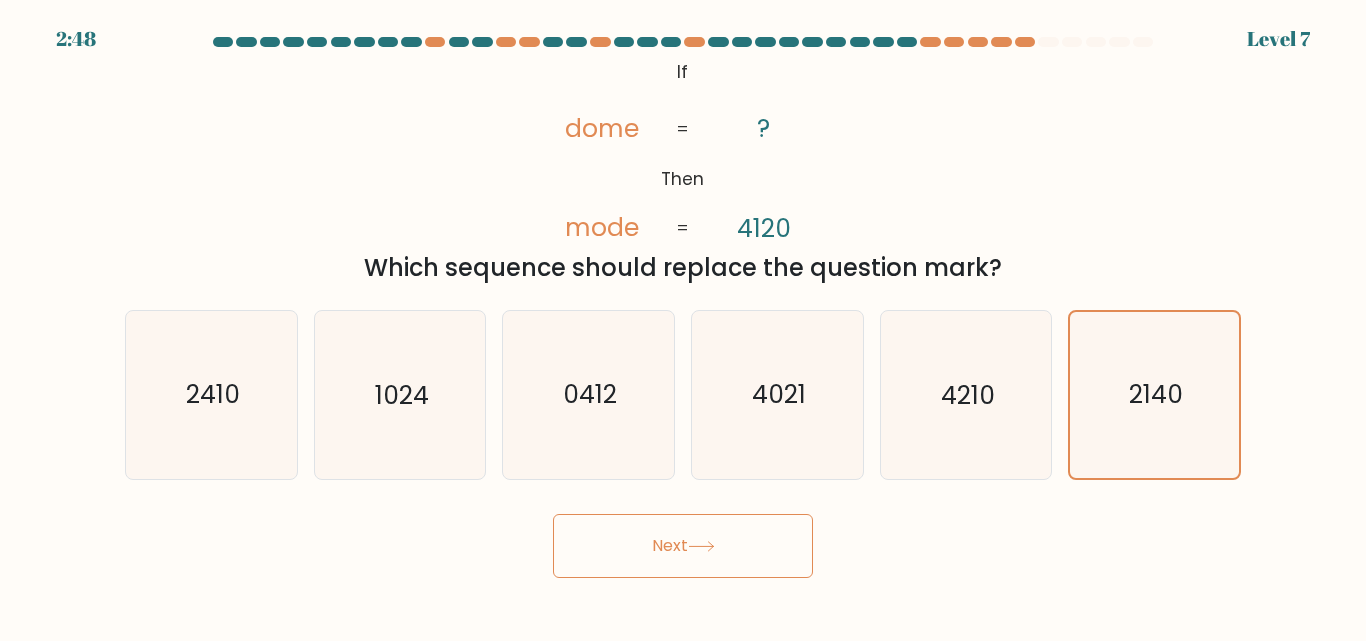 click on "Next" at bounding box center [683, 546] 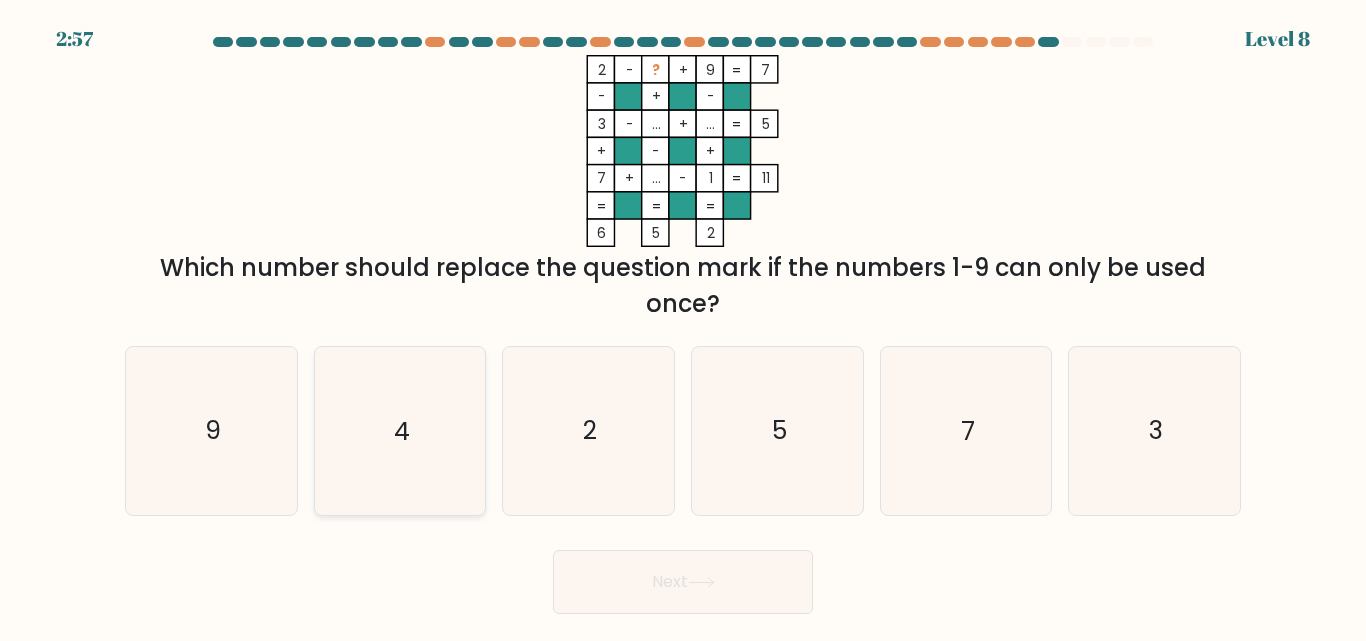 click on "4" 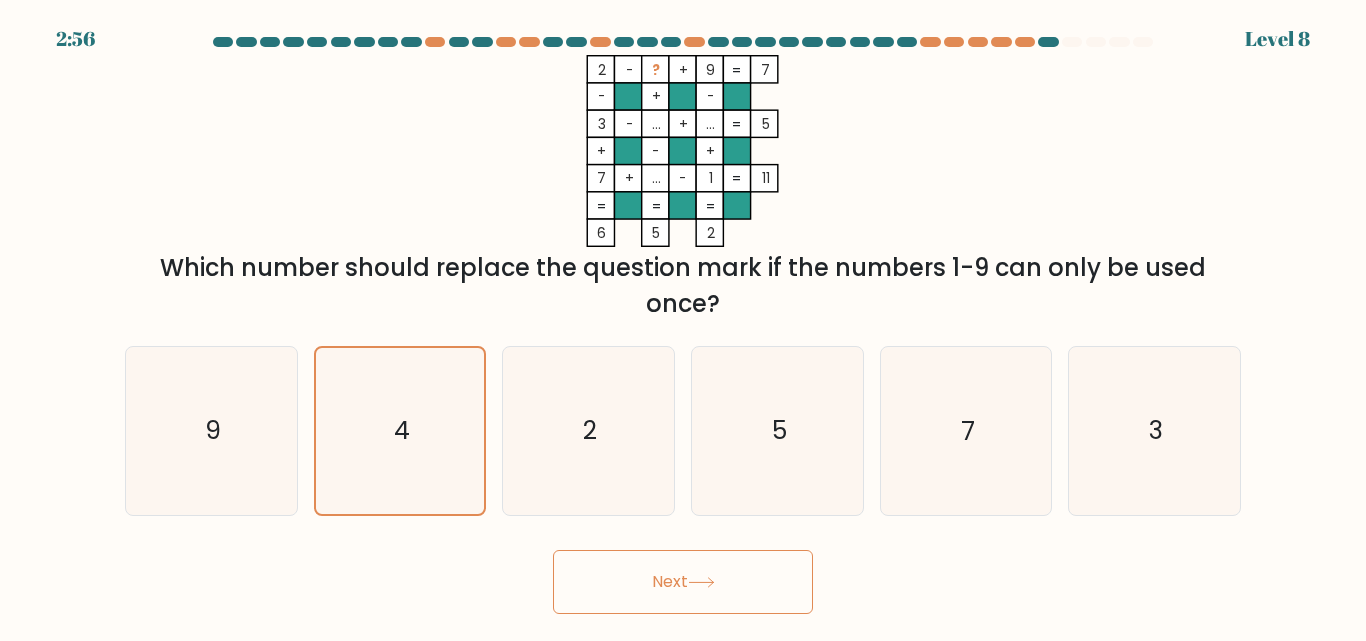 click on "Next" at bounding box center (683, 582) 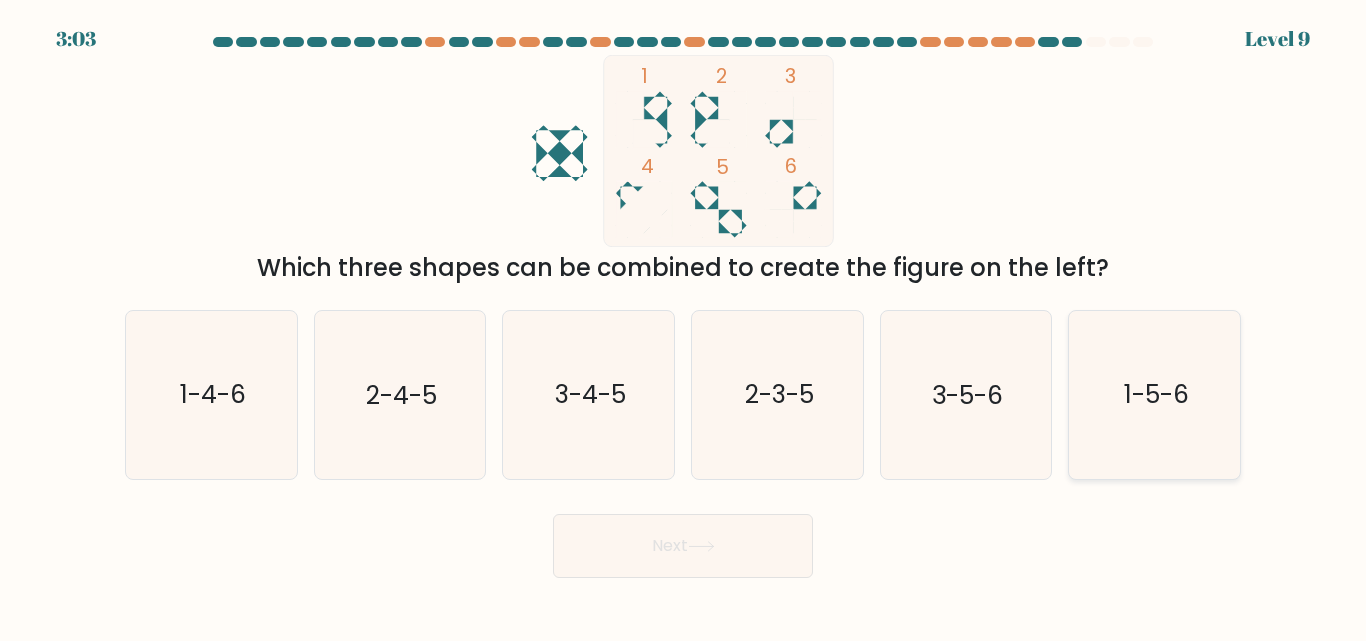 click on "1-5-6" 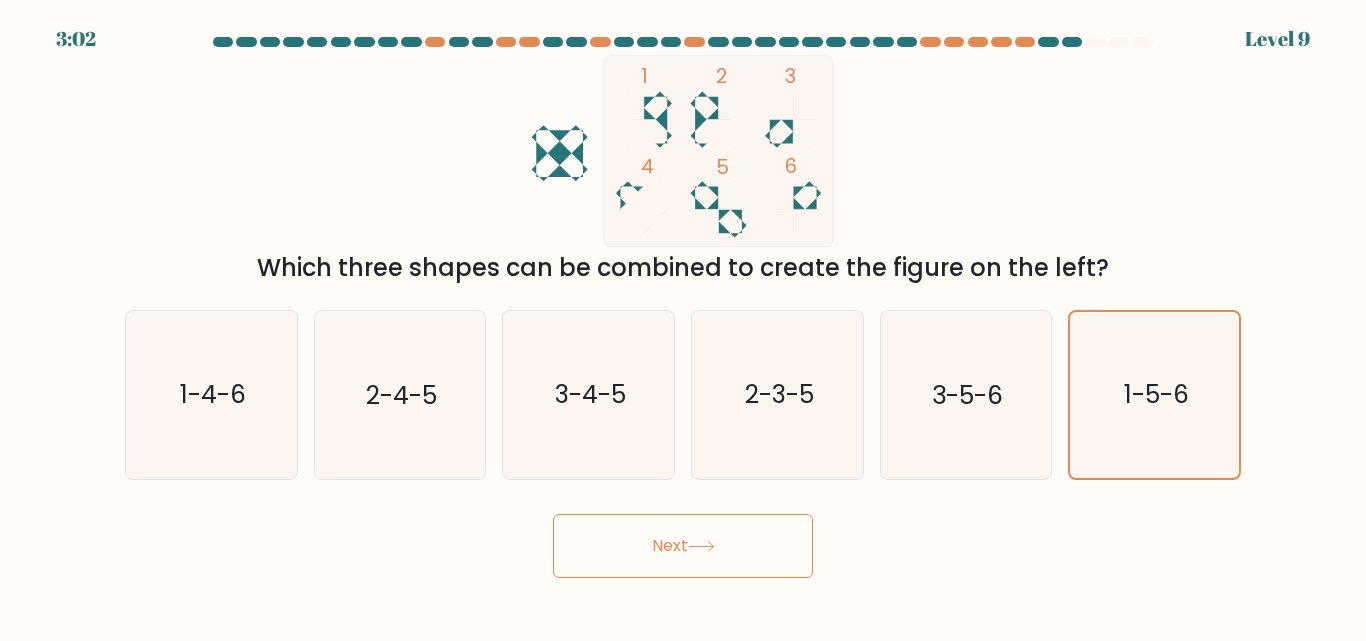 click on "Next" at bounding box center (683, 546) 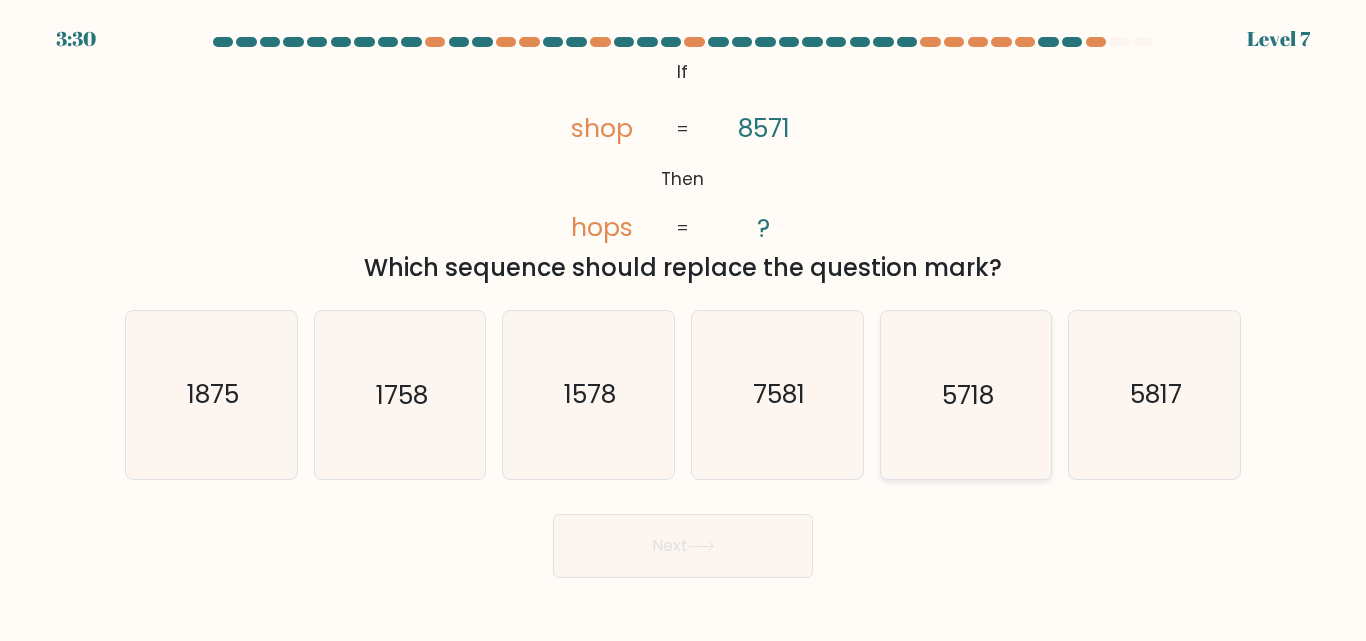 click on "5718" 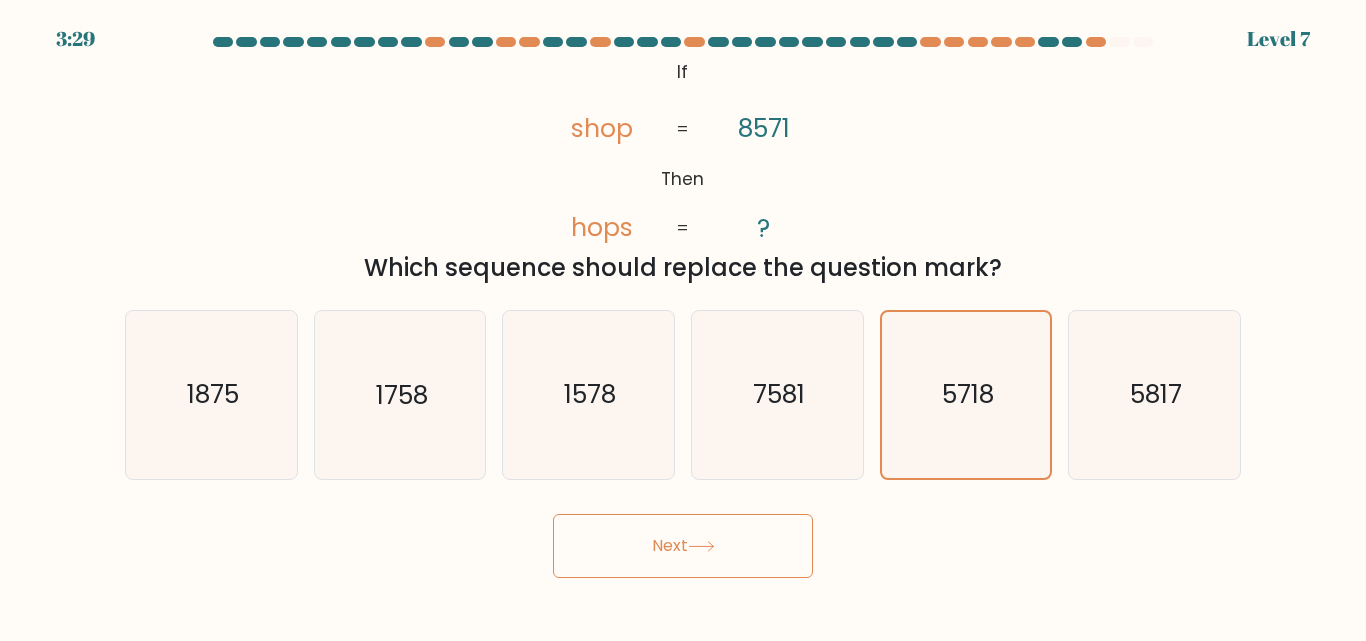 click on "Next" at bounding box center [683, 546] 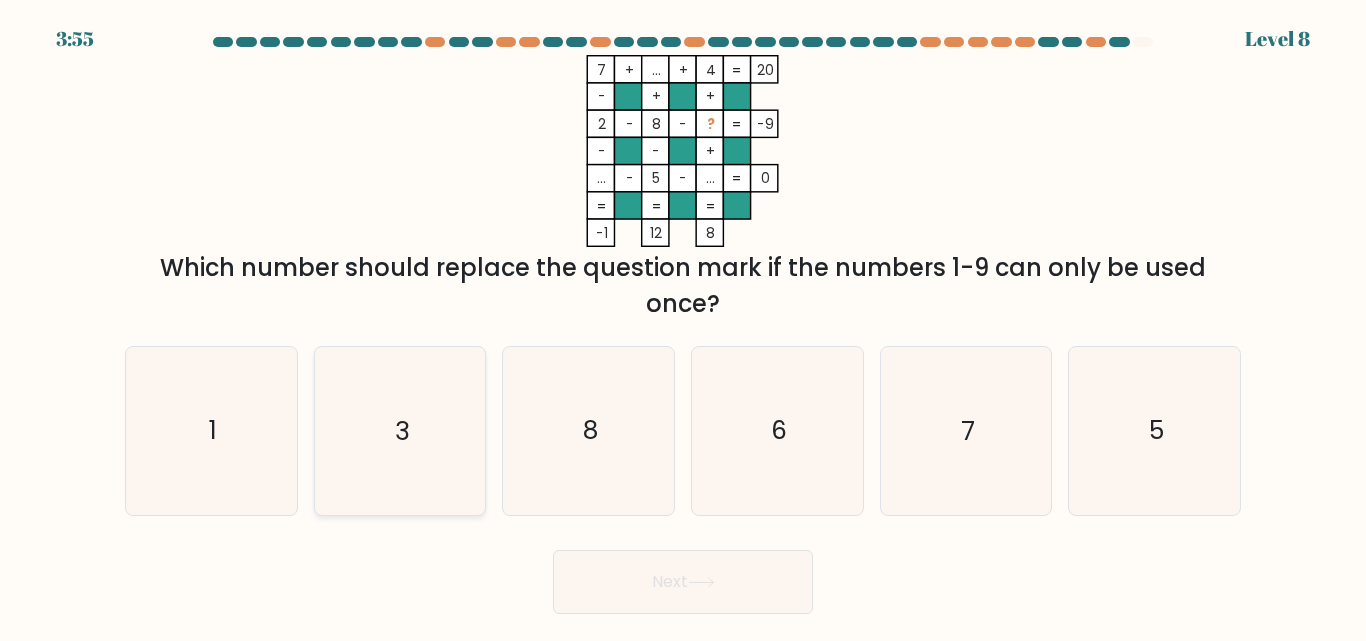 click on "3" 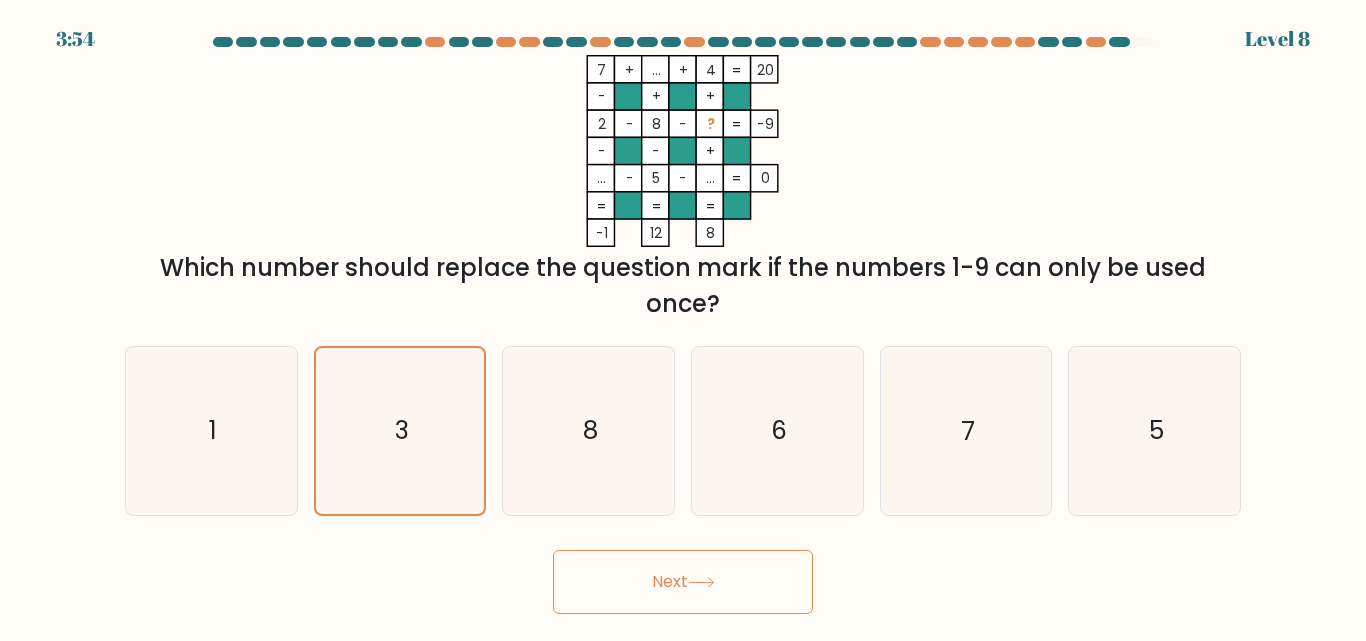 click on "Next" at bounding box center (683, 582) 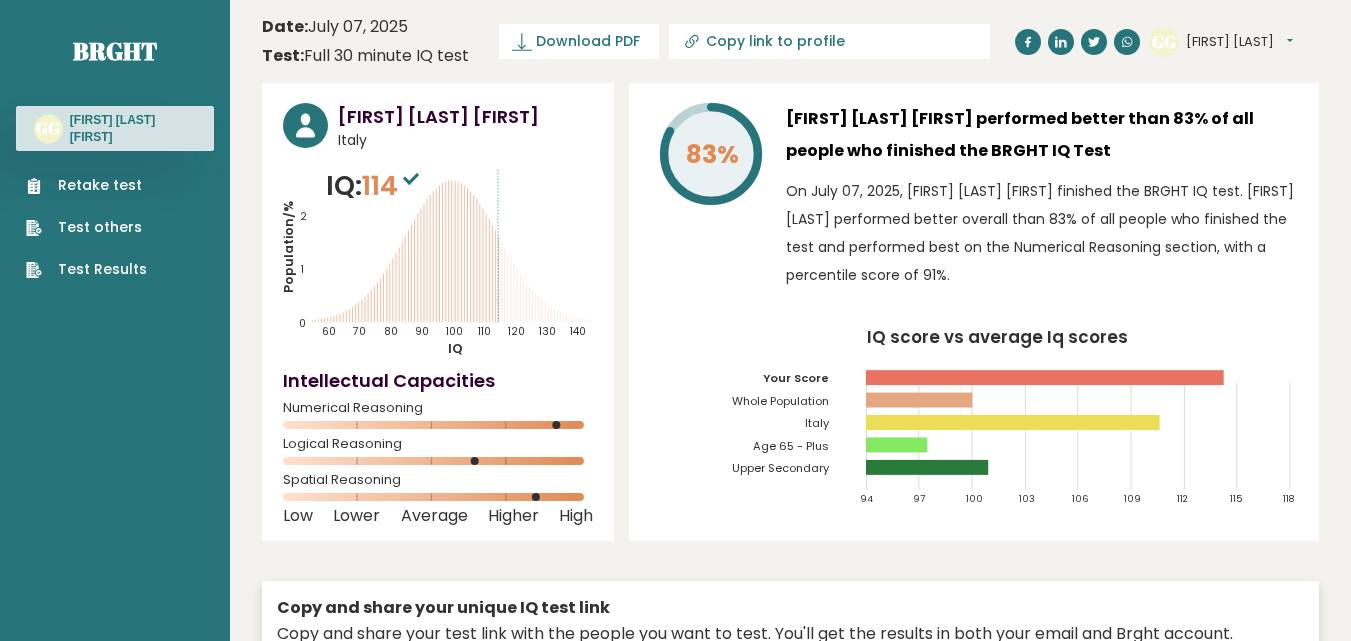 scroll, scrollTop: 0, scrollLeft: 0, axis: both 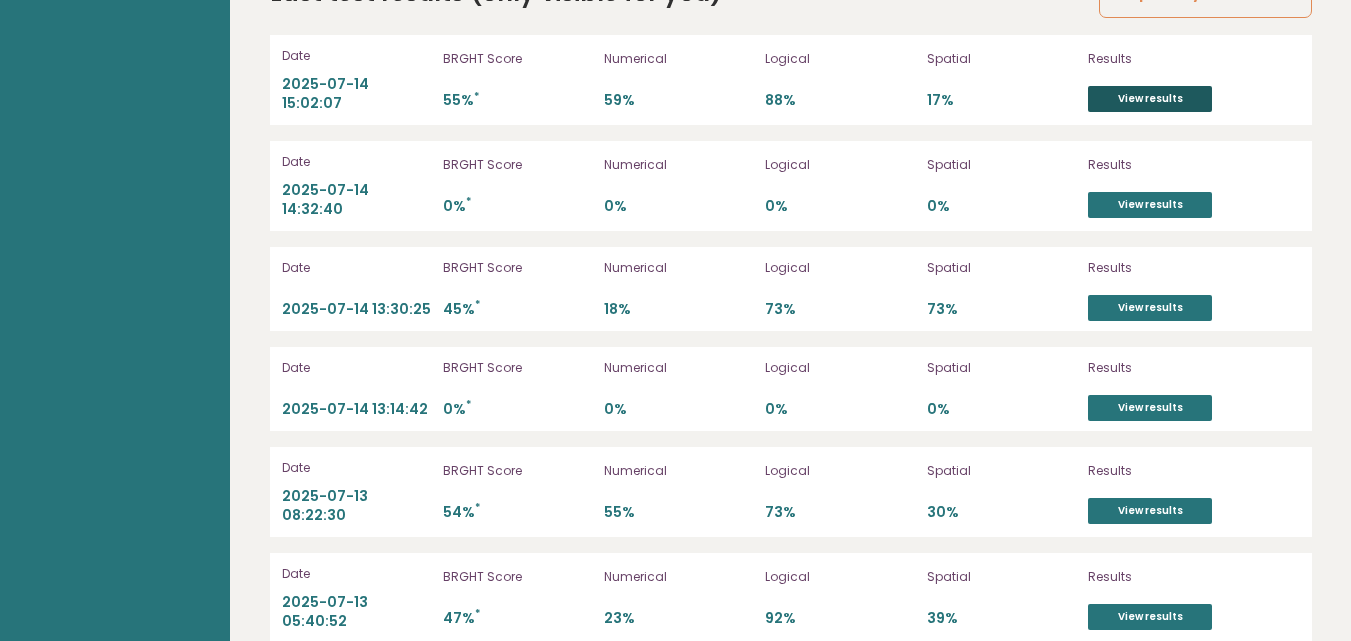 click on "View results" at bounding box center (1150, 99) 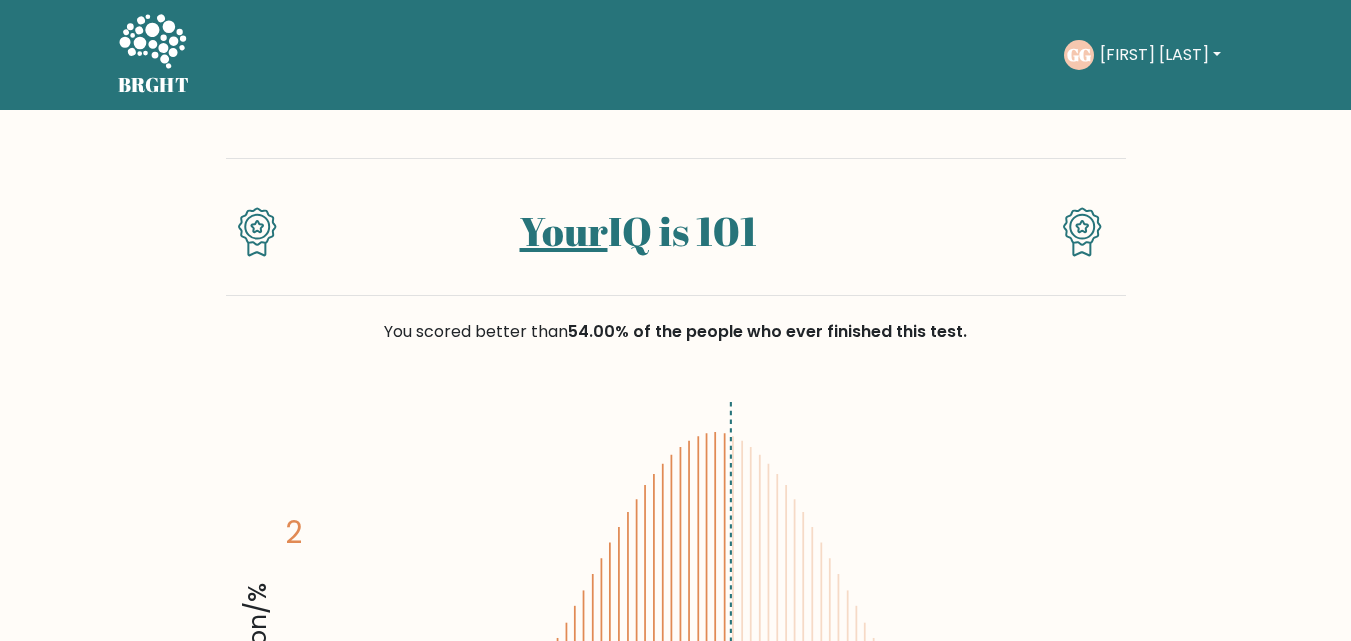 scroll, scrollTop: 0, scrollLeft: 0, axis: both 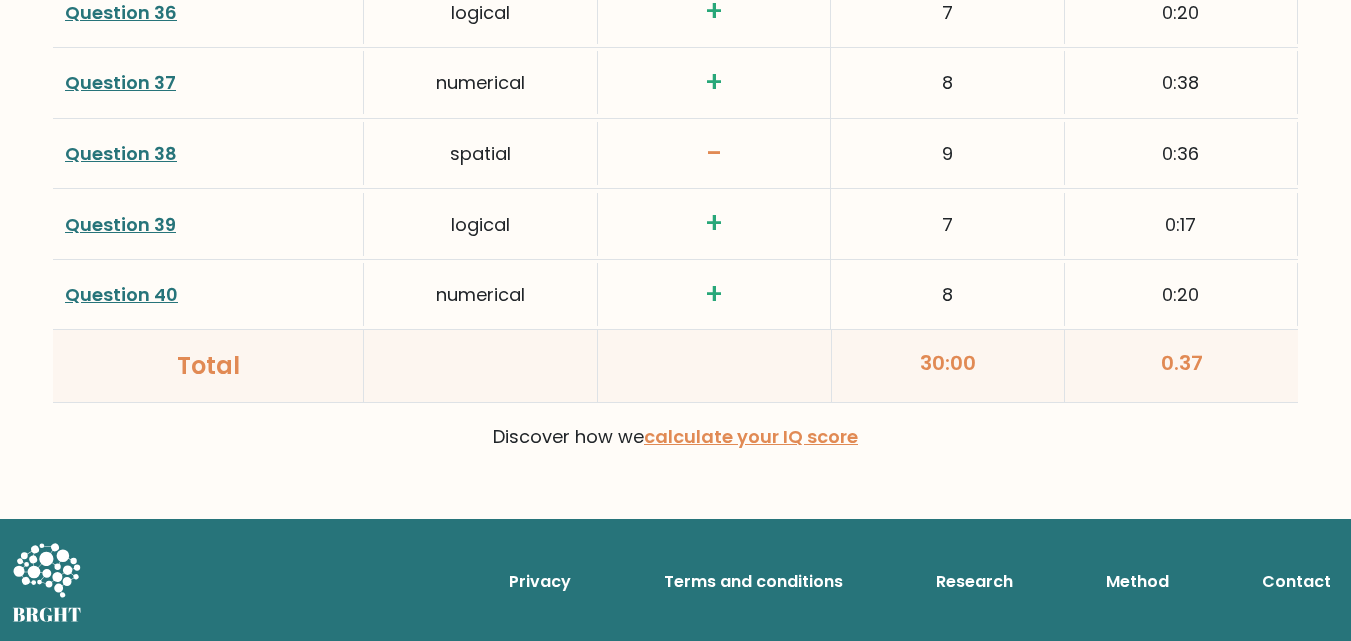 click on "[FIRST] [LAST]" at bounding box center (675, -2376) 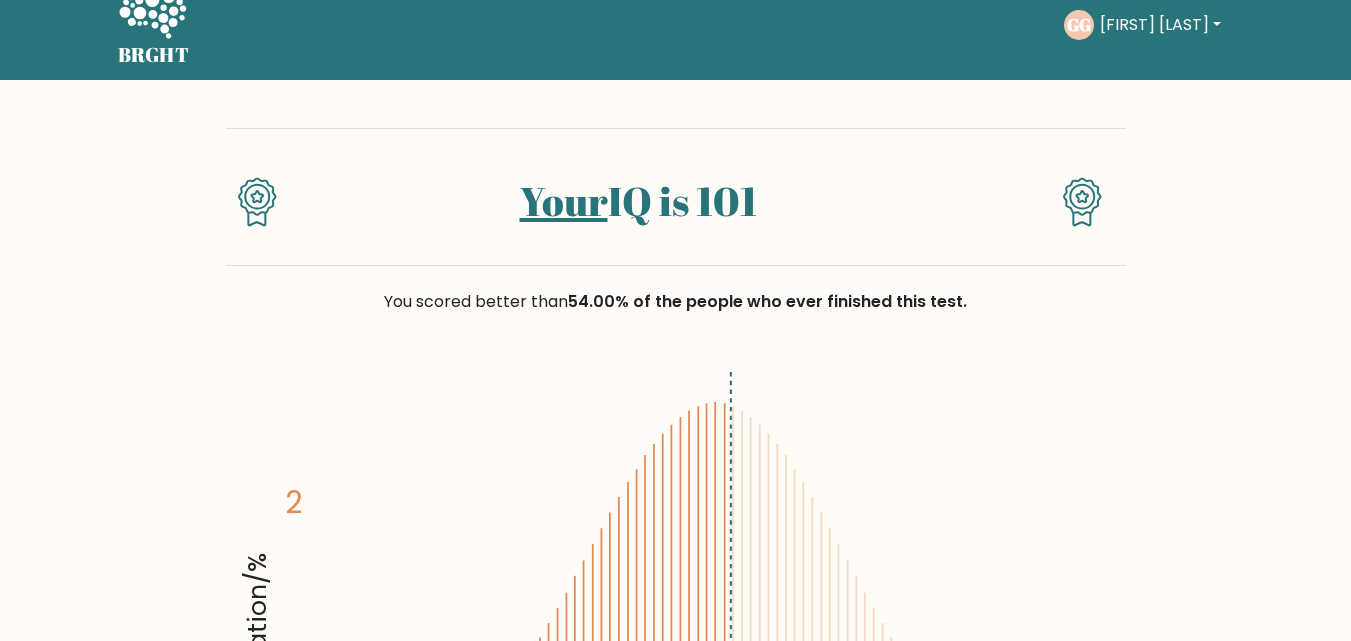 scroll, scrollTop: 0, scrollLeft: 0, axis: both 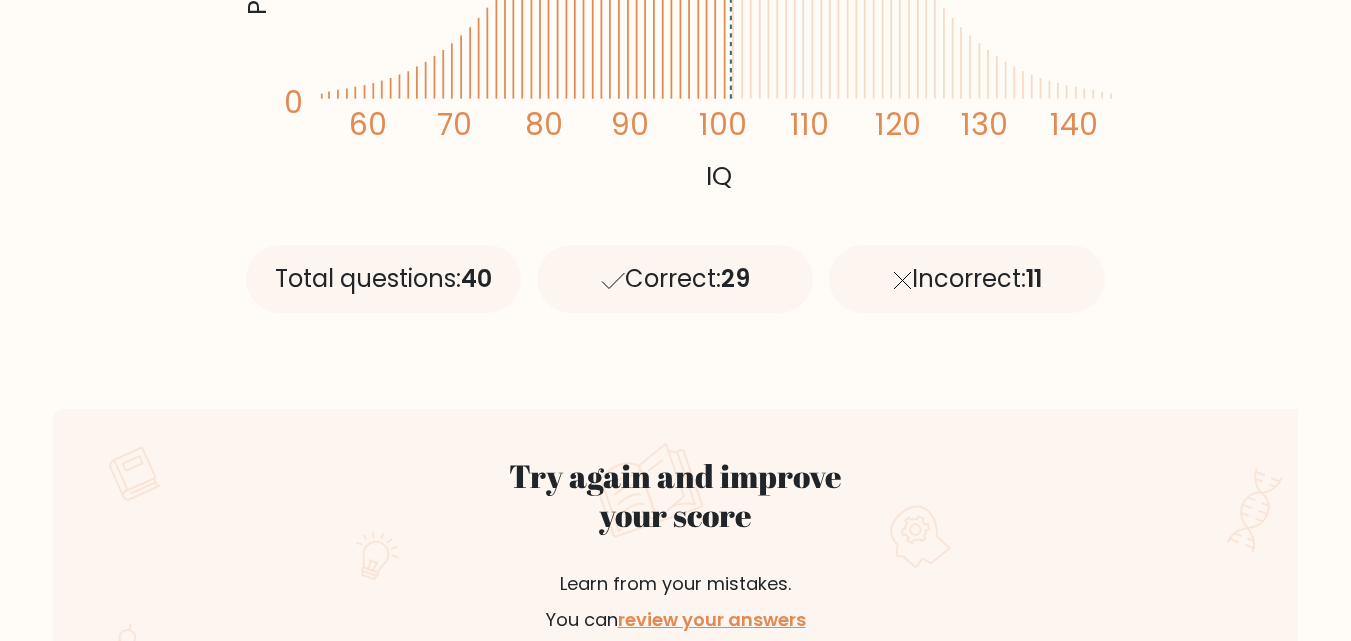 click on "Your  IQ is 101
You scored better than  54.00% of
the people who ever finished this test.
Population/%
IQ
0
1
2
60
70
80
90
100
110
120" at bounding box center (675, 2336) 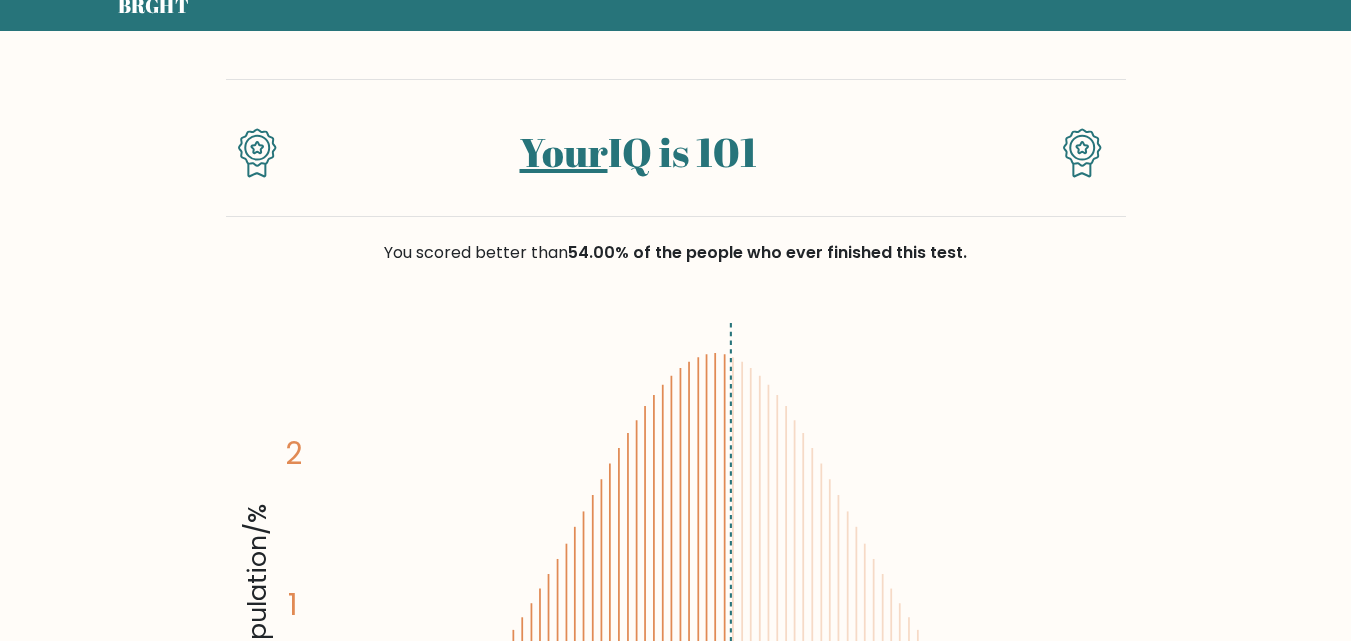 scroll, scrollTop: 0, scrollLeft: 0, axis: both 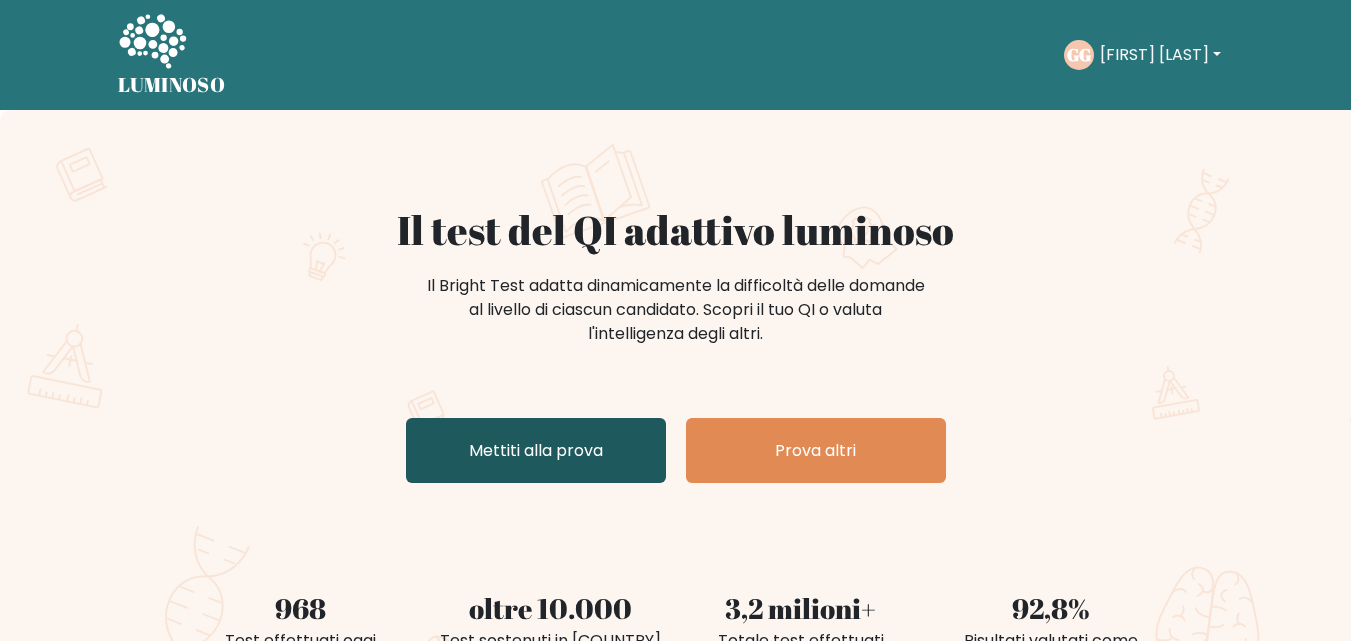 click on "Mettiti alla prova" at bounding box center (536, 450) 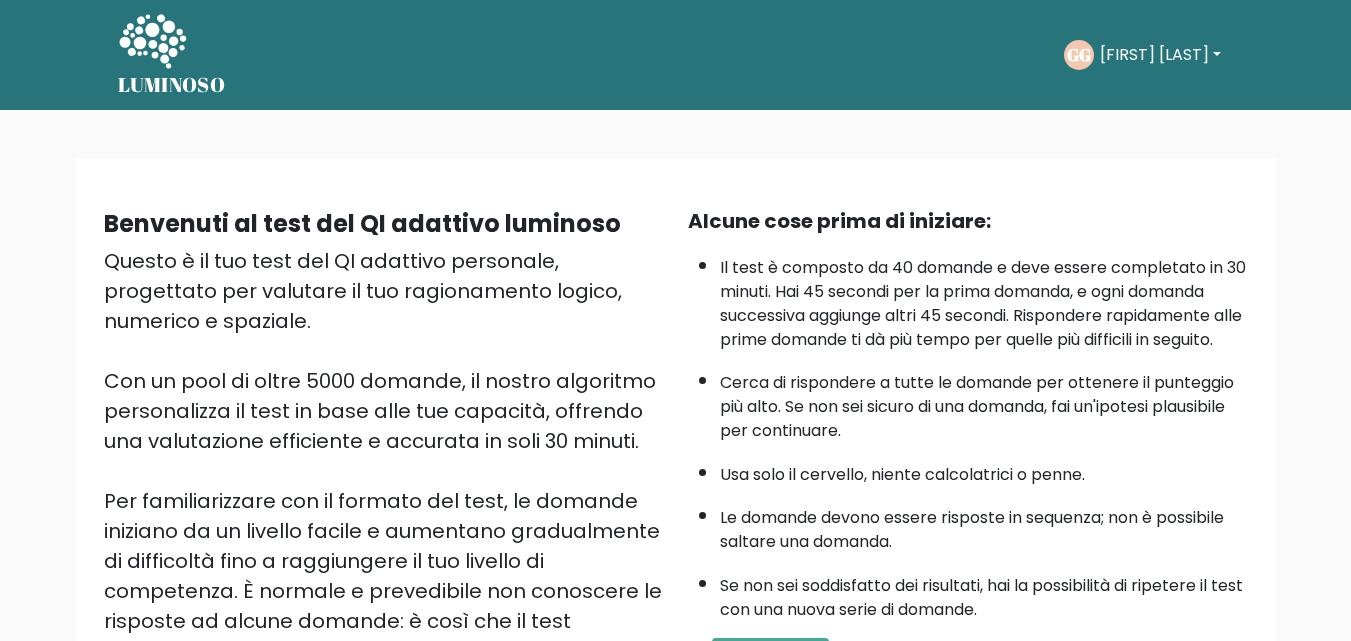 scroll, scrollTop: 0, scrollLeft: 0, axis: both 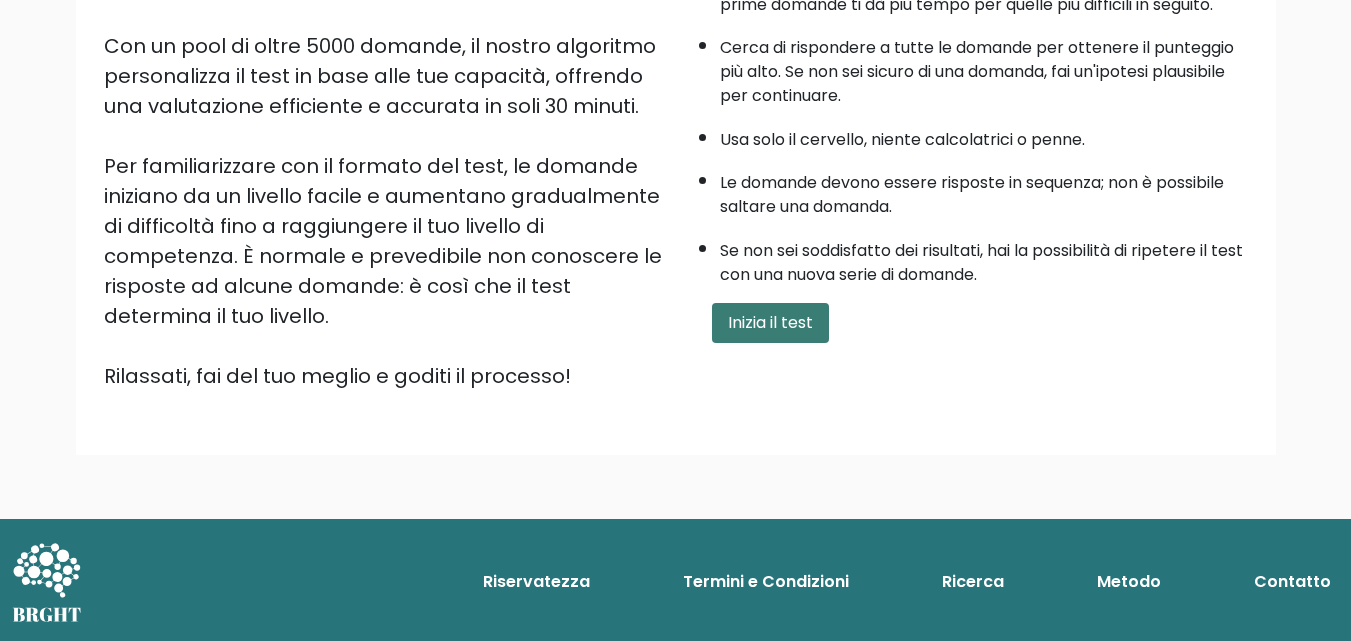 click on "Inizia il test" at bounding box center (770, 322) 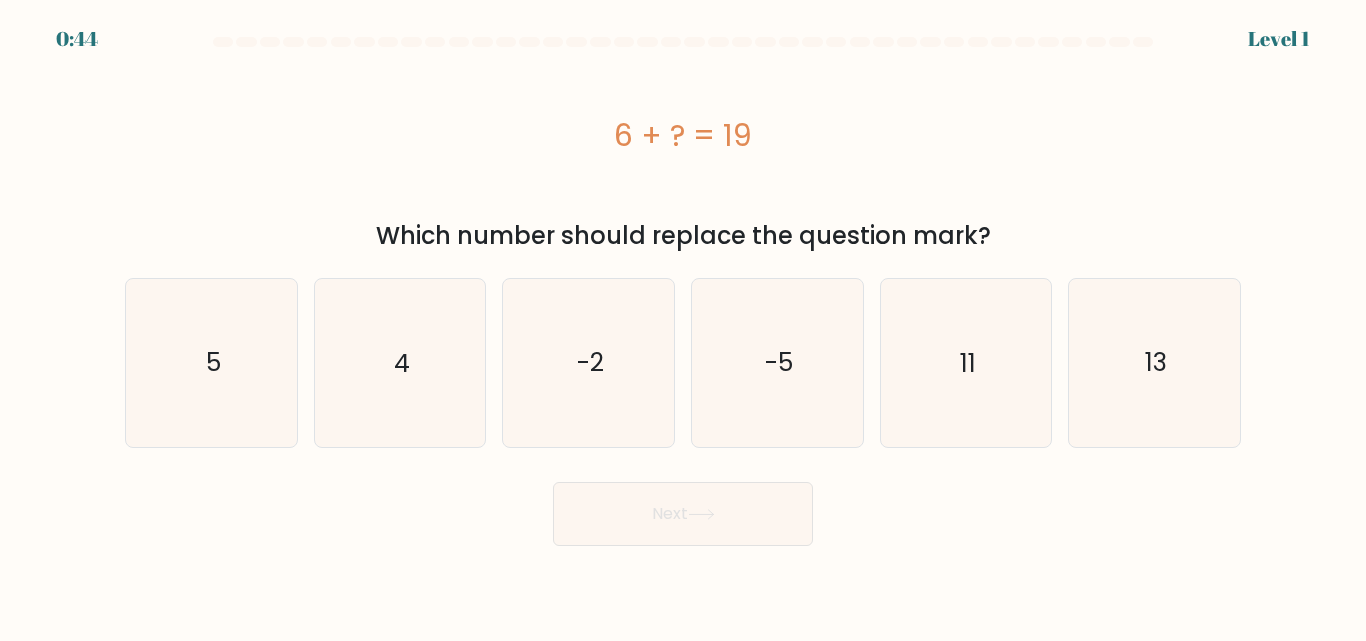 scroll, scrollTop: 0, scrollLeft: 0, axis: both 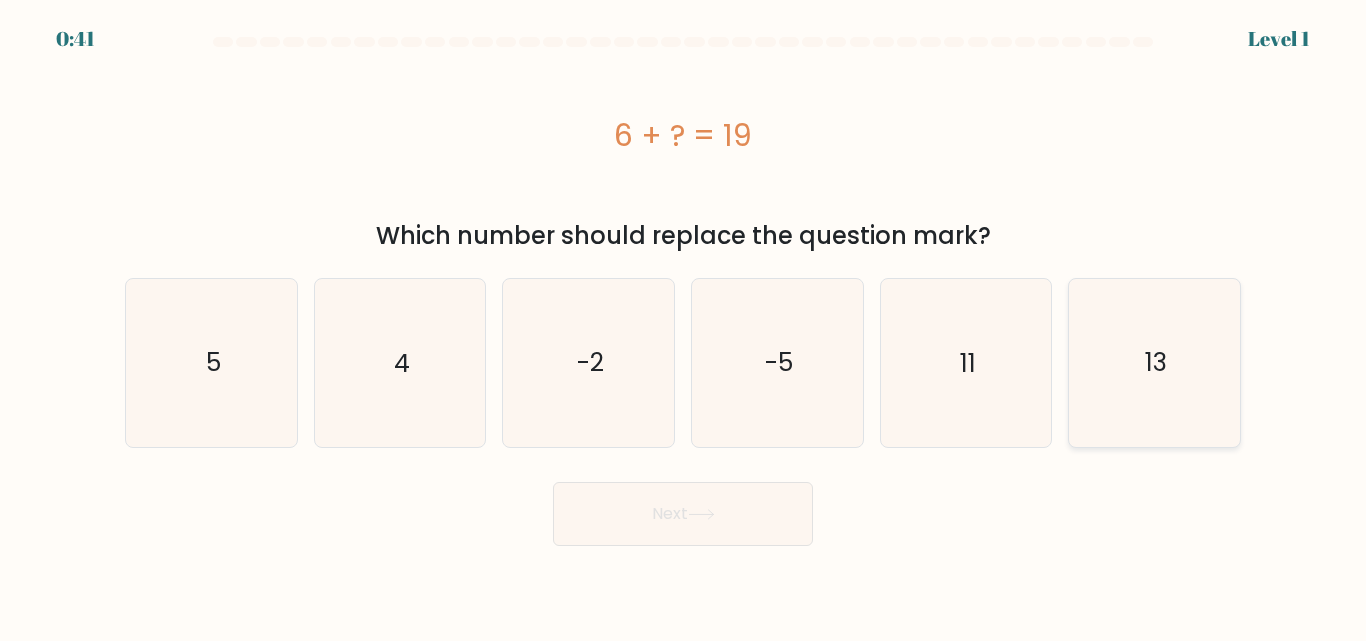 click on "13" 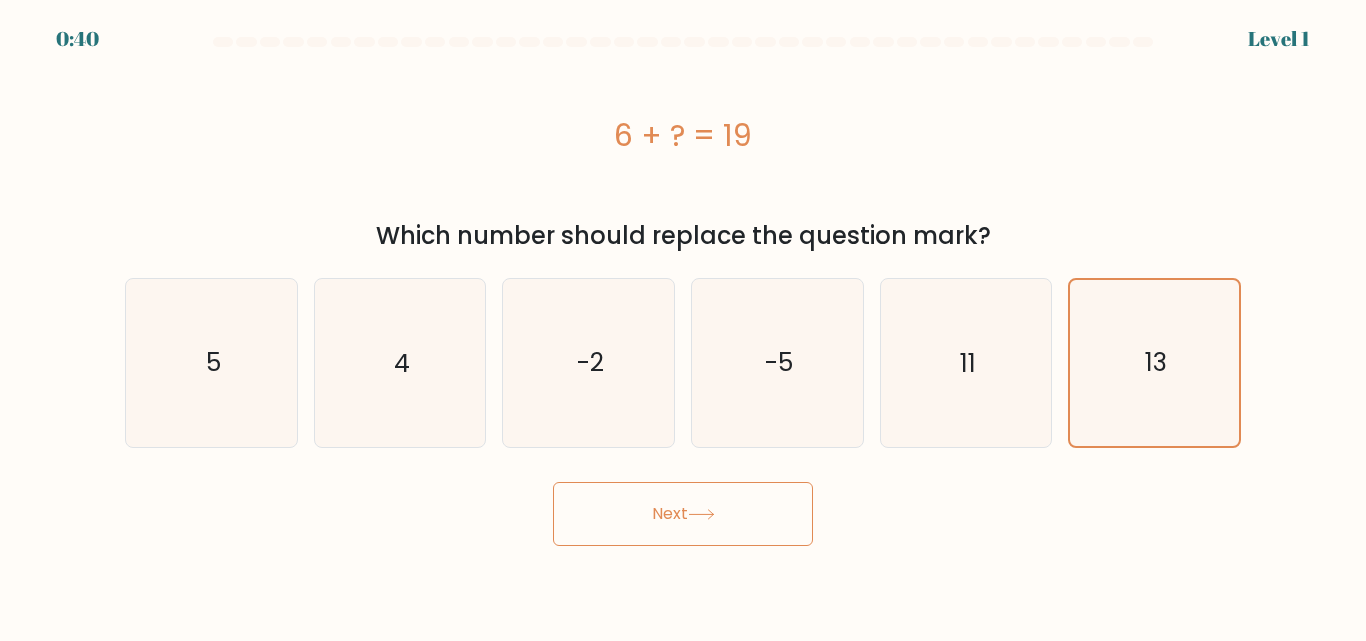 click on "Next" at bounding box center [683, 514] 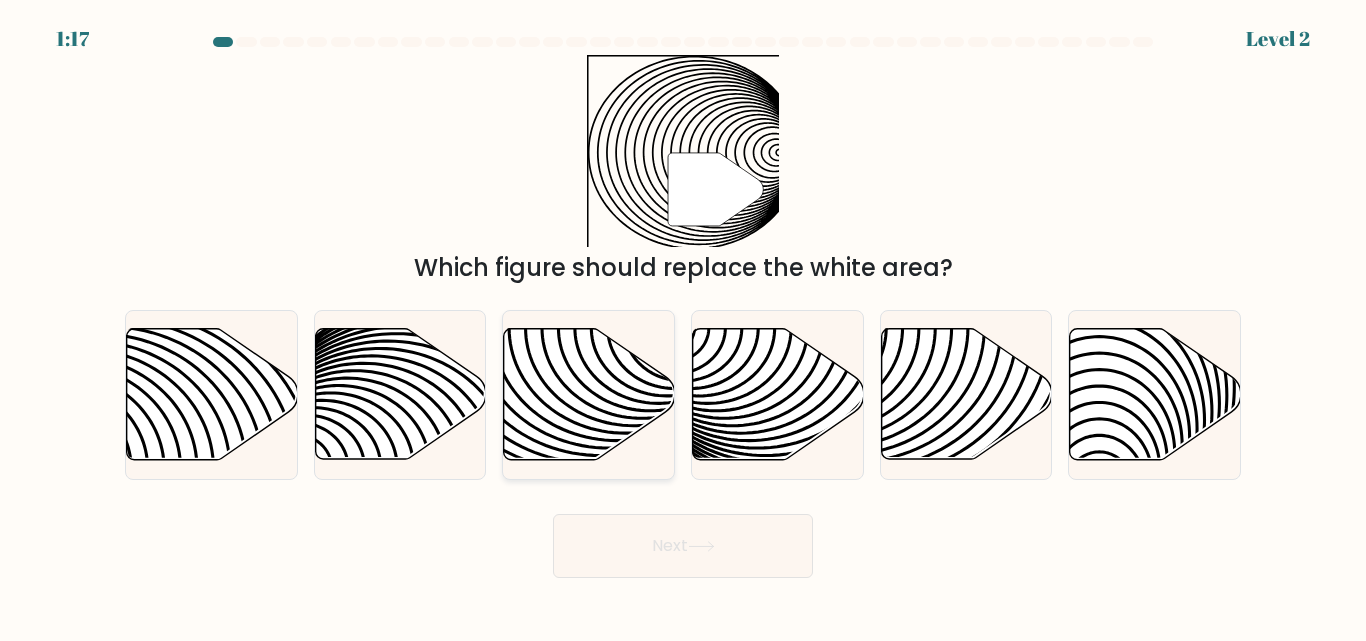 click 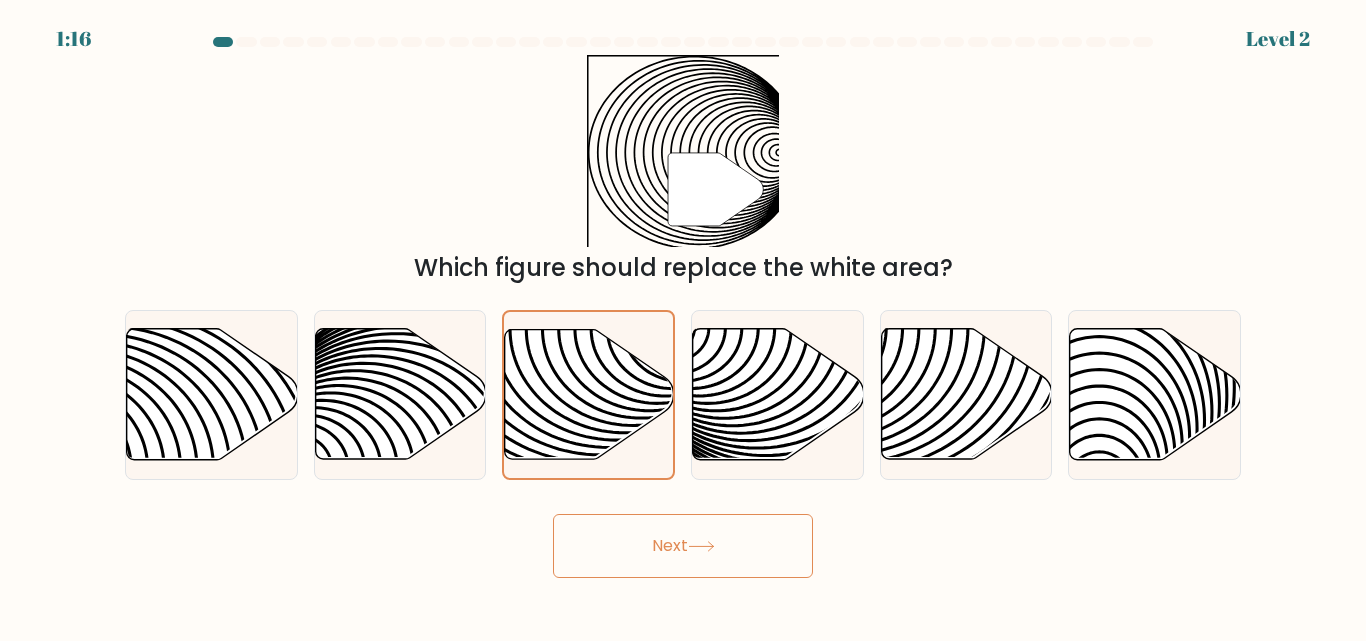 click on "Next" at bounding box center [683, 546] 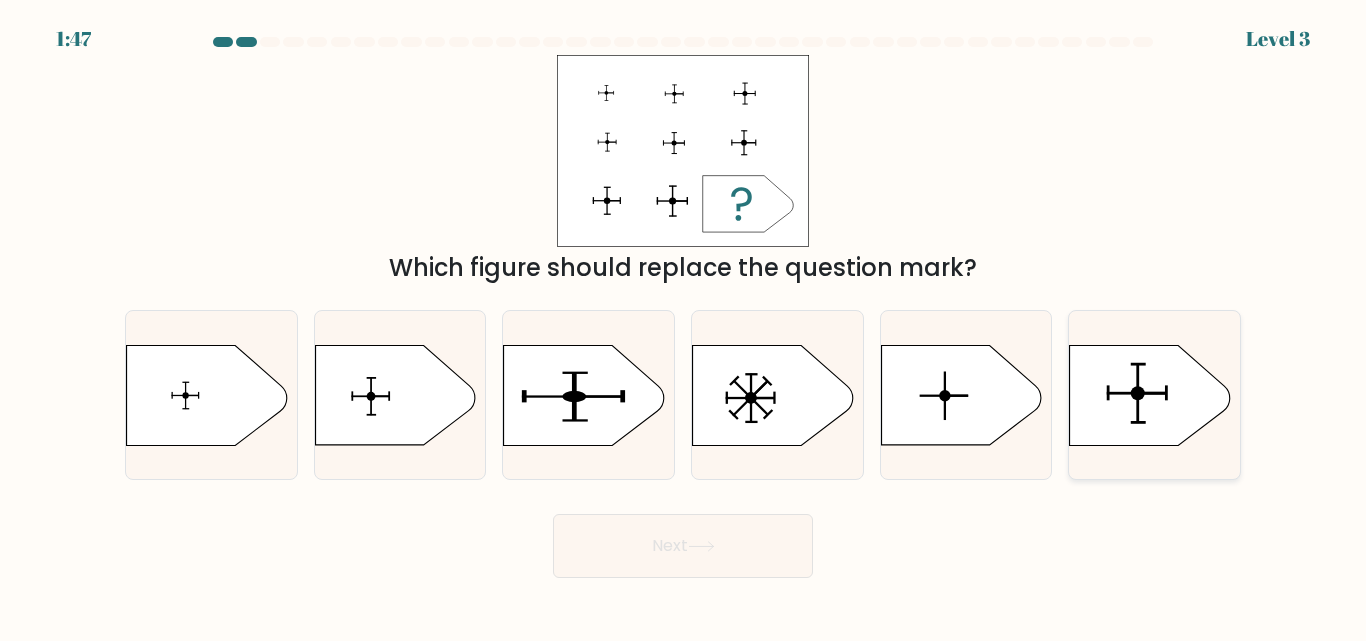 click 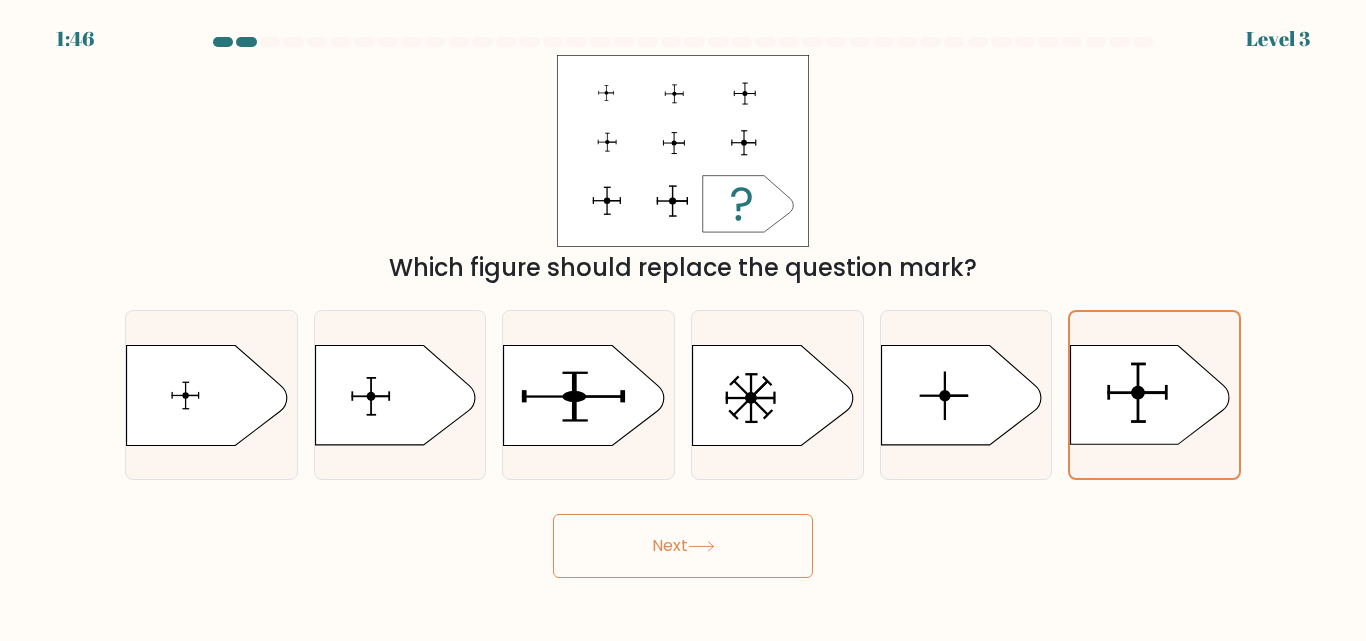 click on "Next" at bounding box center (683, 546) 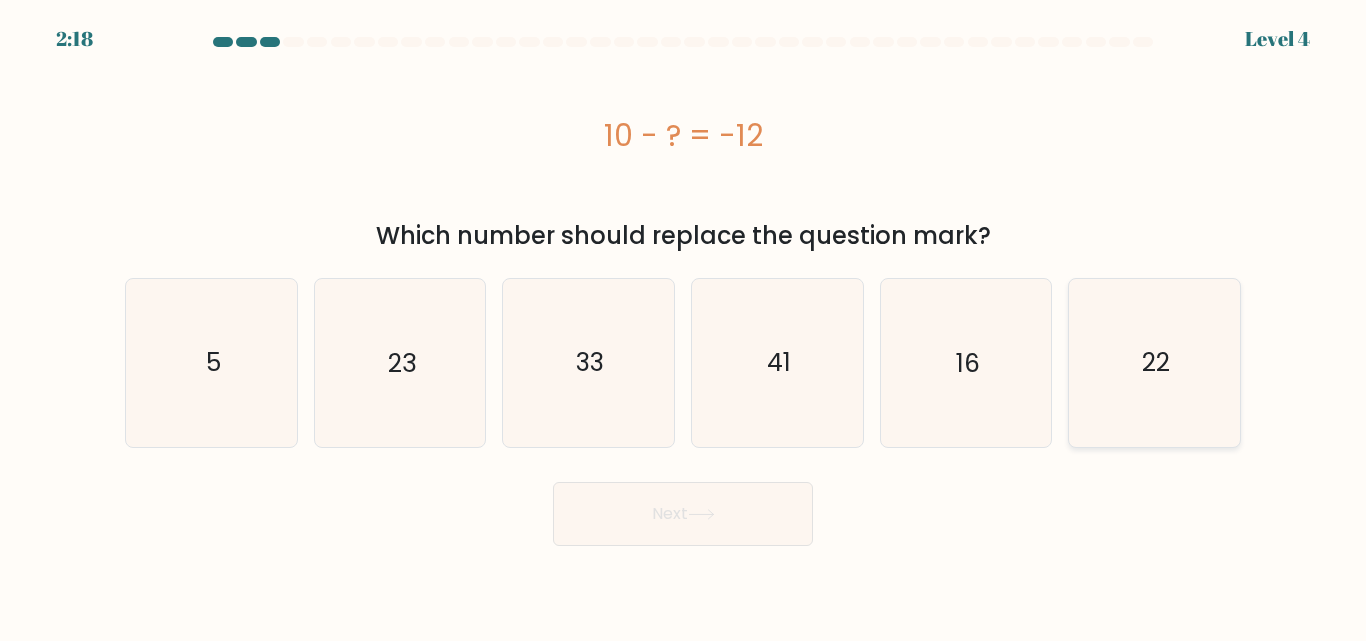 click on "22" 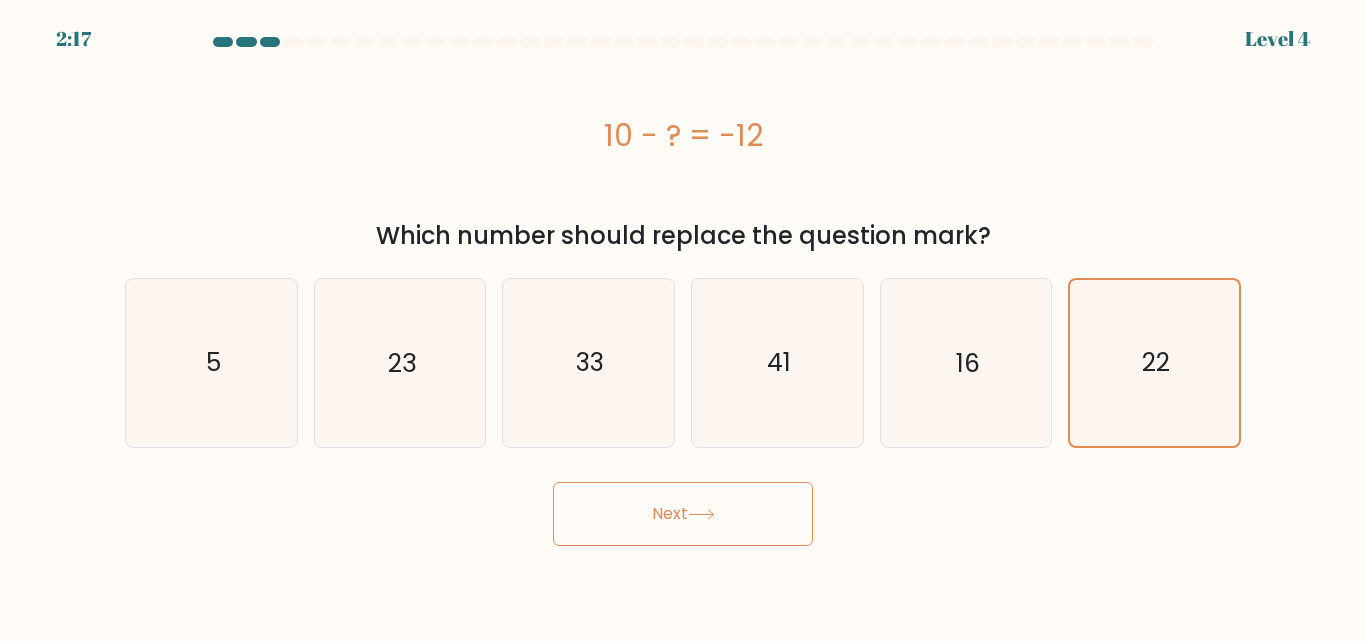 click on "Next" at bounding box center [683, 514] 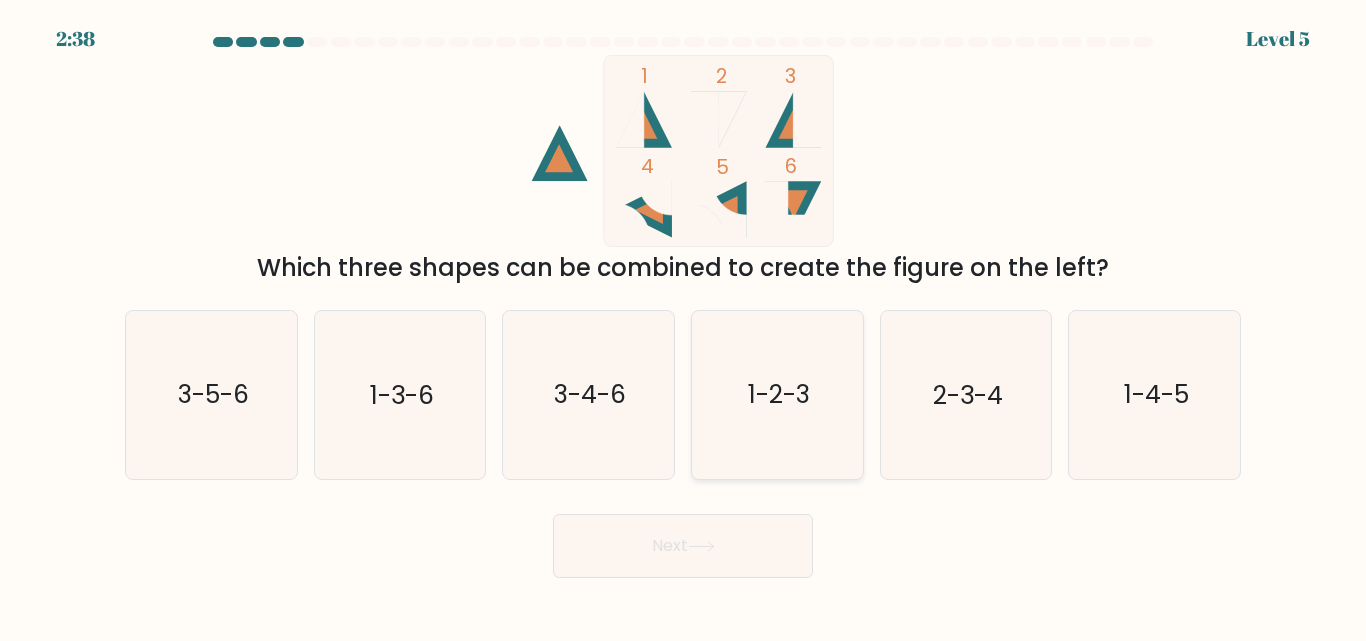 click on "1-2-3" 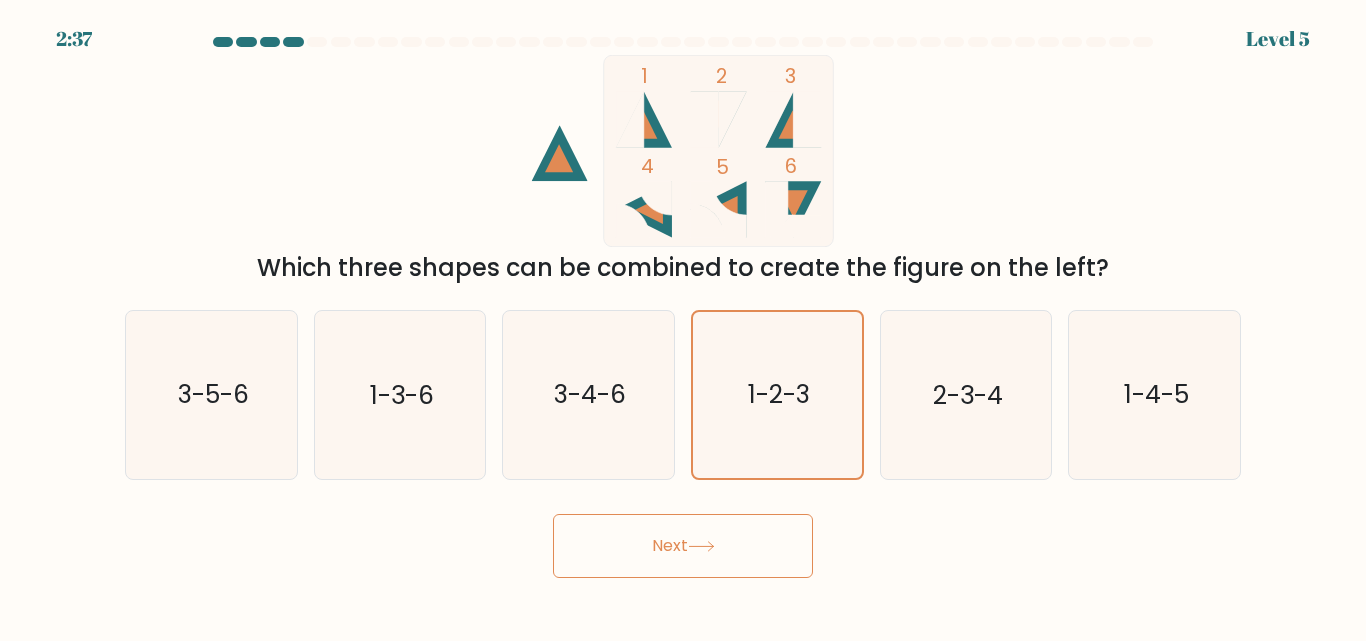 click on "Next" at bounding box center (683, 546) 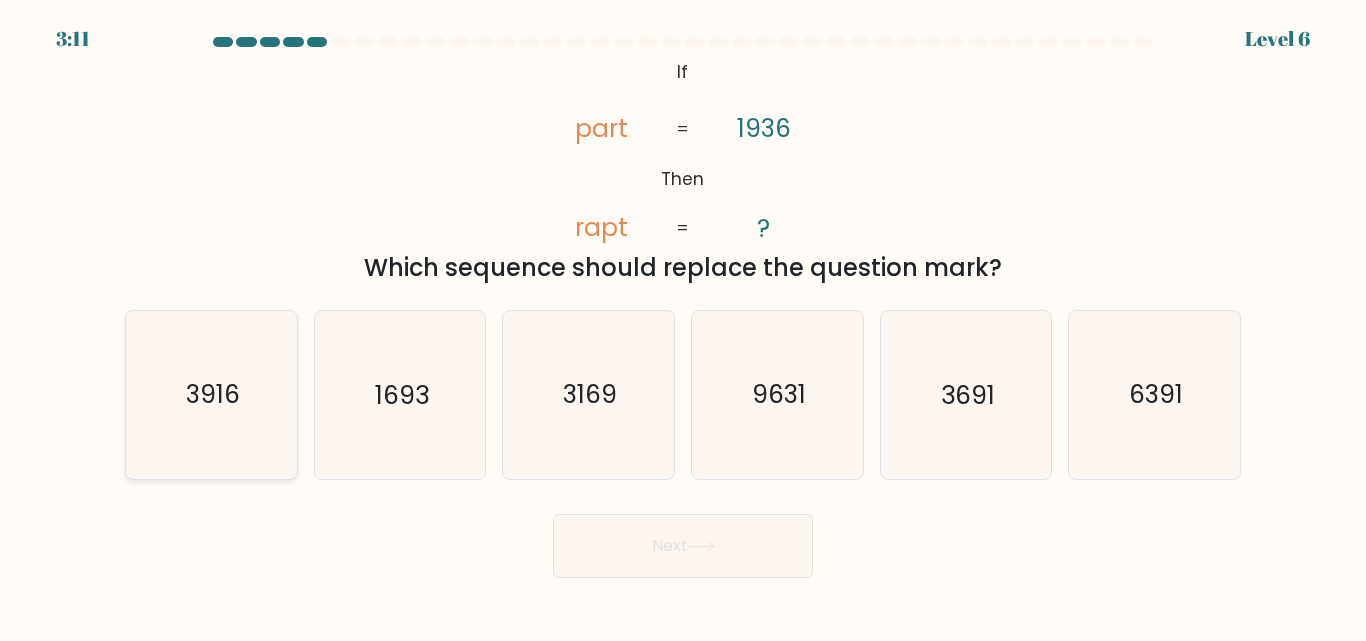 click on "3916" 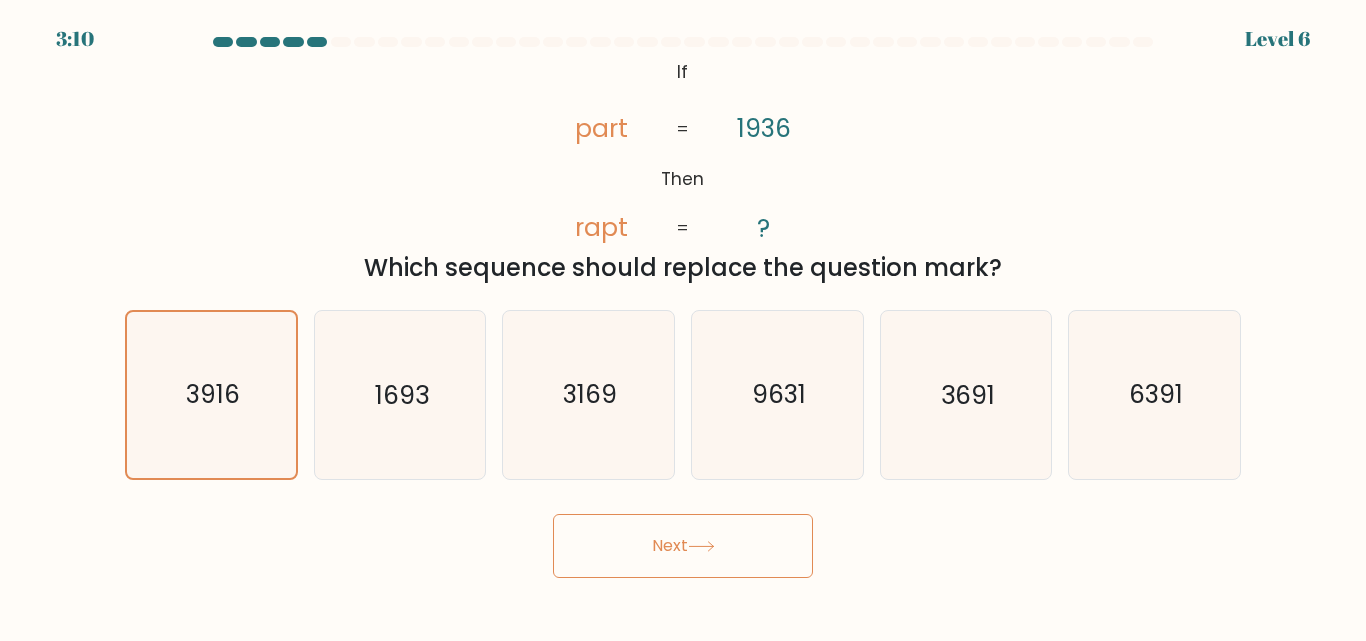 click 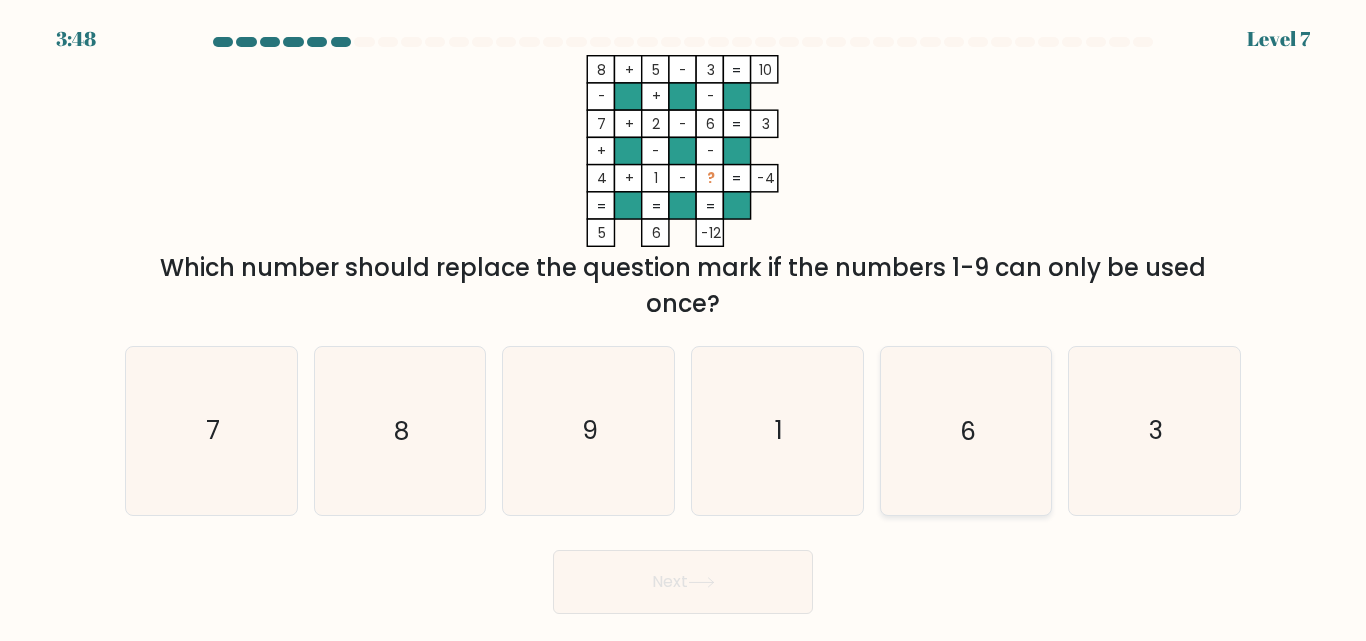 click on "6" 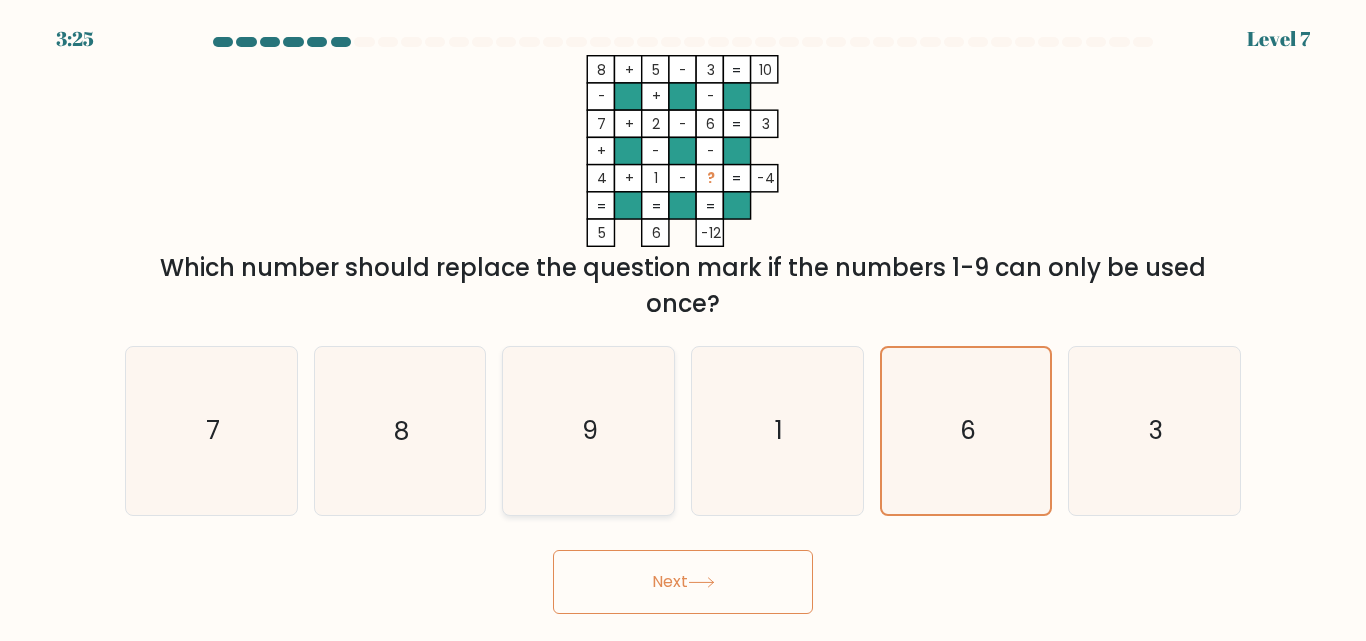 click on "9" 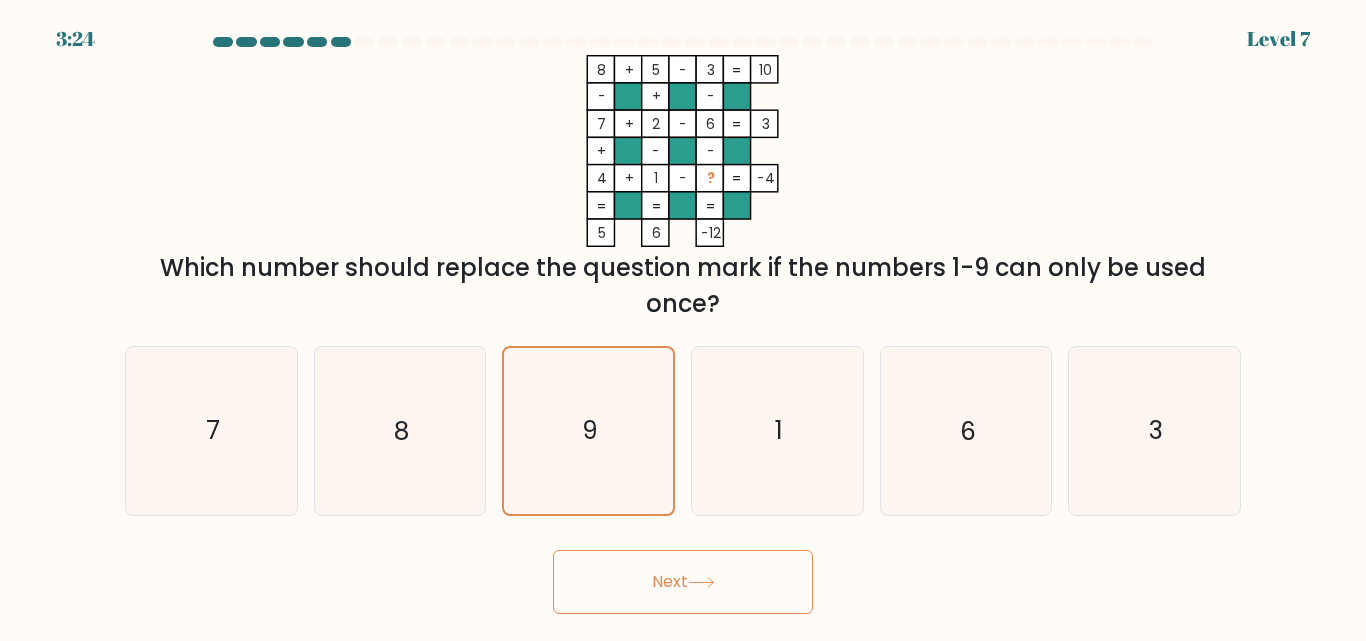 click on "Next" at bounding box center (683, 582) 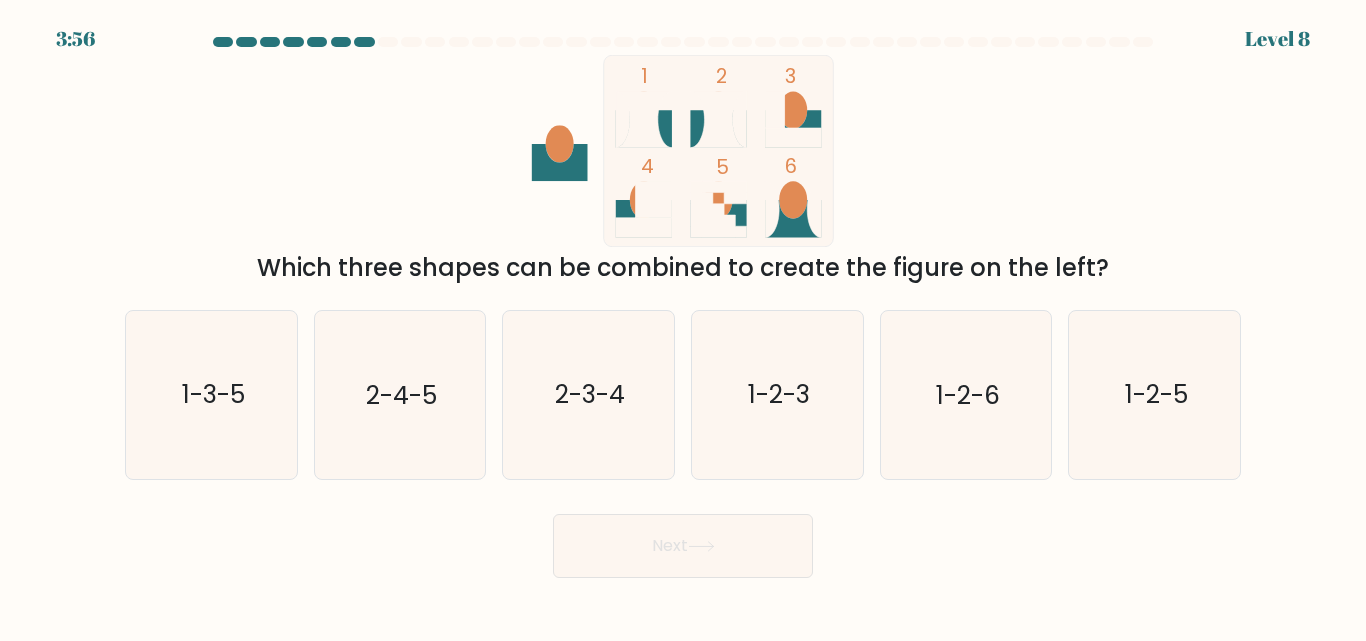 drag, startPoint x: 661, startPoint y: 406, endPoint x: 1227, endPoint y: 213, distance: 598.00085 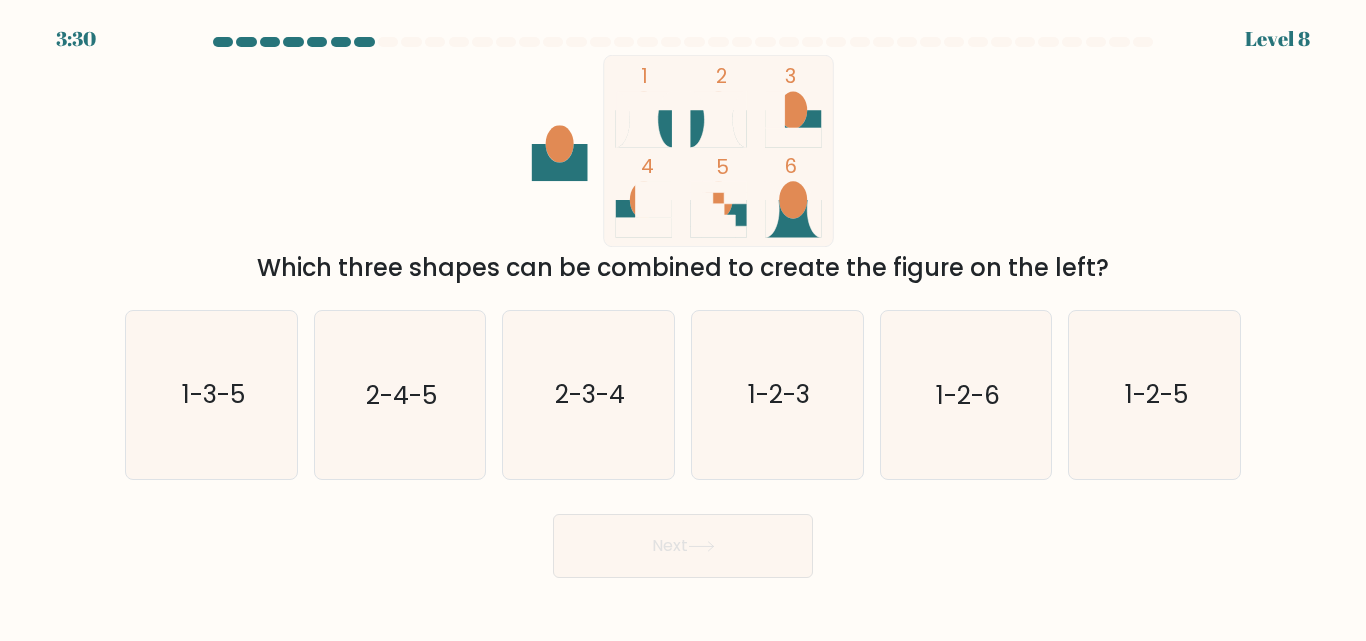 click on "1
2
3
4
5
6
Which three shapes can be combined to create the figure on the left?" at bounding box center (683, 170) 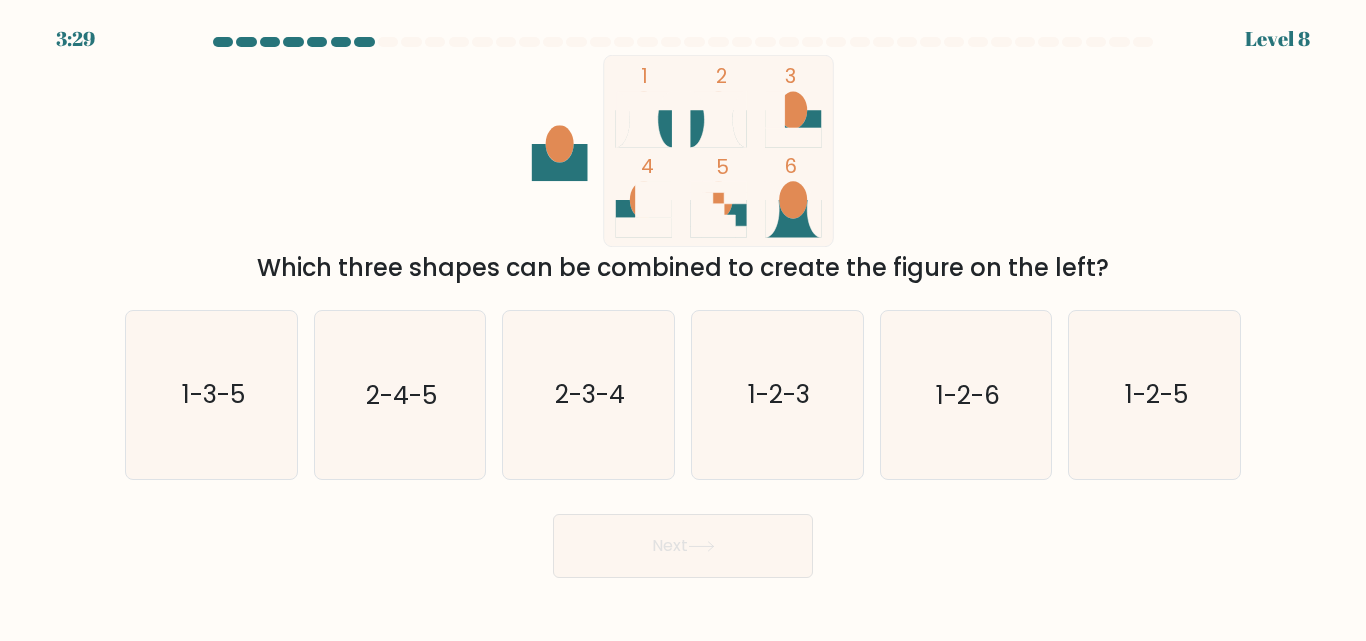 click on "1
2
3
4
5
6
Which three shapes can be combined to create the figure on the left?" at bounding box center (683, 170) 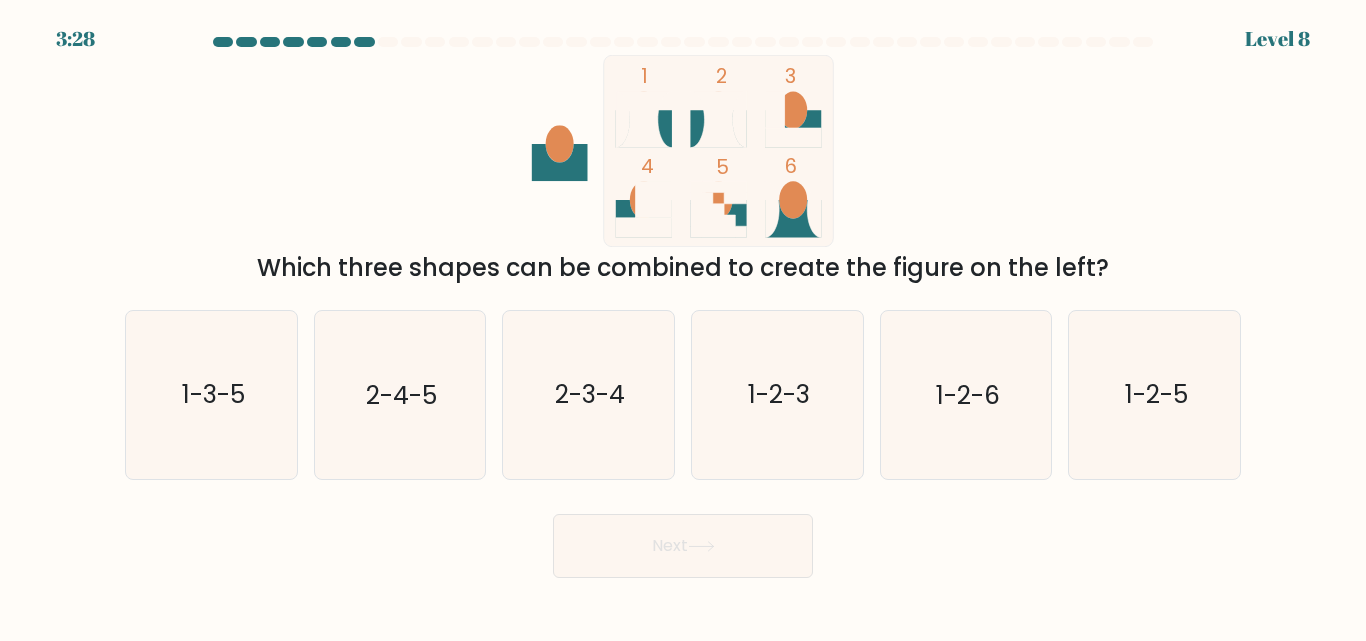 click on "1
2
3
4
5
6
Which three shapes can be combined to create the figure on the left?" at bounding box center [683, 170] 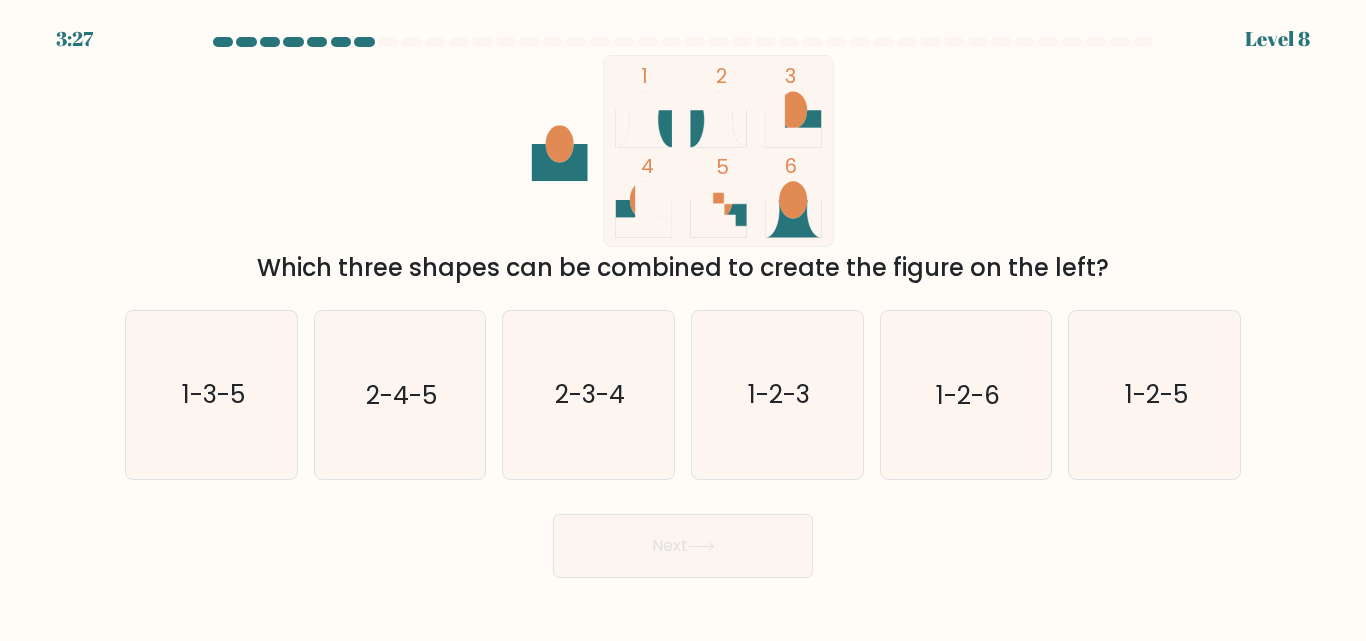 click on "1
2
3
4
5
6
Which three shapes can be combined to create the figure on the left?" at bounding box center [683, 170] 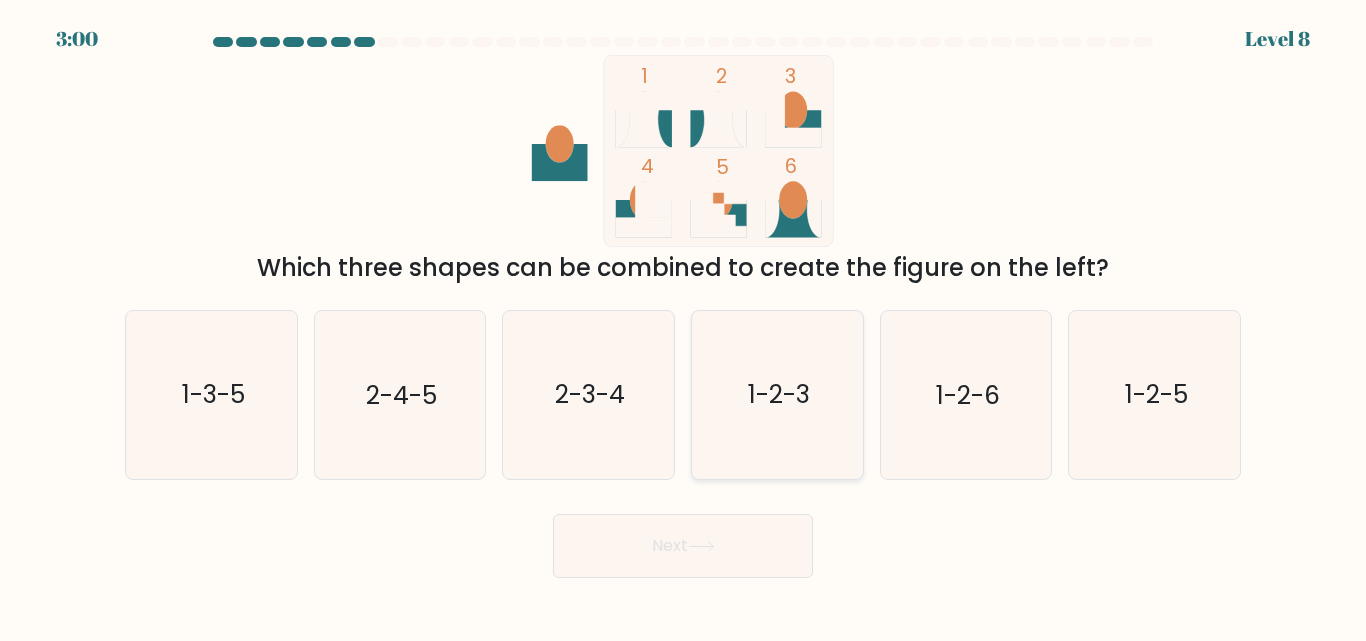 click on "1-2-3" 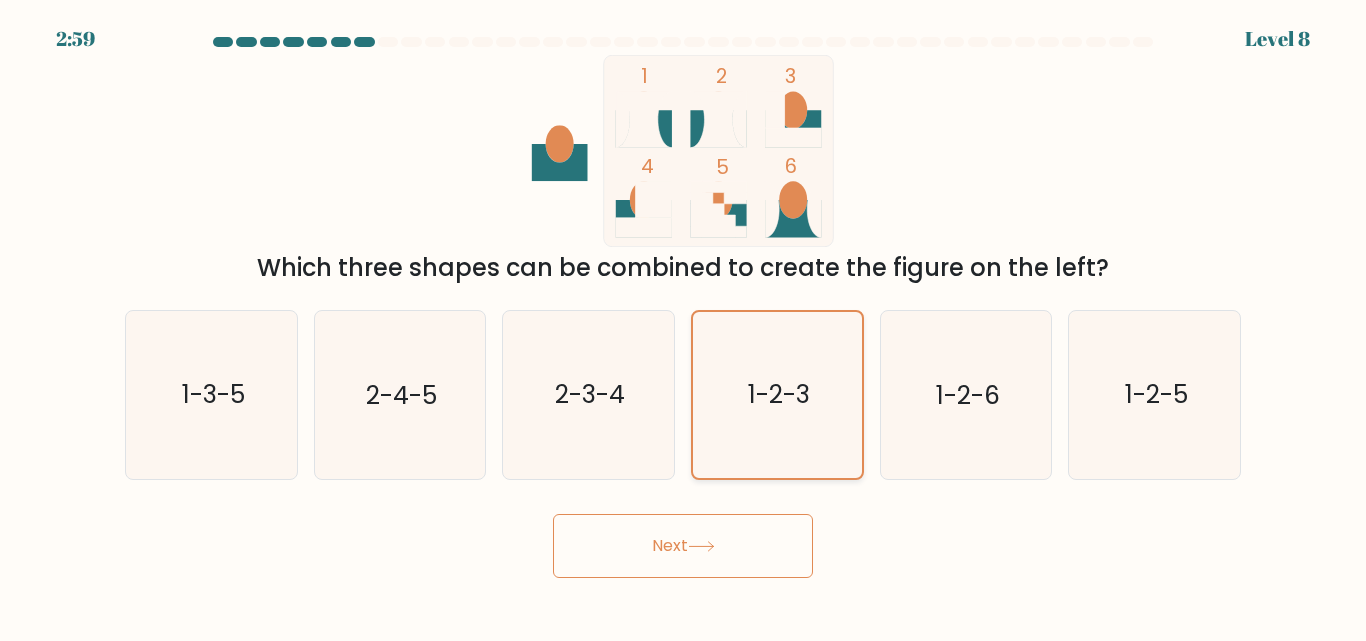 click on "1-2-3" 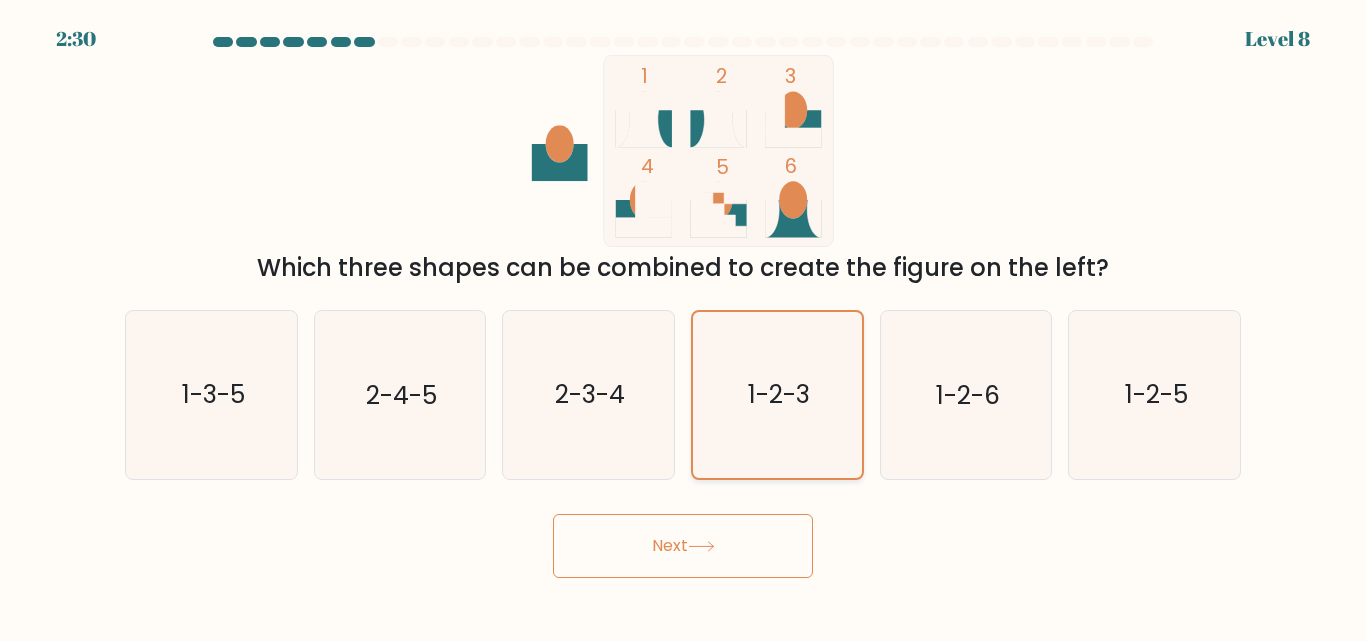 click on "1-2-3" 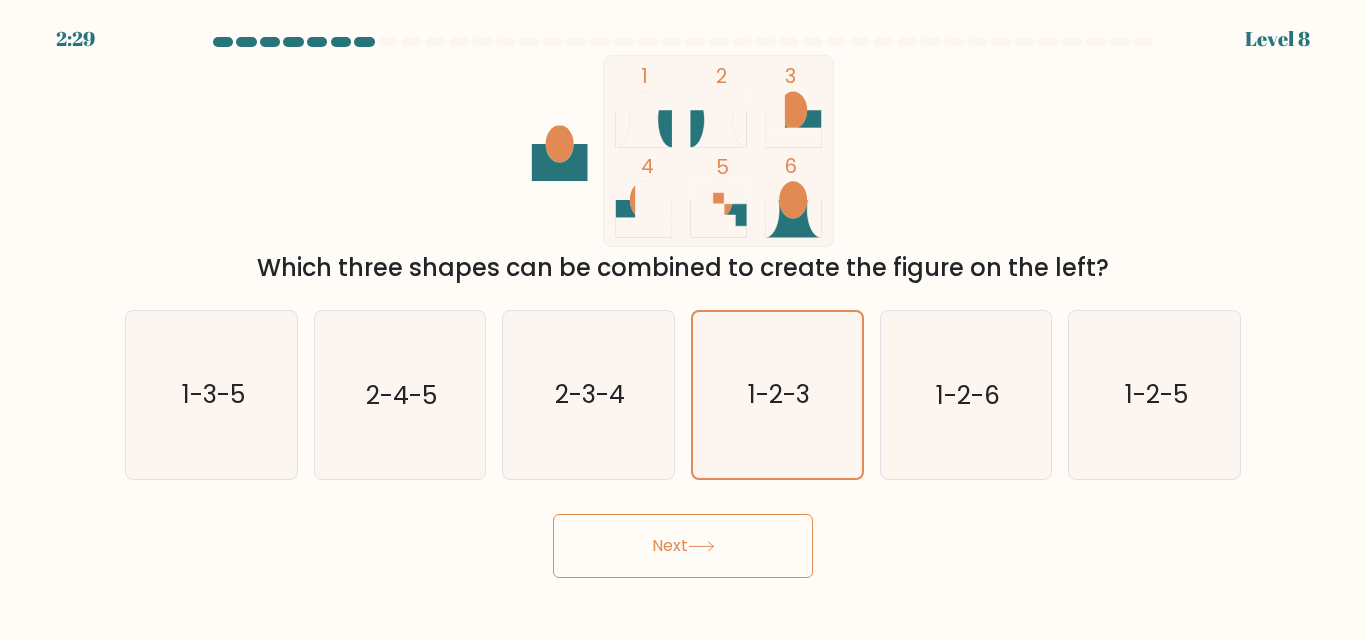 click on "Next" at bounding box center [683, 546] 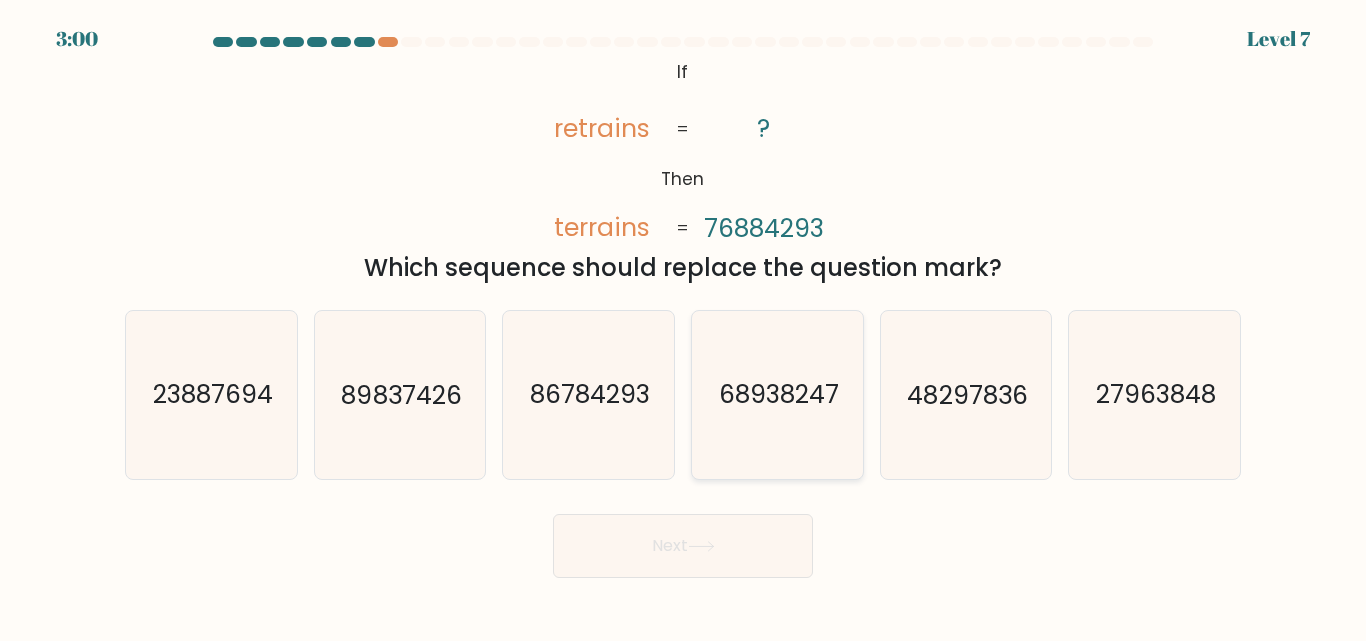 click on "68938247" 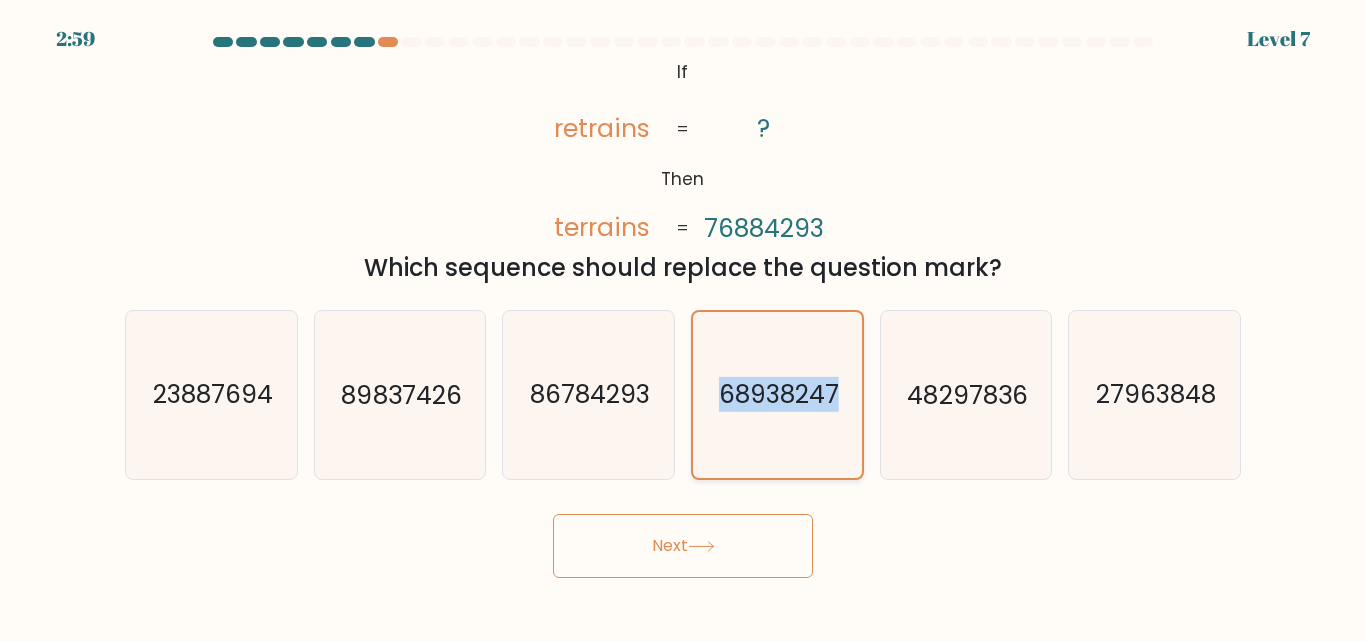 click on "68938247" 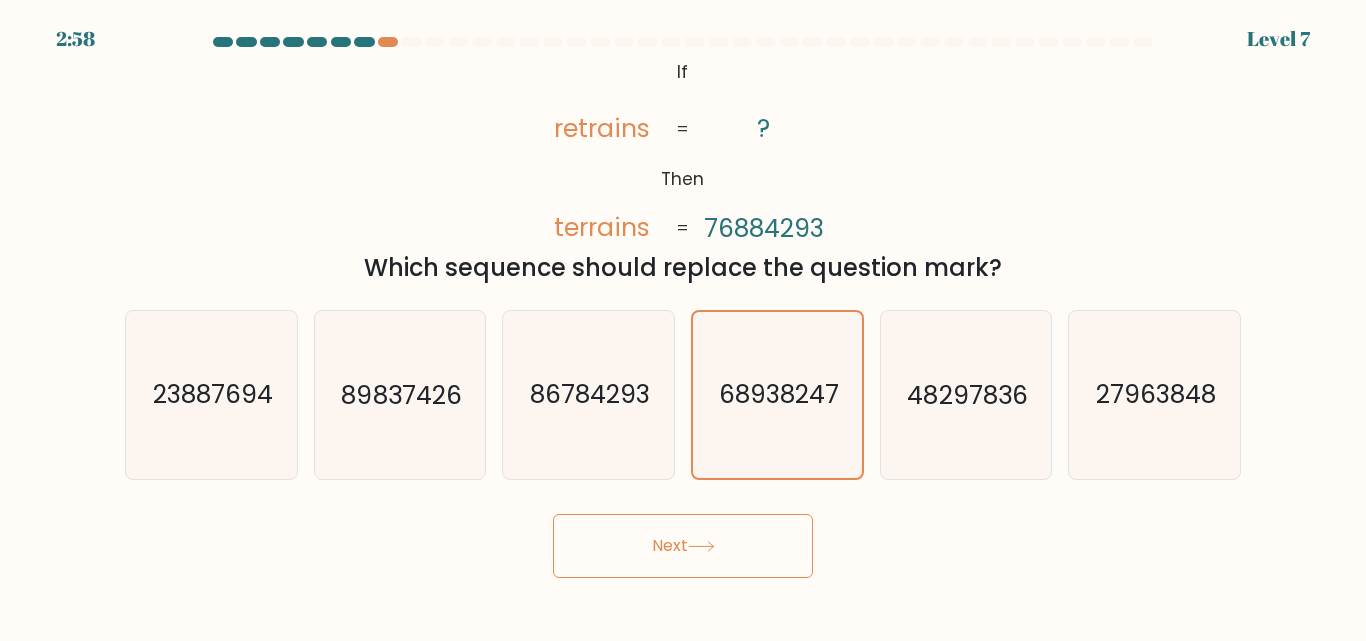 drag, startPoint x: 701, startPoint y: 401, endPoint x: 1173, endPoint y: 565, distance: 499.6799 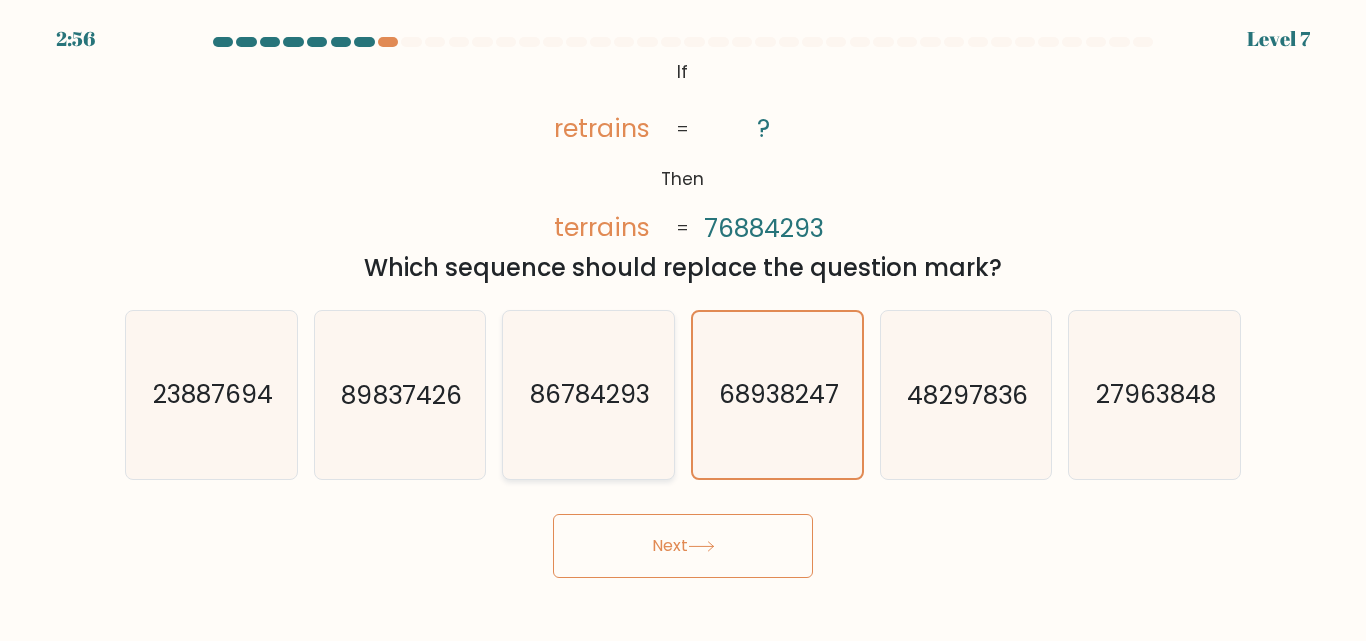 click on "86784293" 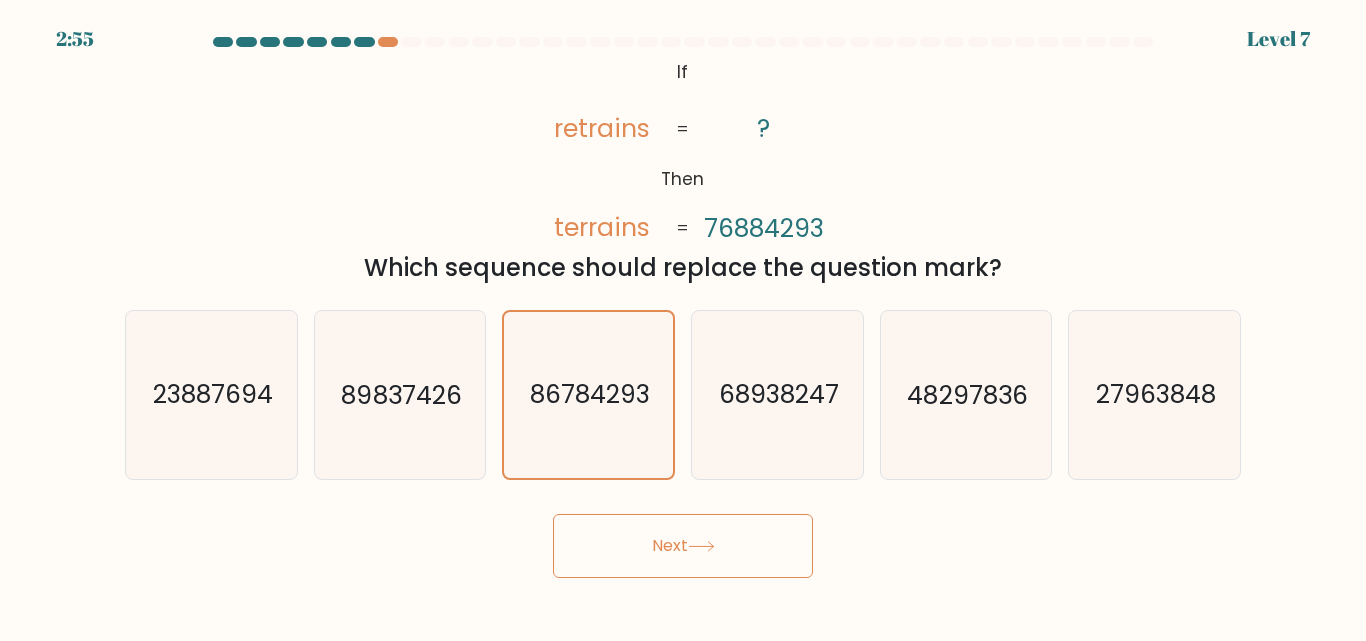 click on "Next" at bounding box center [683, 546] 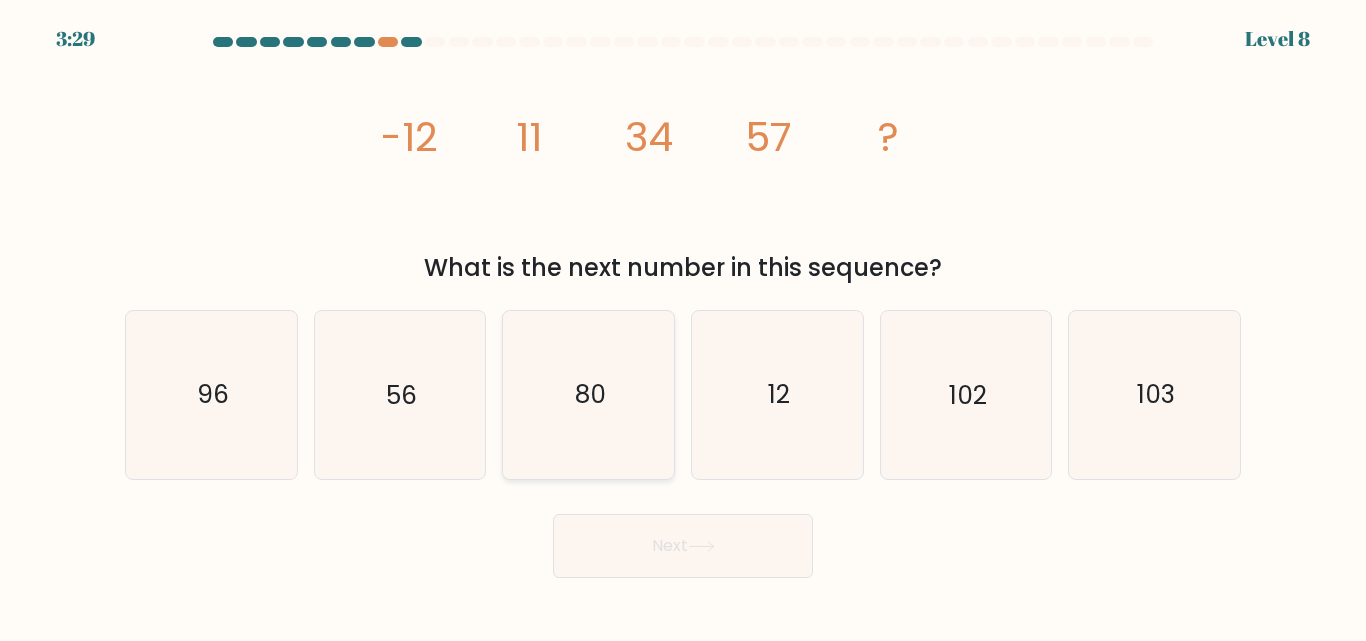 click on "80" 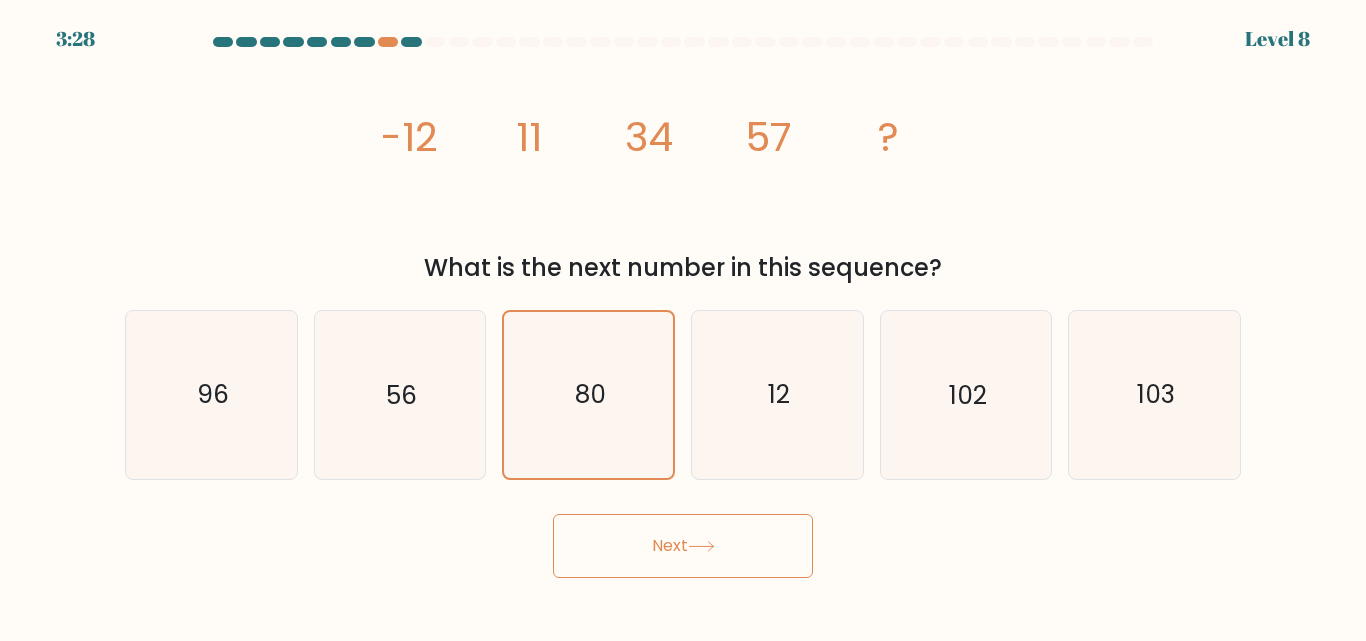click on "Next" at bounding box center [683, 546] 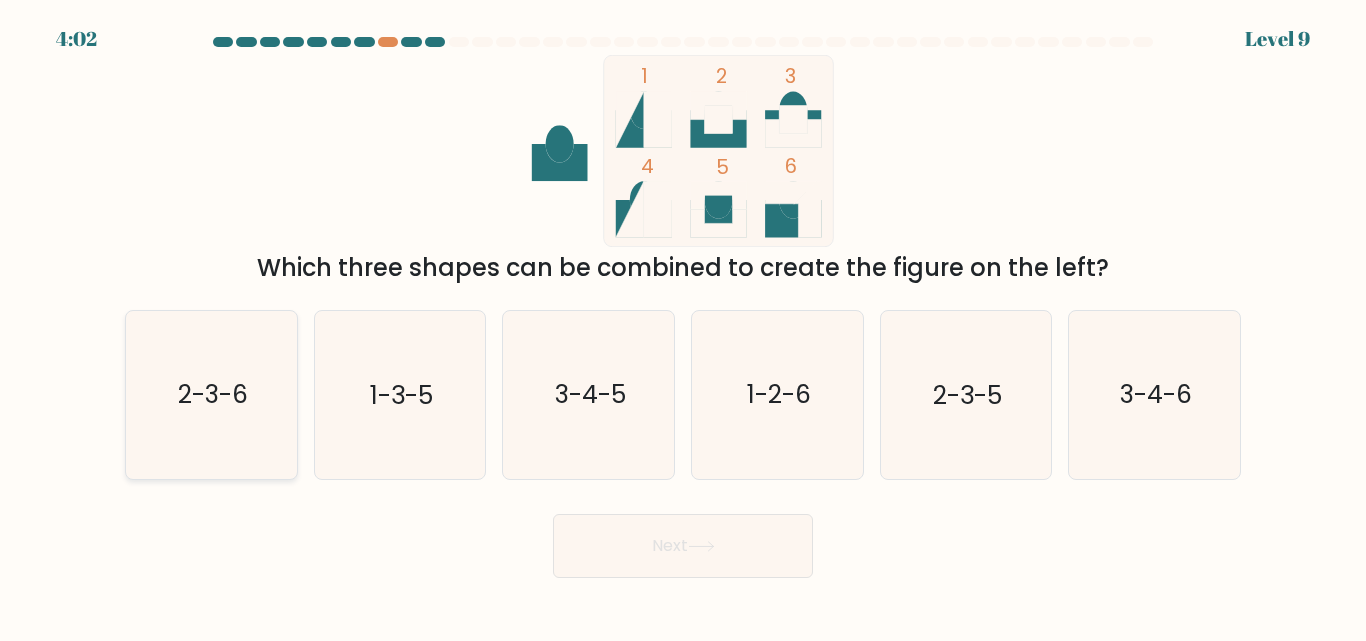click on "2-3-6" 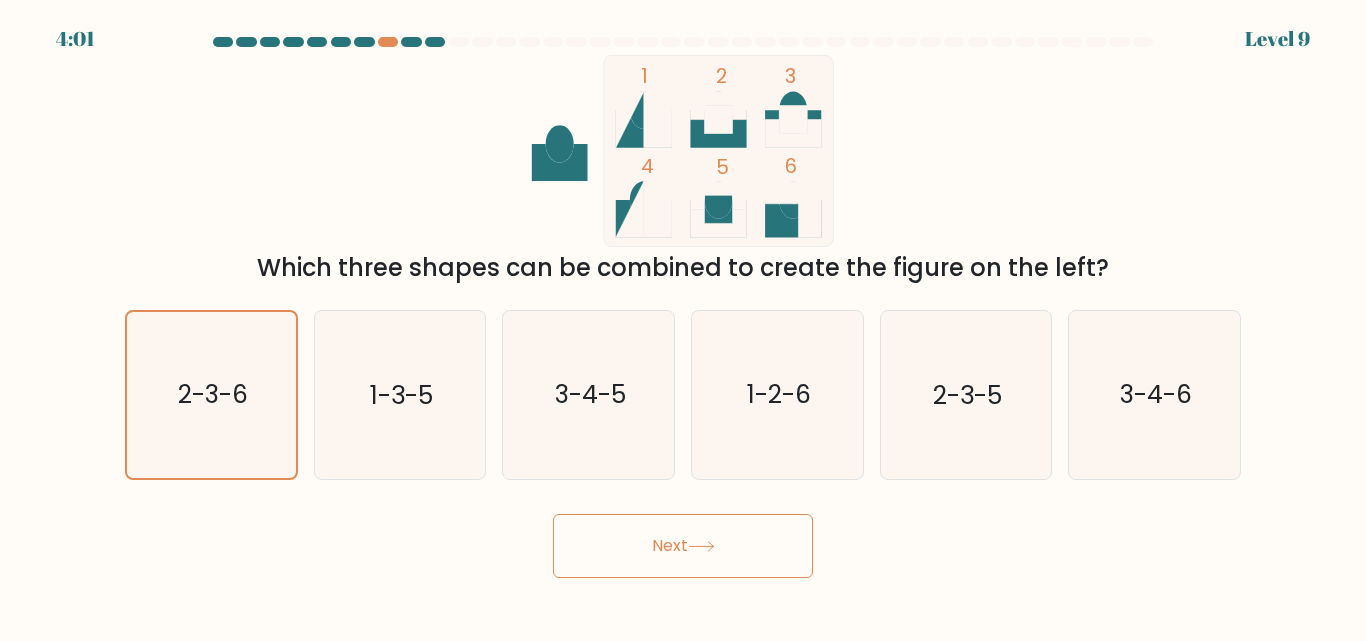 drag, startPoint x: 690, startPoint y: 544, endPoint x: 678, endPoint y: 539, distance: 13 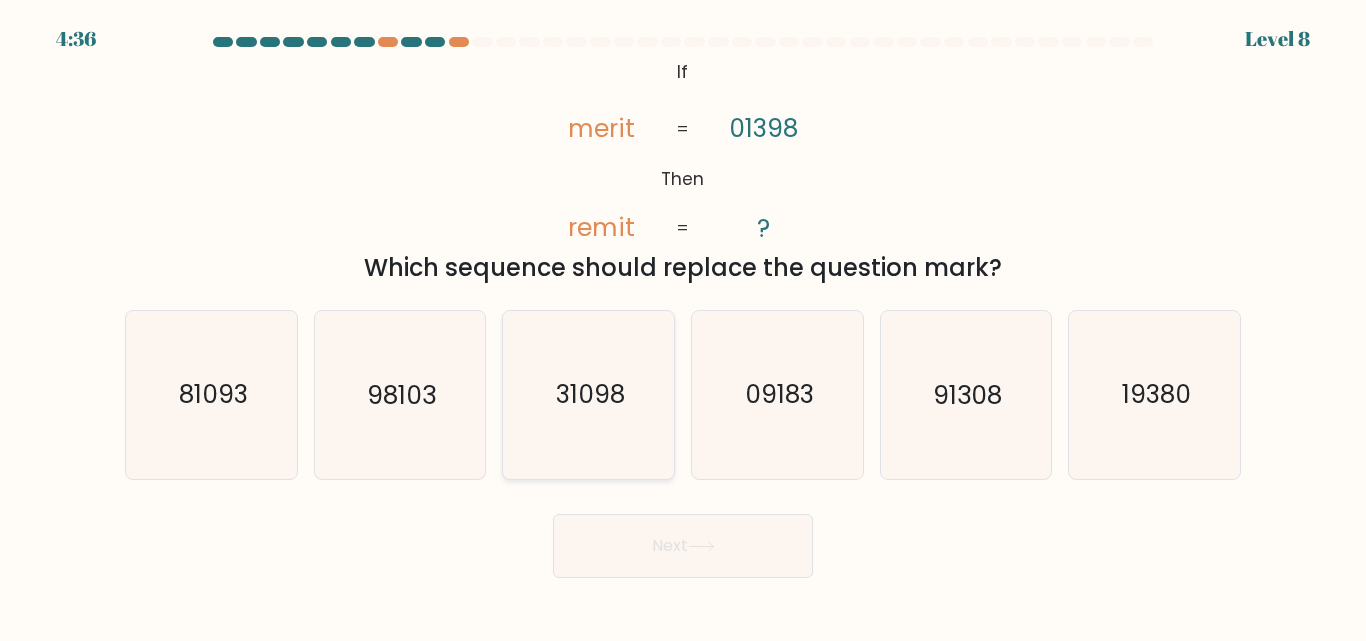 click on "31098" 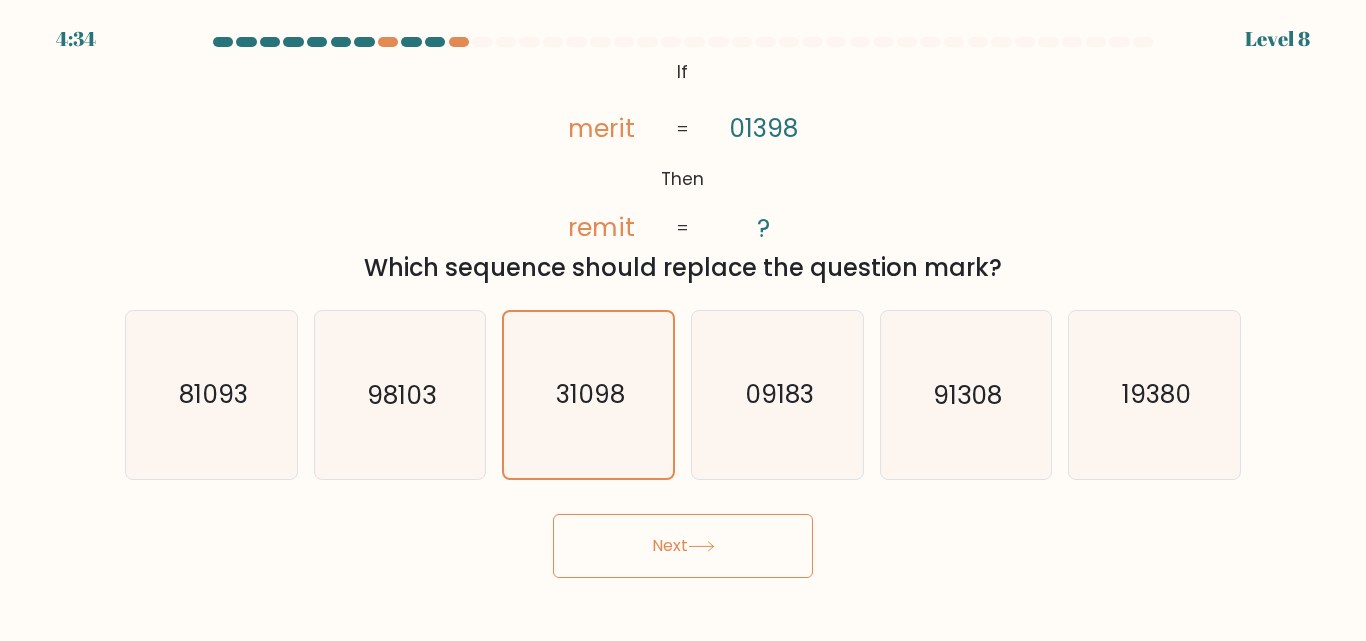 click on "Next" at bounding box center [683, 546] 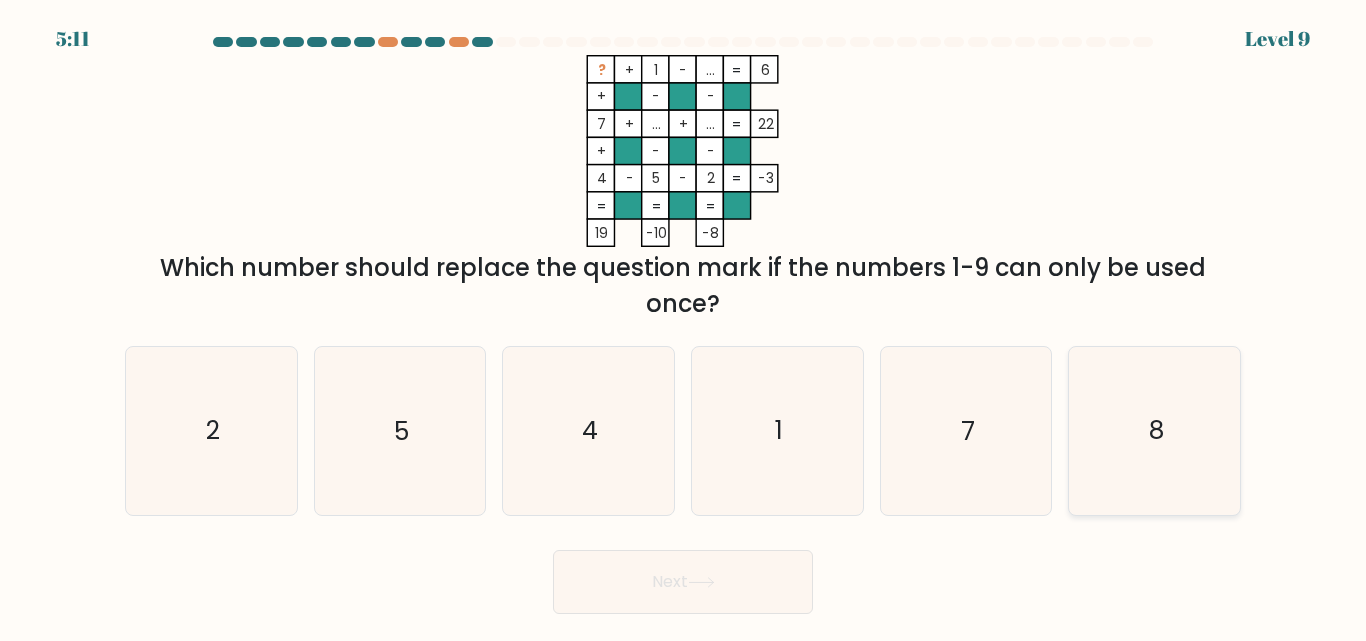click on "8" 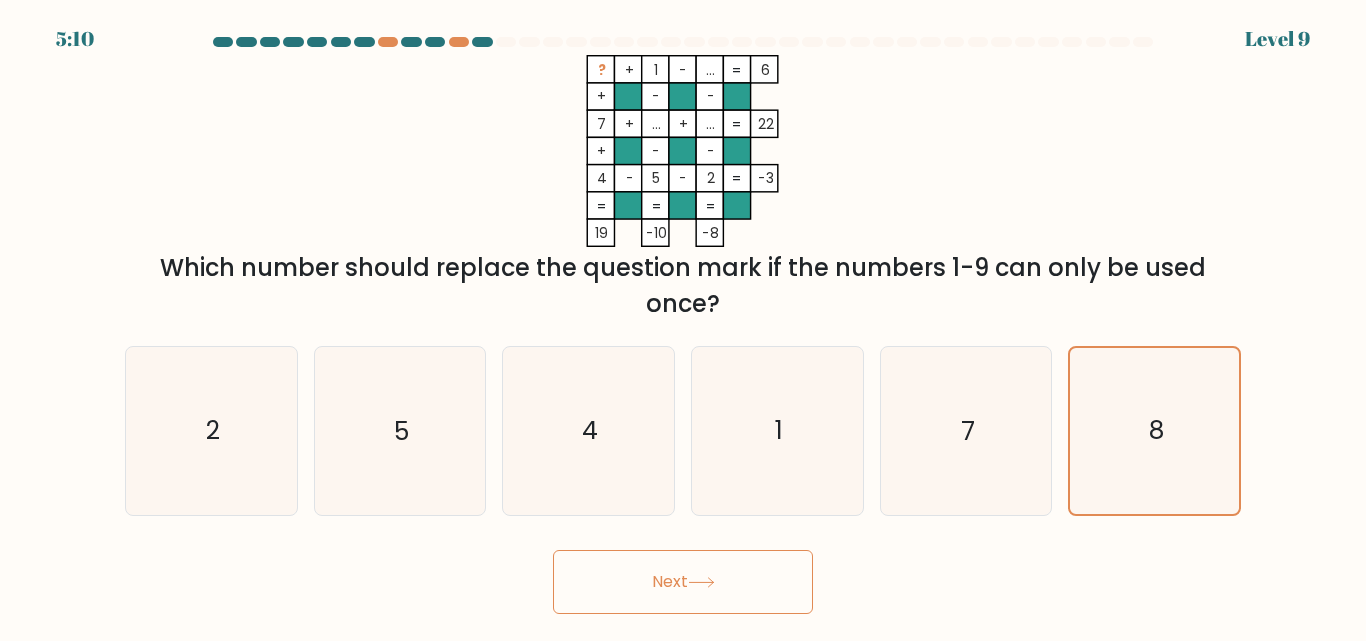 click on "Next" at bounding box center [683, 582] 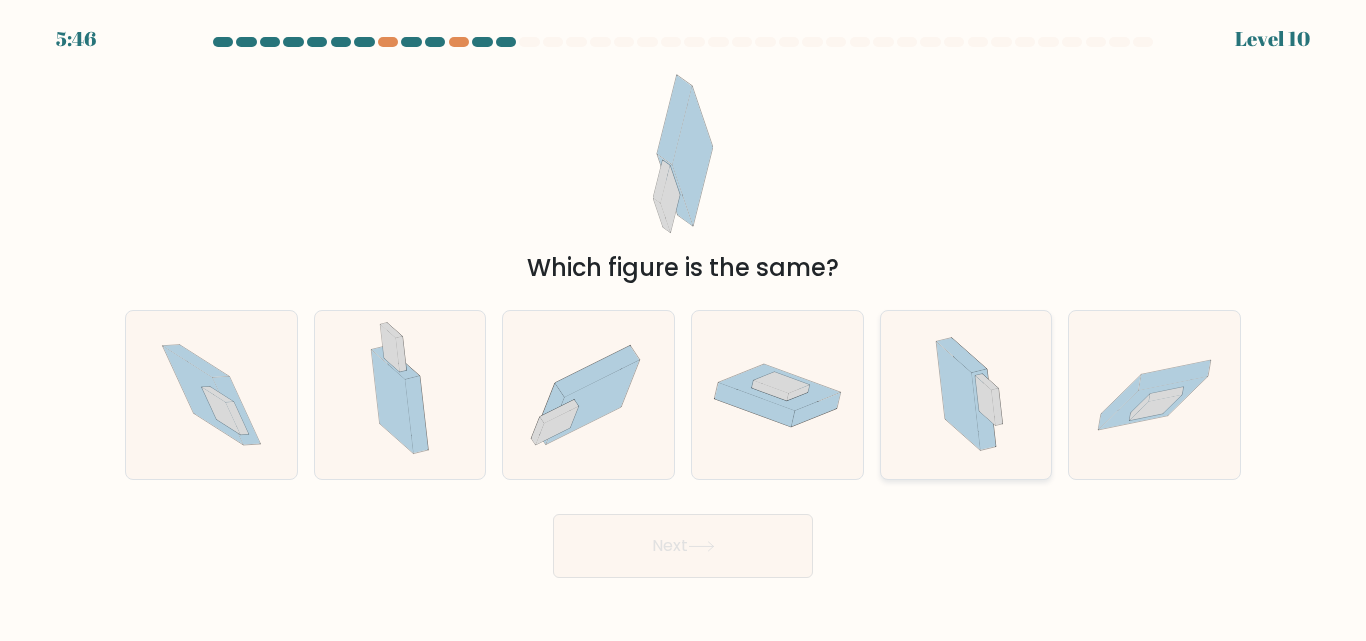 click 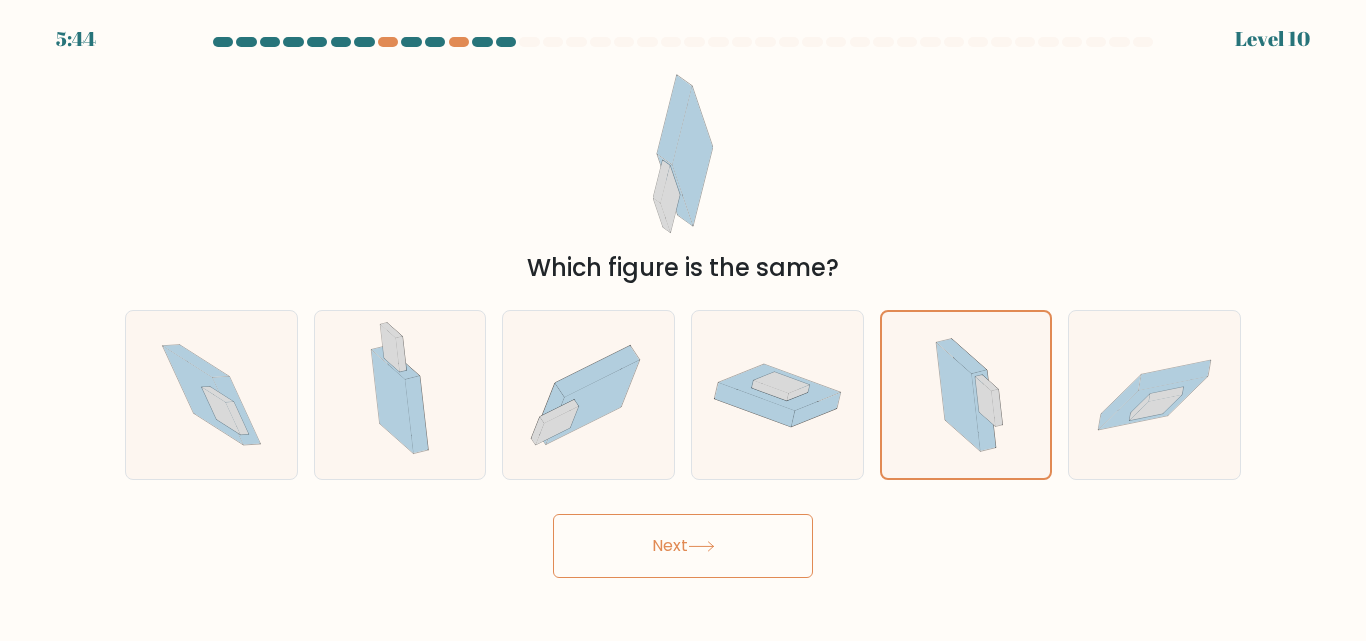 click on "Next" at bounding box center [683, 546] 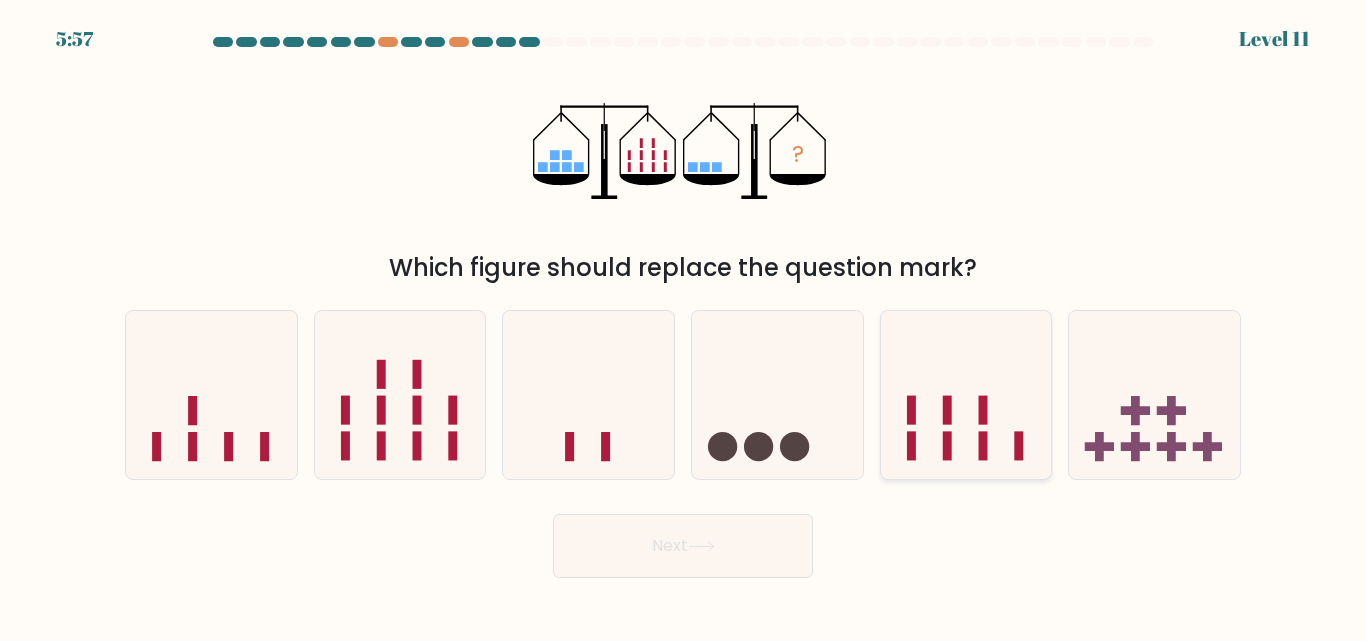 click 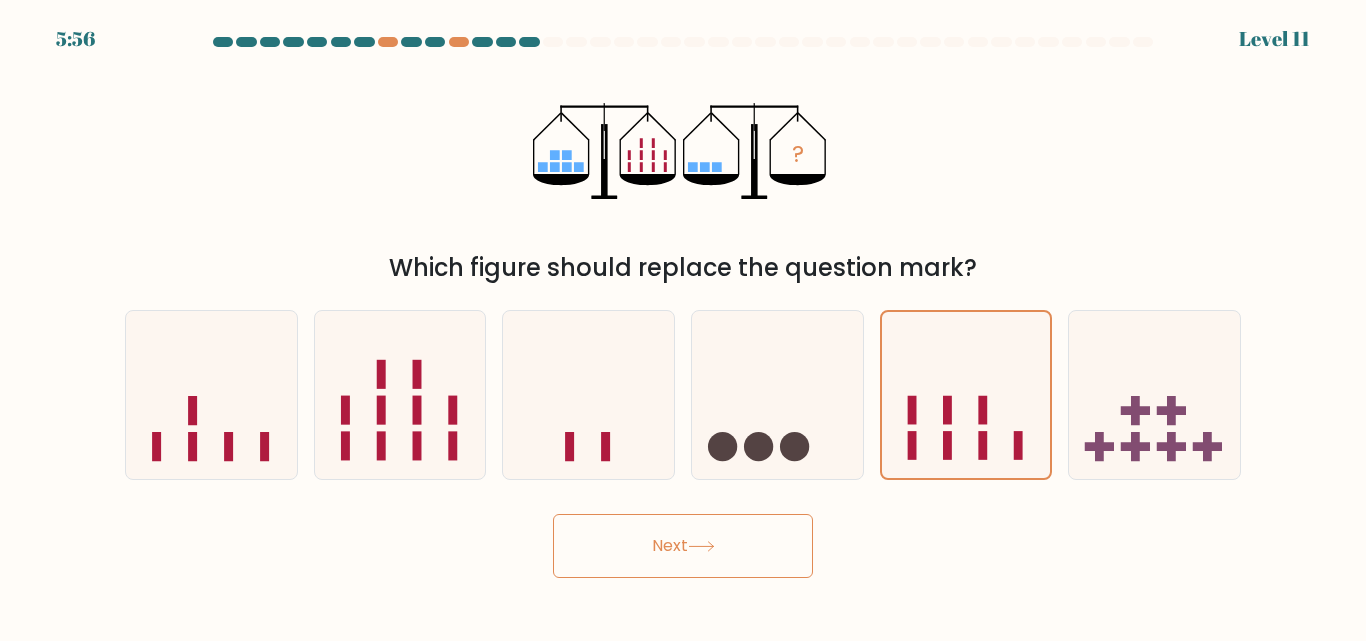 click on "Next" at bounding box center (683, 546) 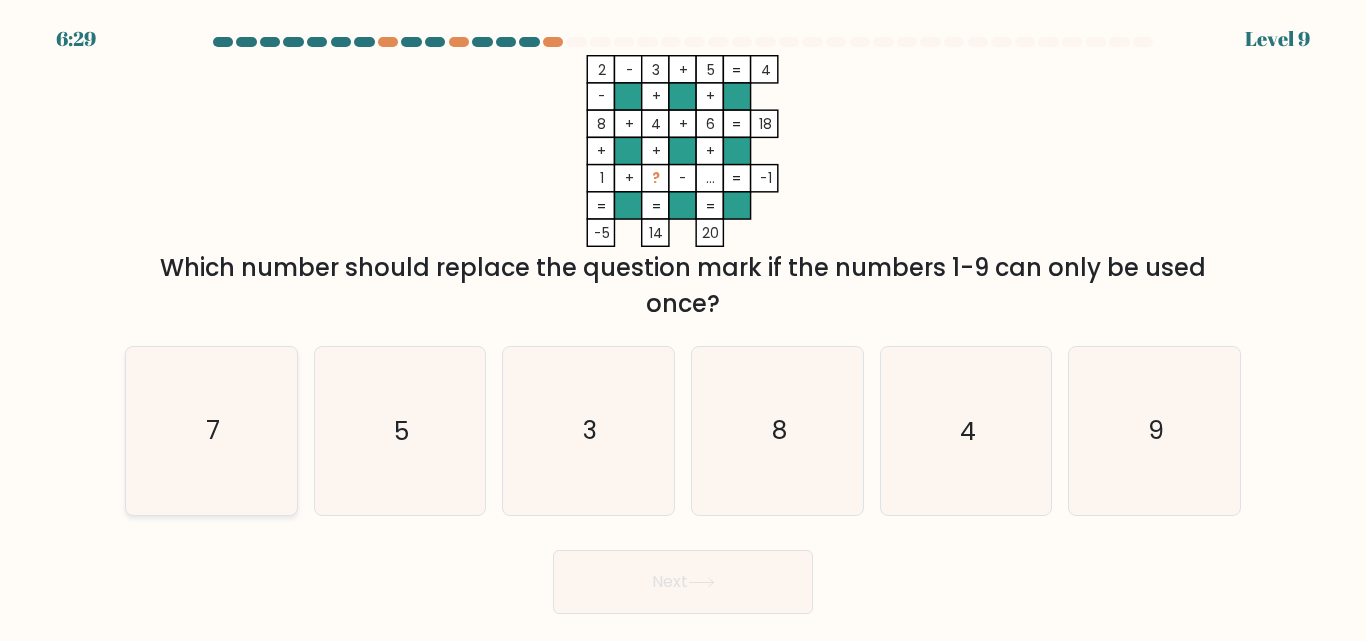 click on "7" 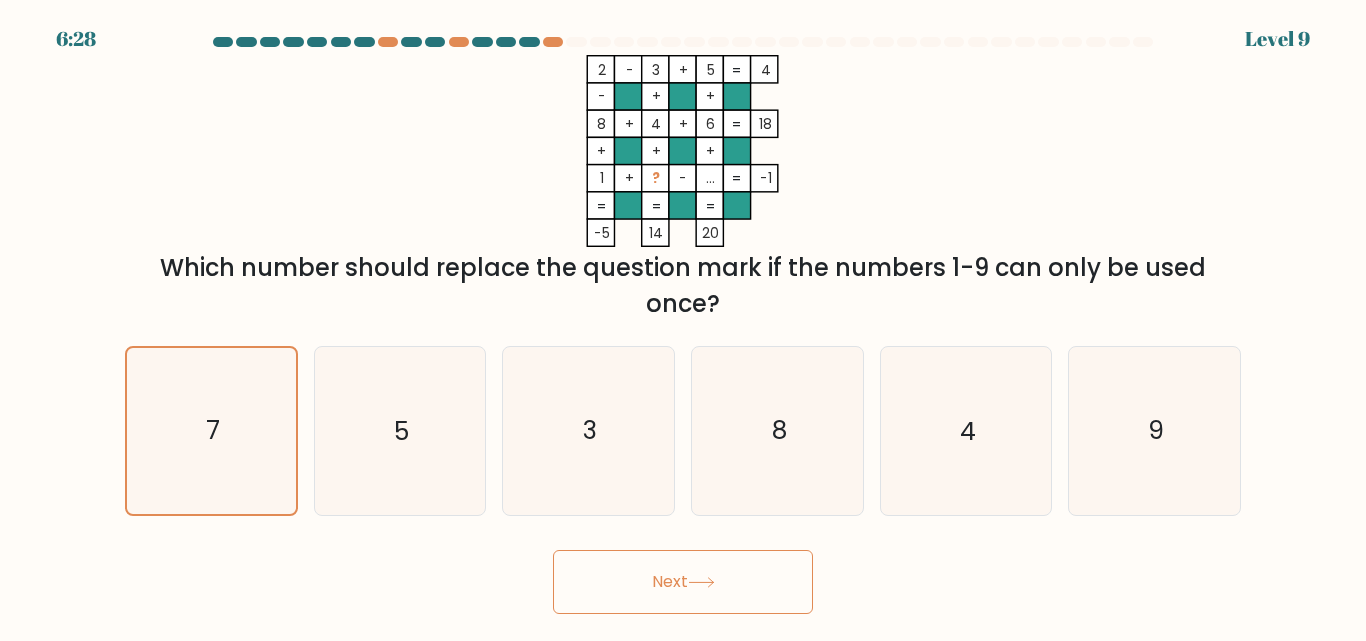 click on "Next" at bounding box center [683, 582] 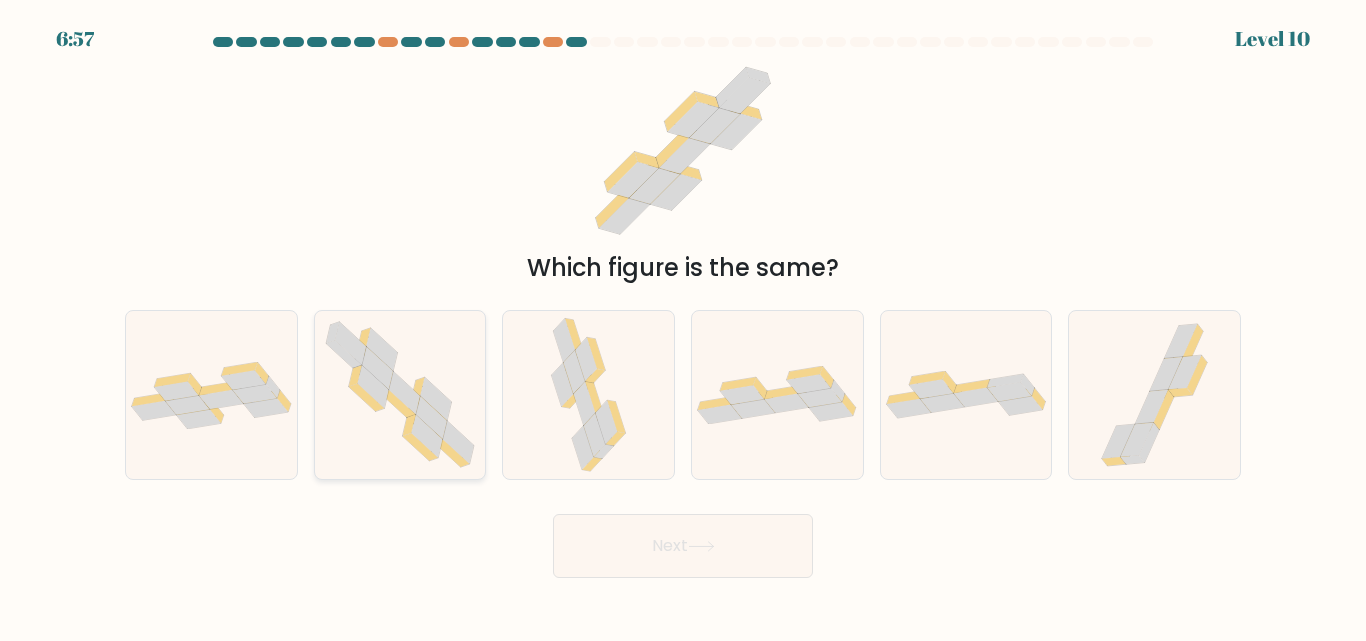 click 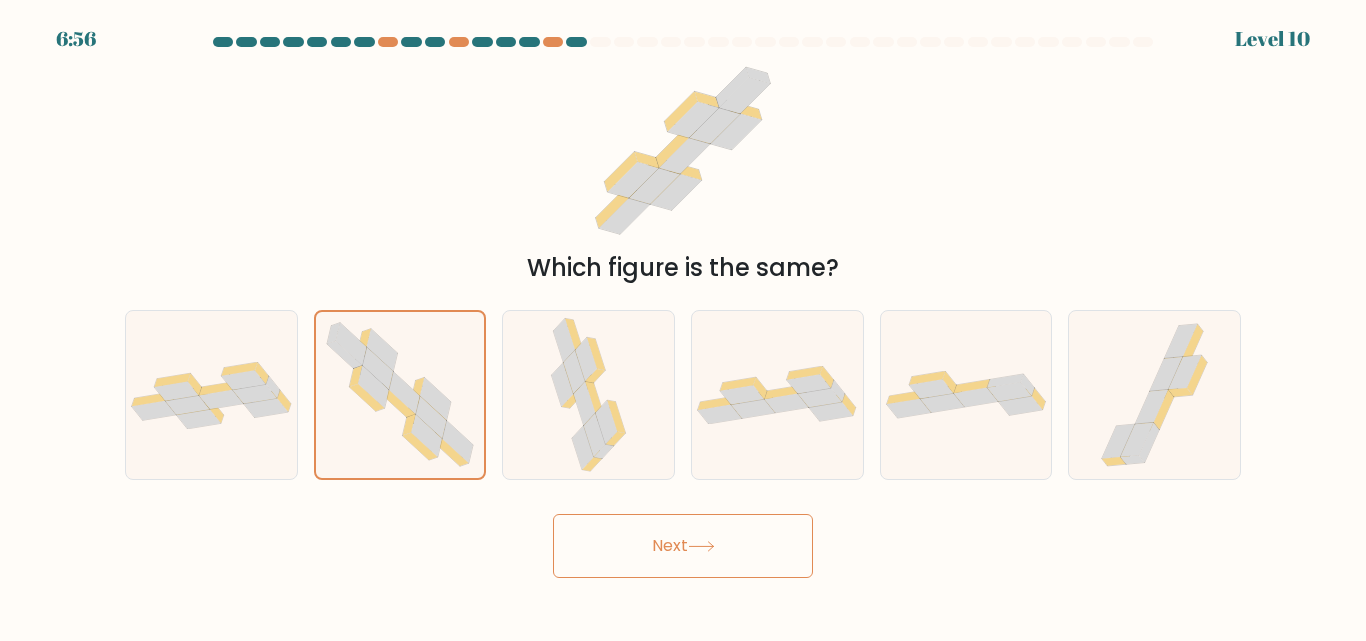 click on "Next" at bounding box center [683, 546] 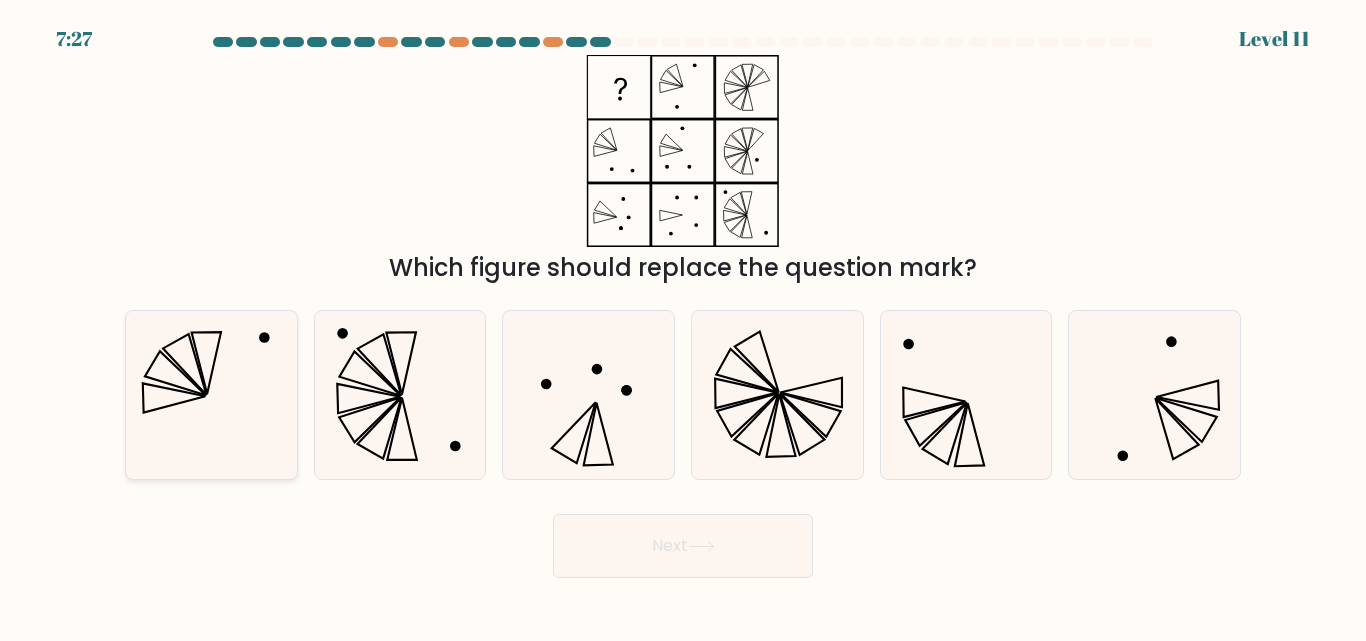 click 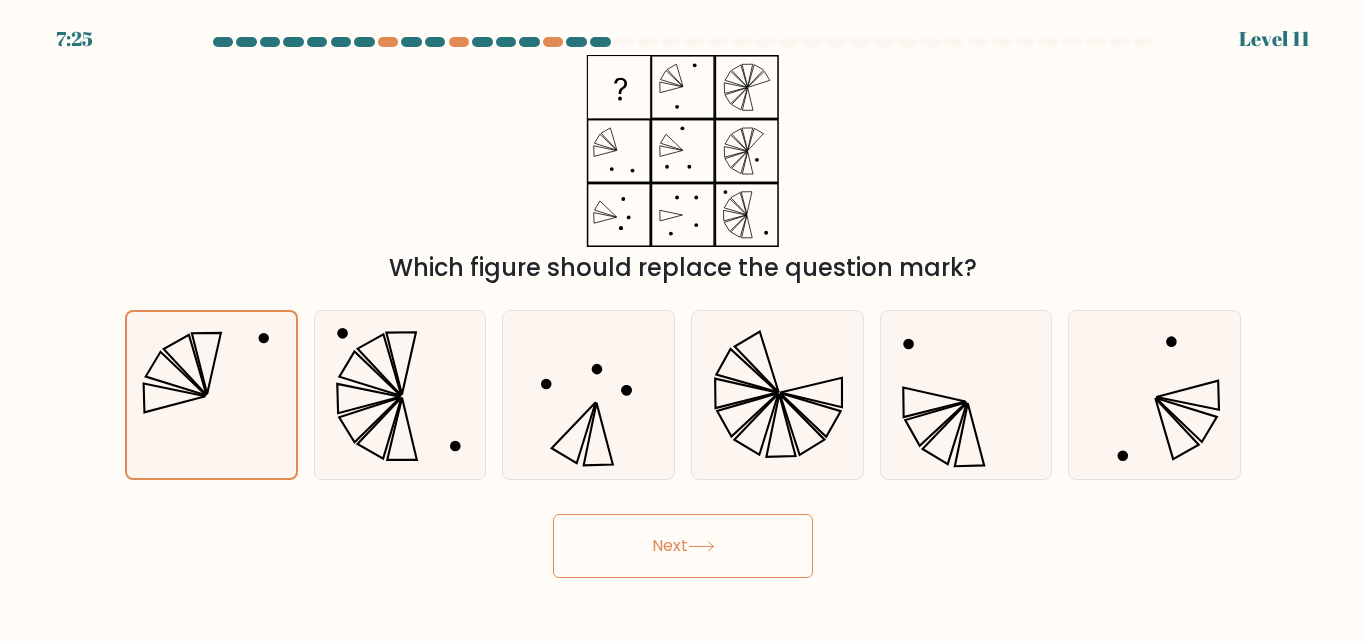 click on "Next" at bounding box center [683, 546] 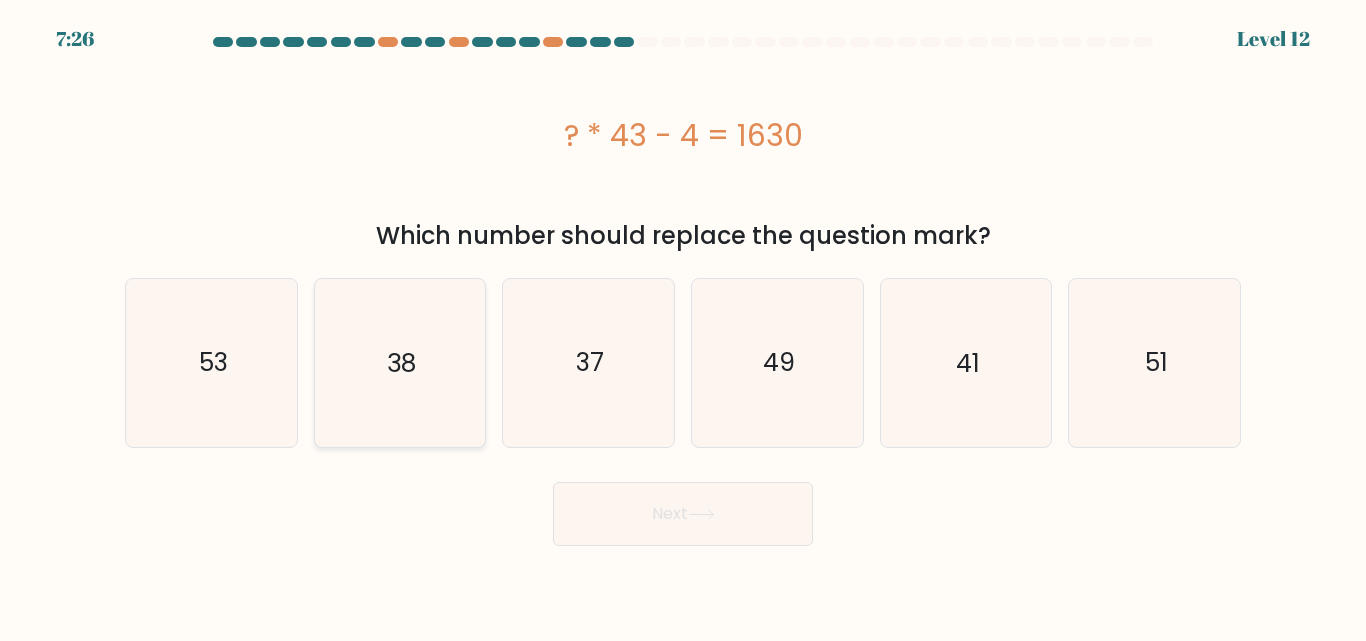 click on "38" 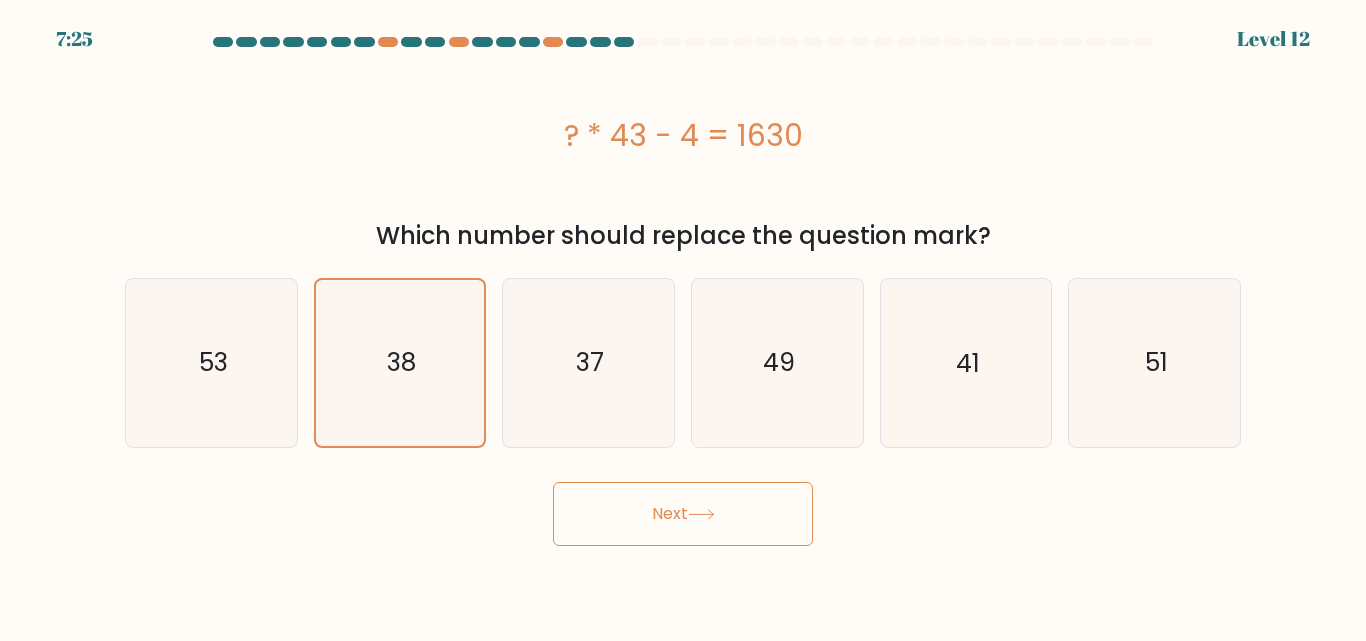 drag, startPoint x: 758, startPoint y: 518, endPoint x: 749, endPoint y: 511, distance: 11.401754 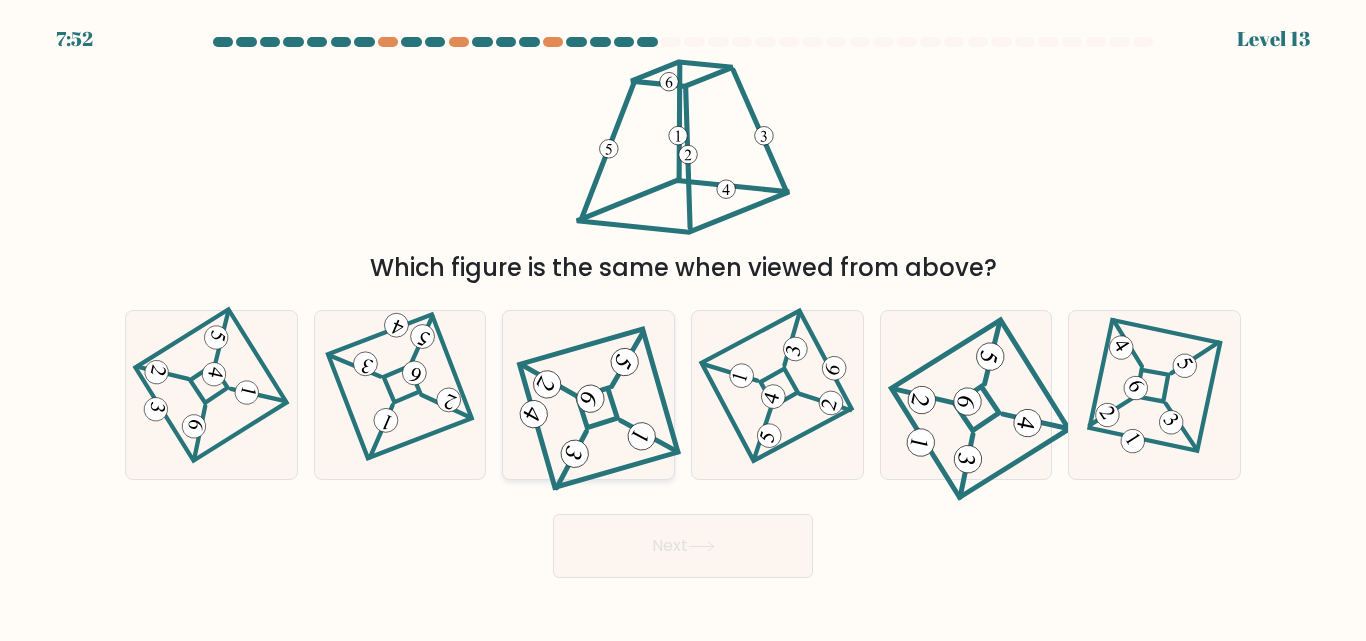 click 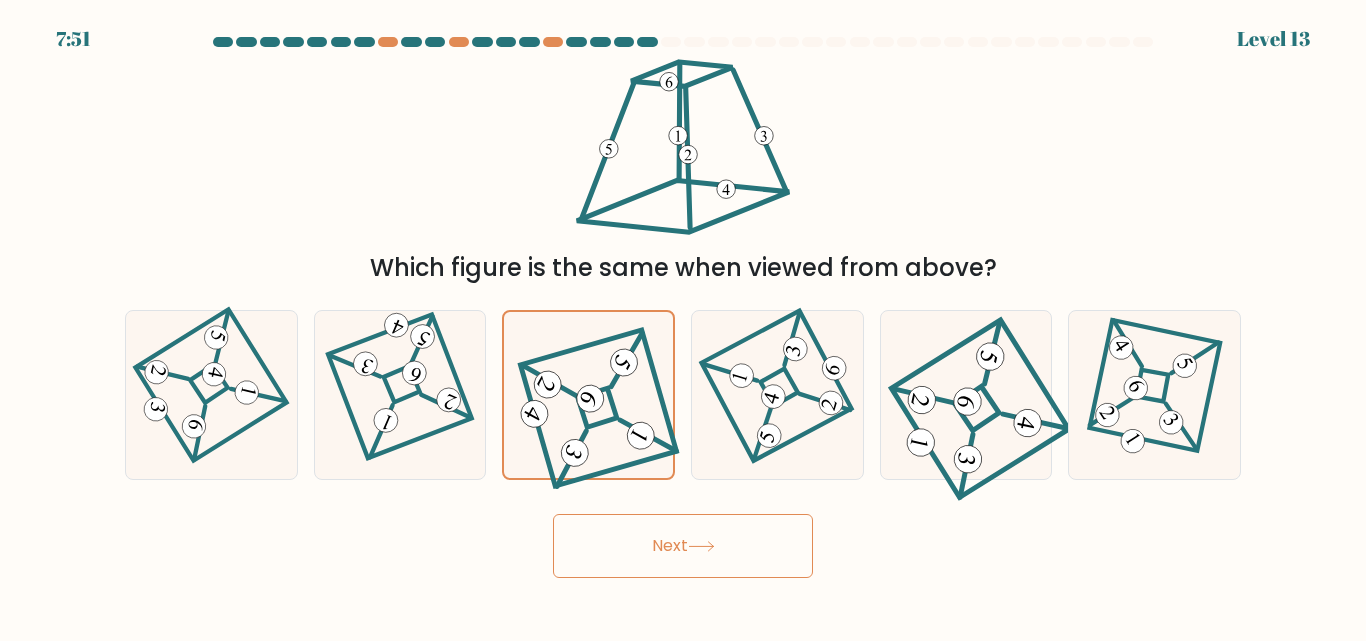 click on "Next" at bounding box center [683, 546] 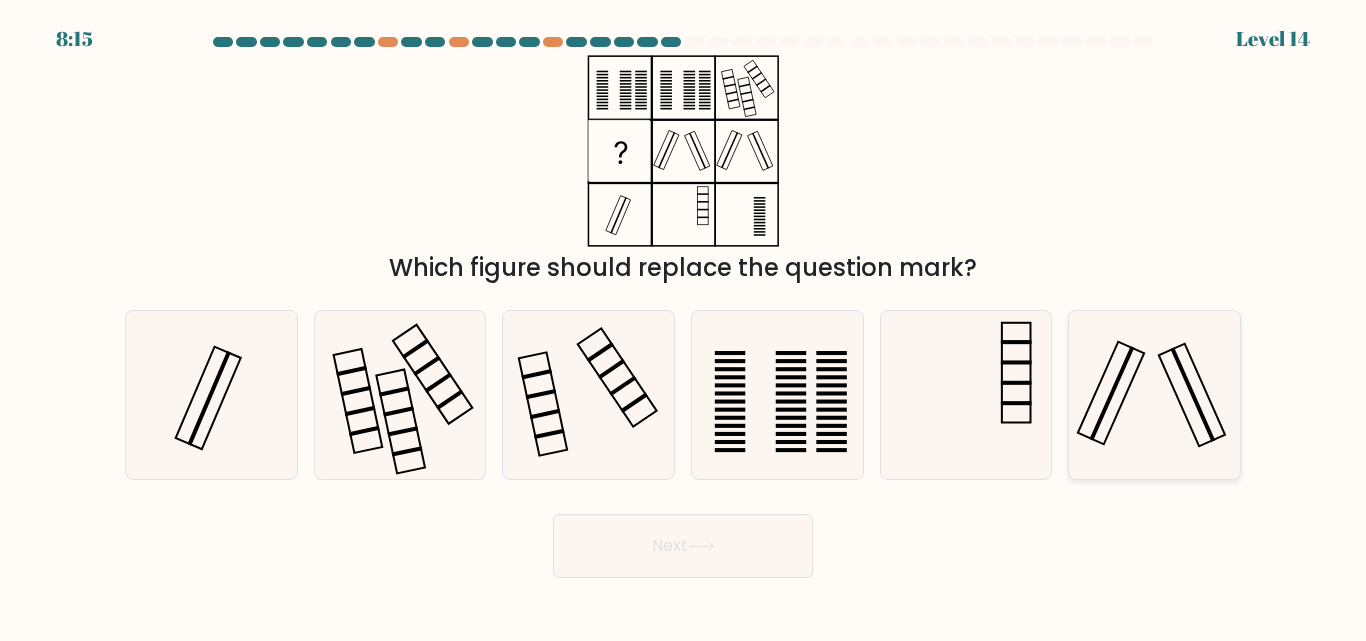 click 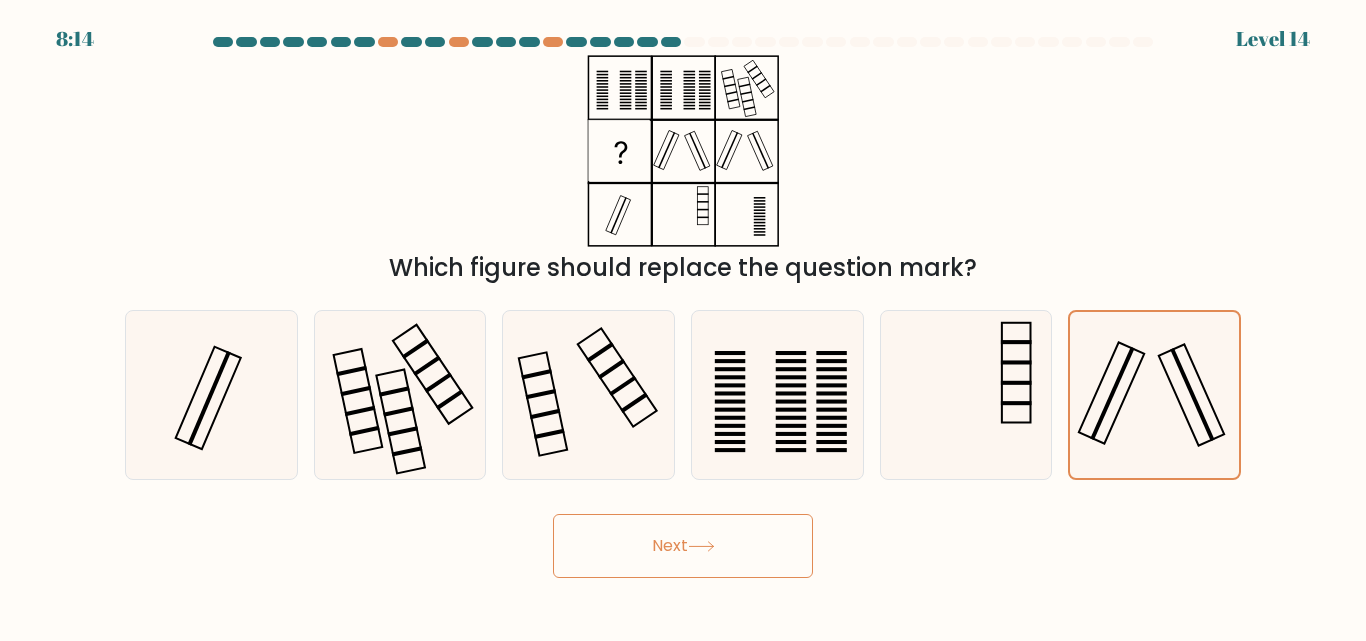 click on "Next" at bounding box center [683, 546] 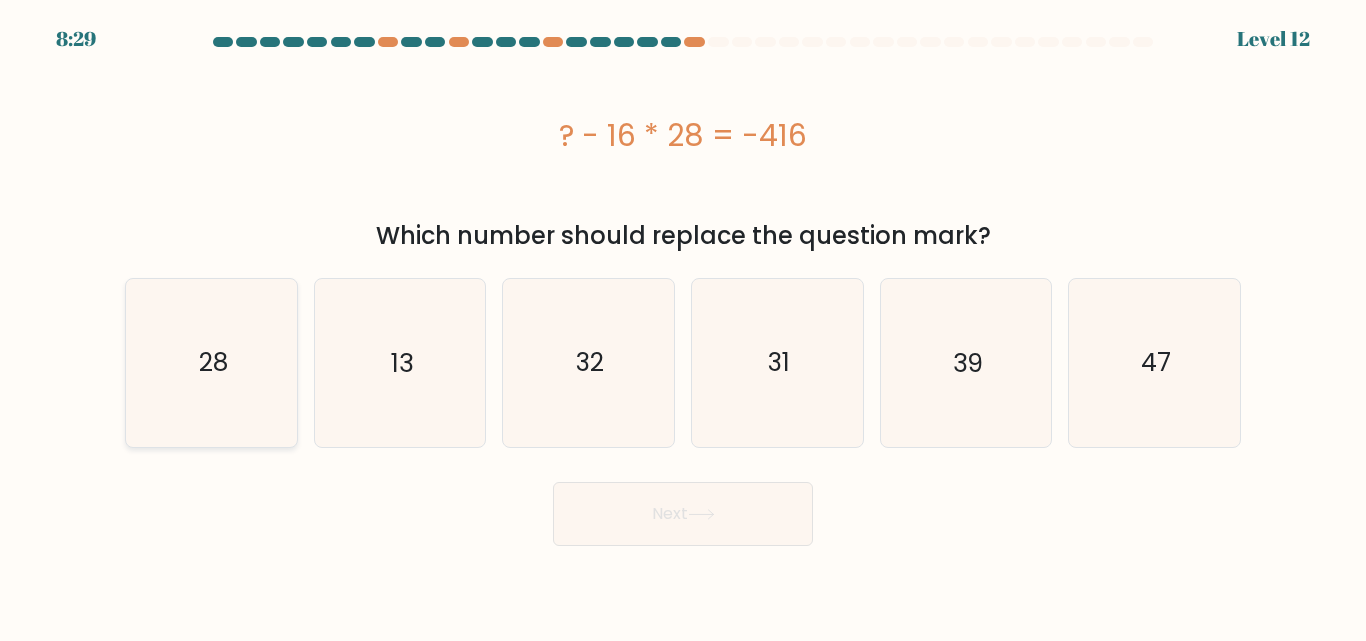 click on "28" 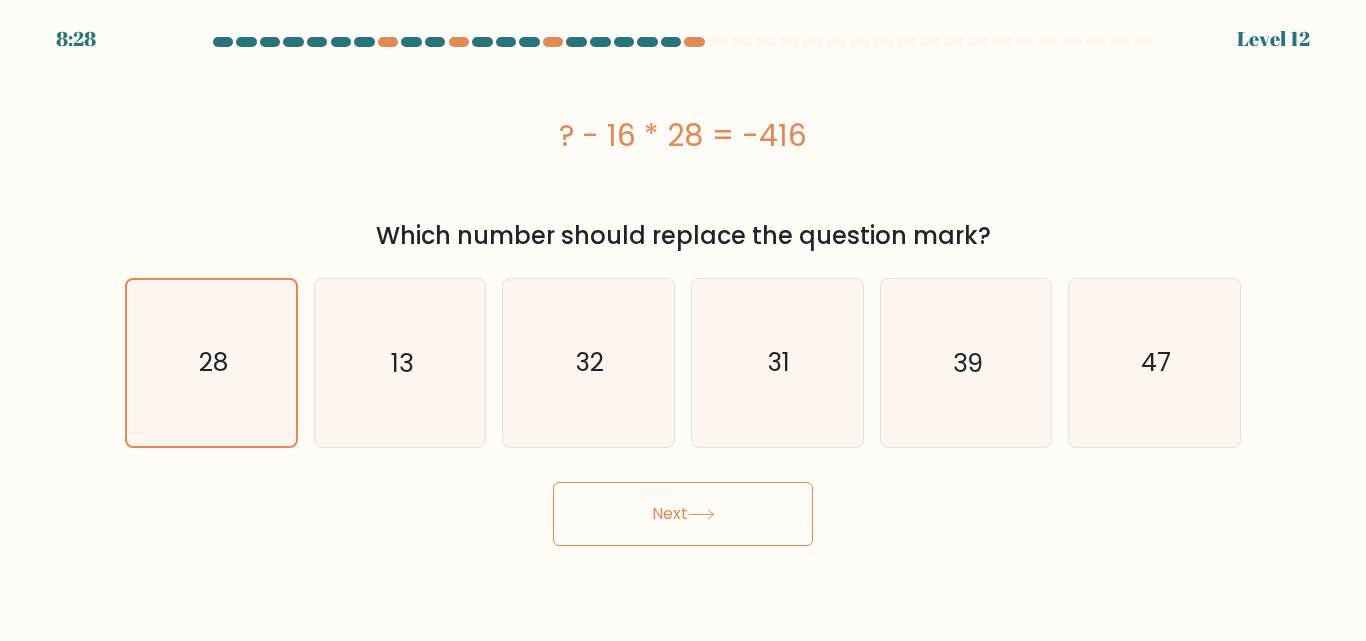 click on "Next" at bounding box center (683, 514) 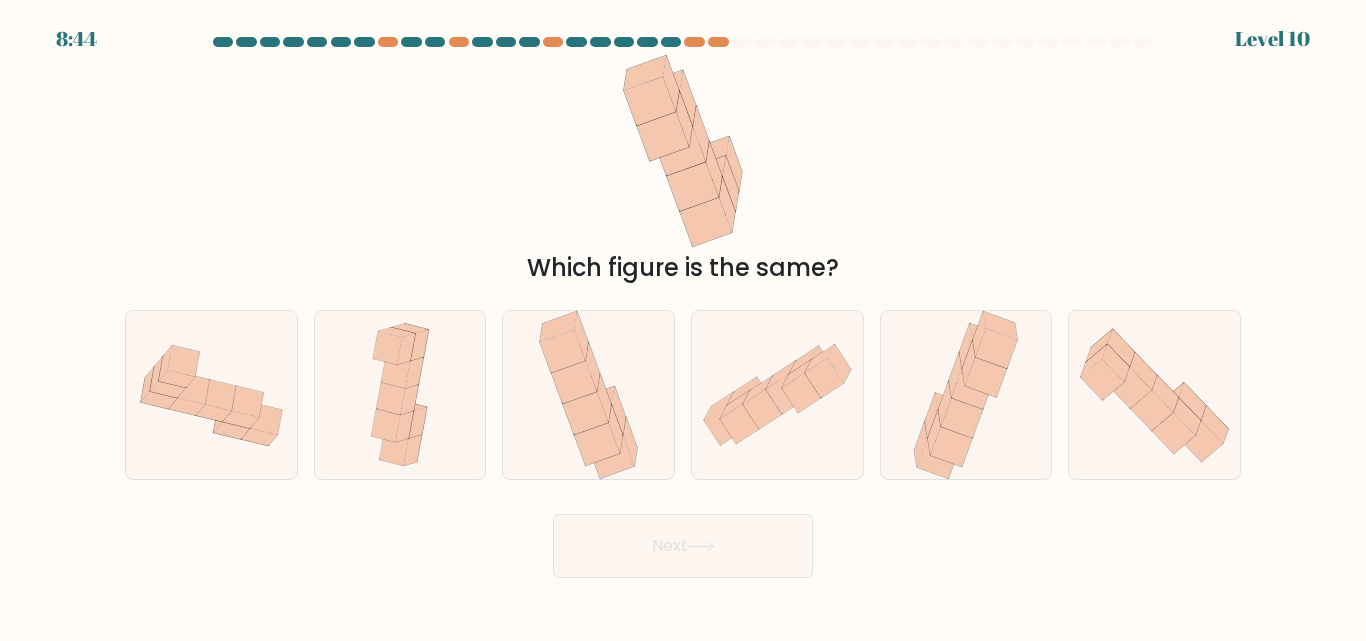 click on "b." at bounding box center (400, 394) 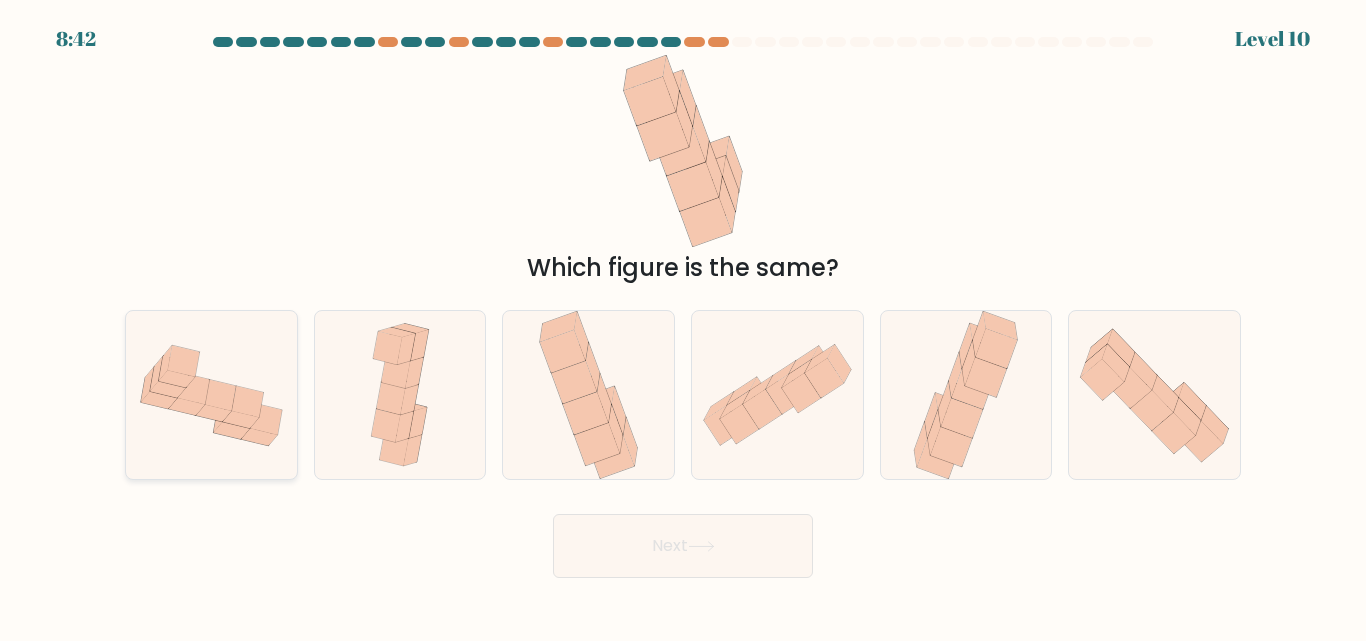 click 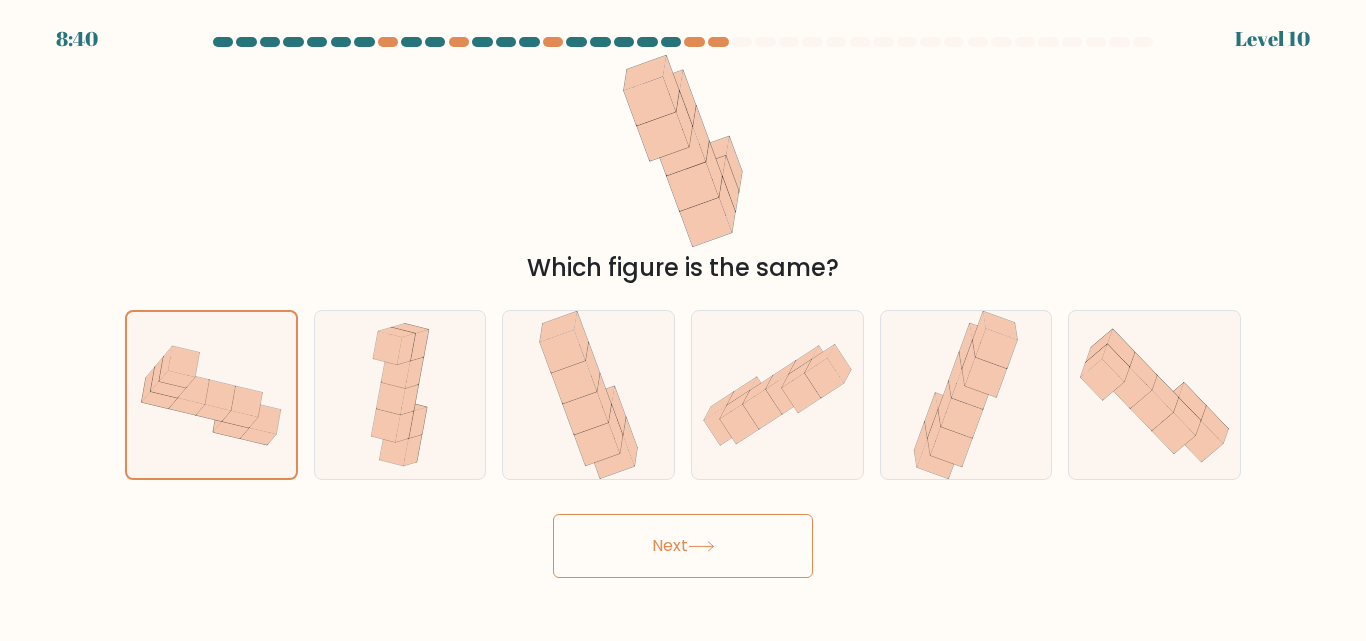 click on "Next" at bounding box center [683, 546] 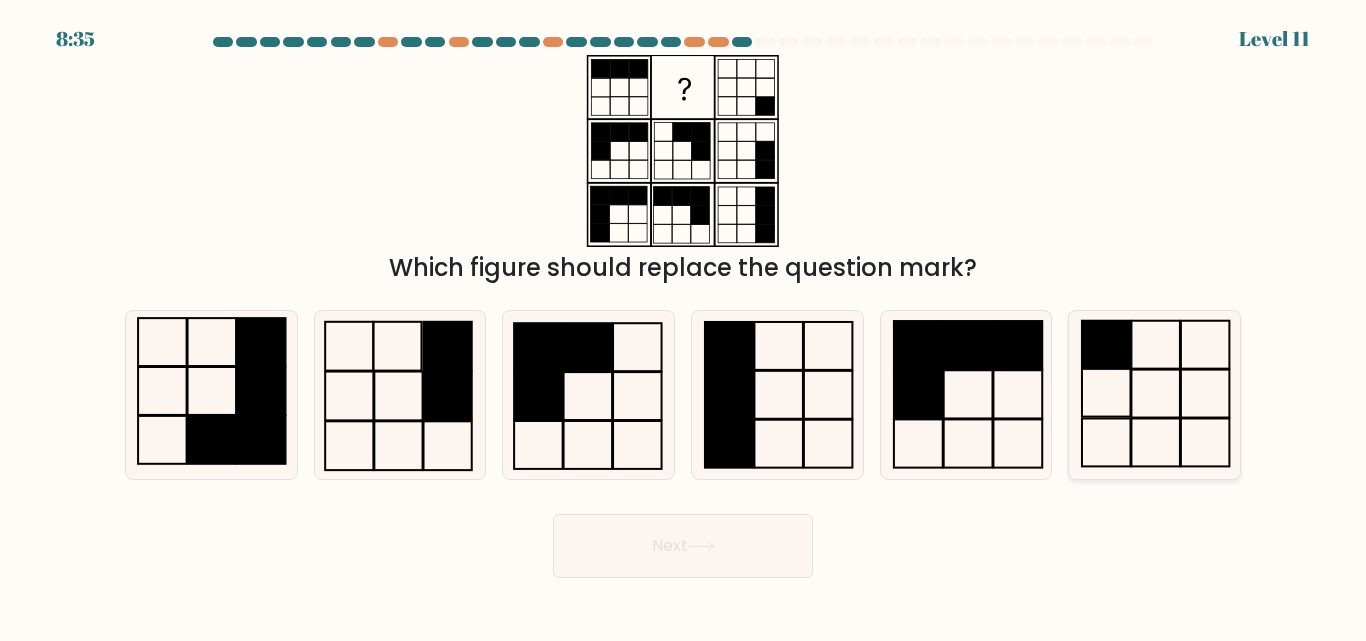 click 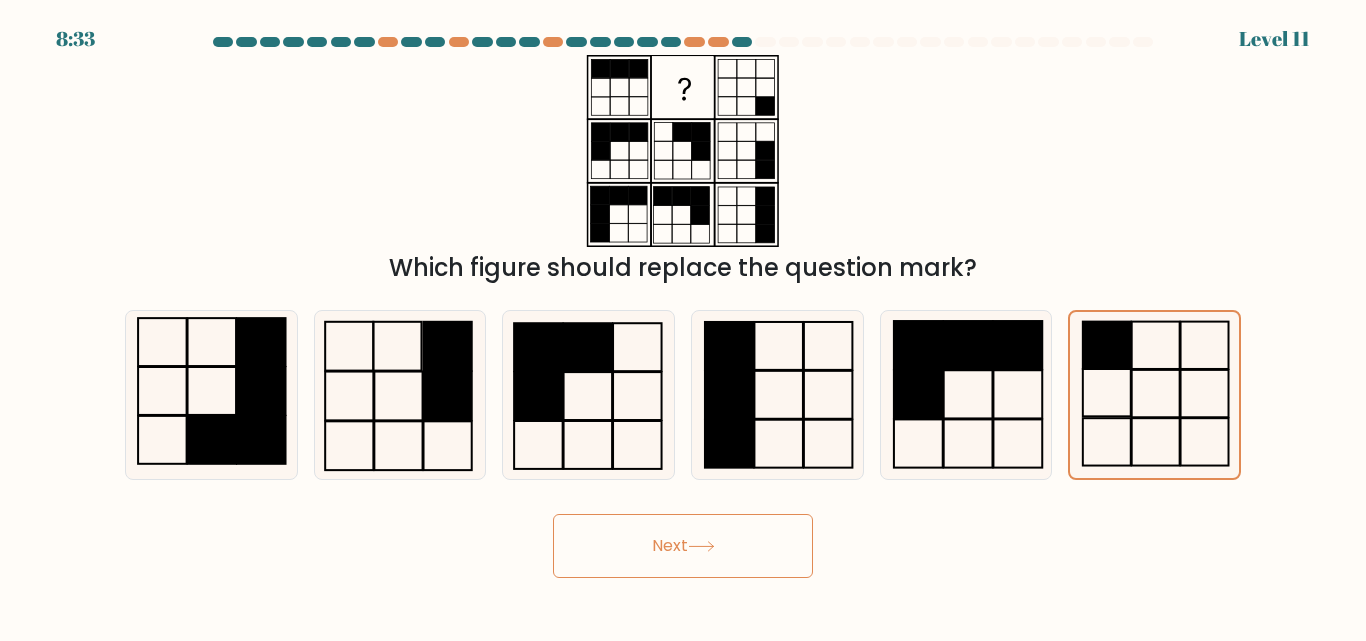 click on "Next" at bounding box center [683, 546] 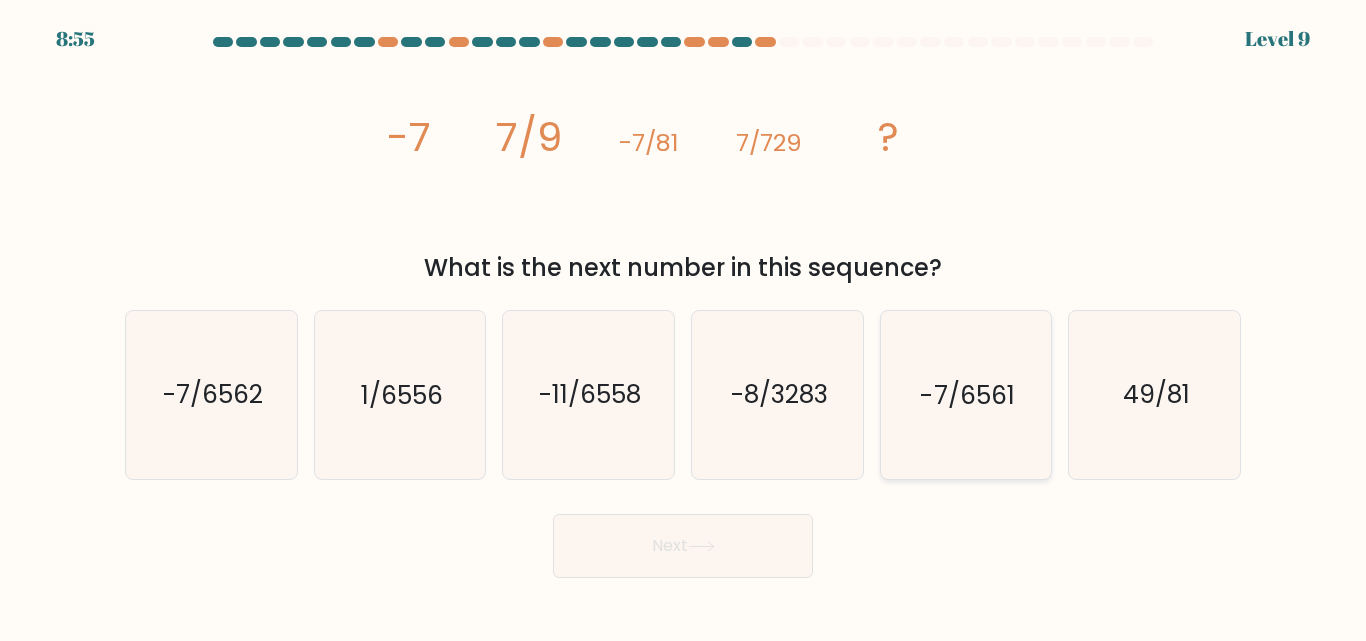 click on "-7/6561" 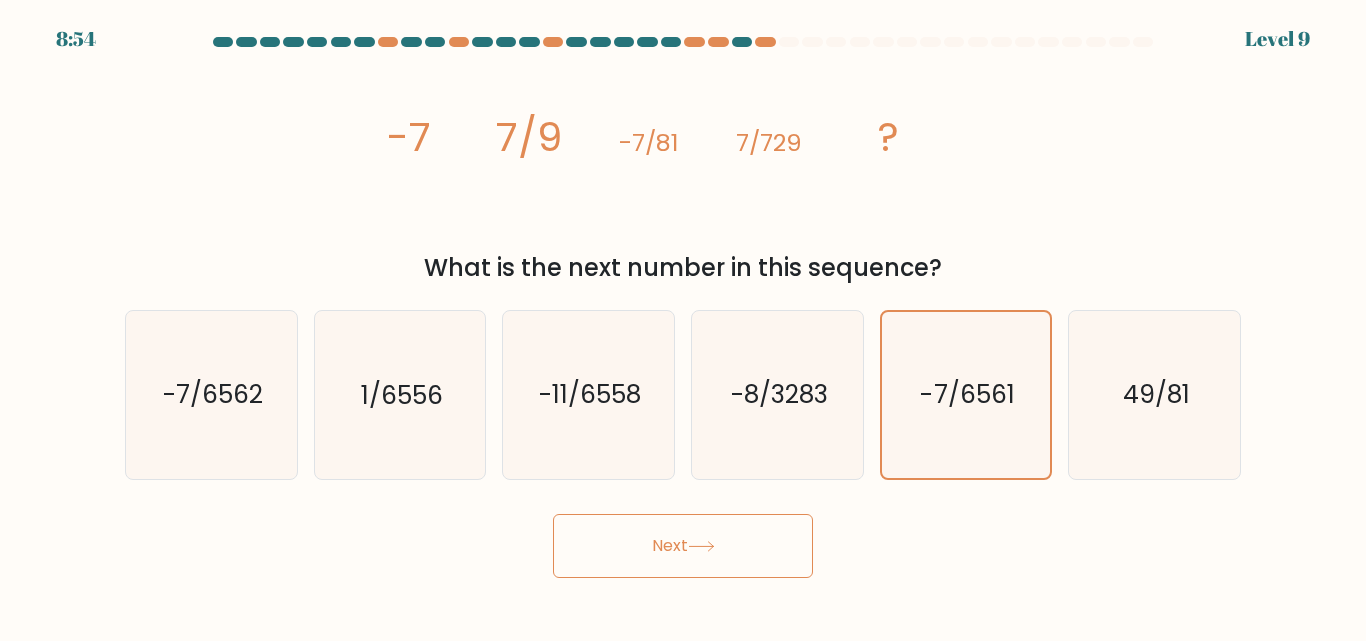 click on "Next" at bounding box center [683, 546] 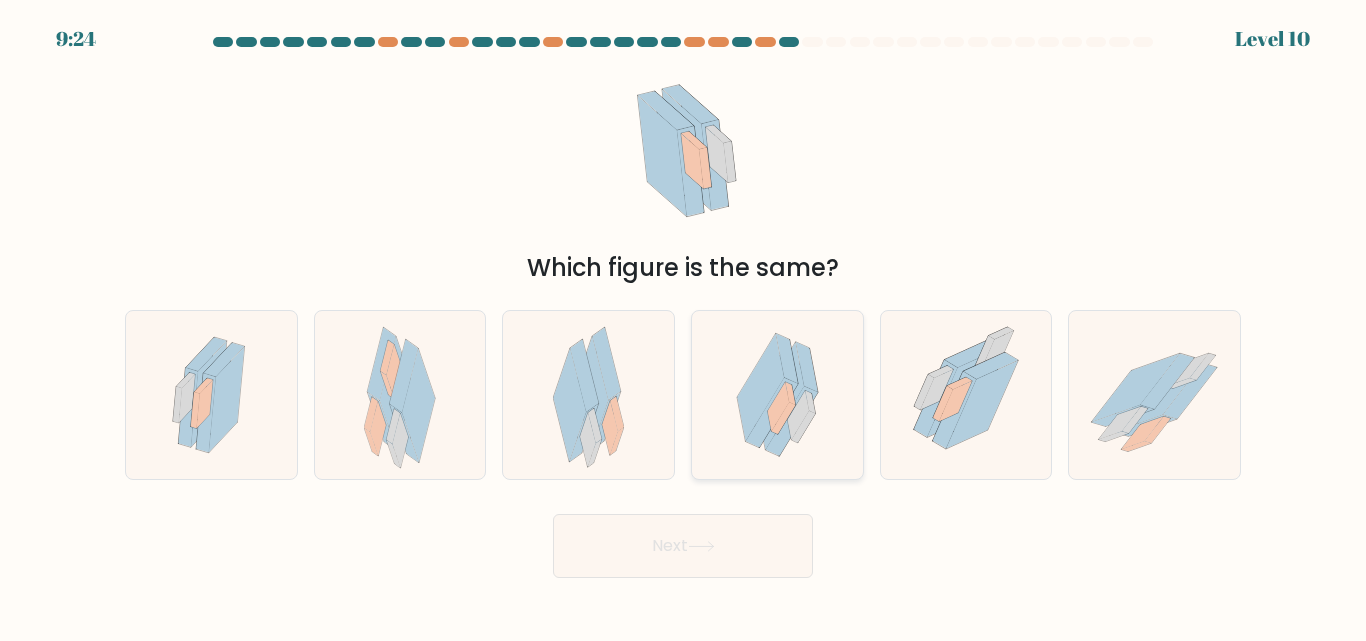 click 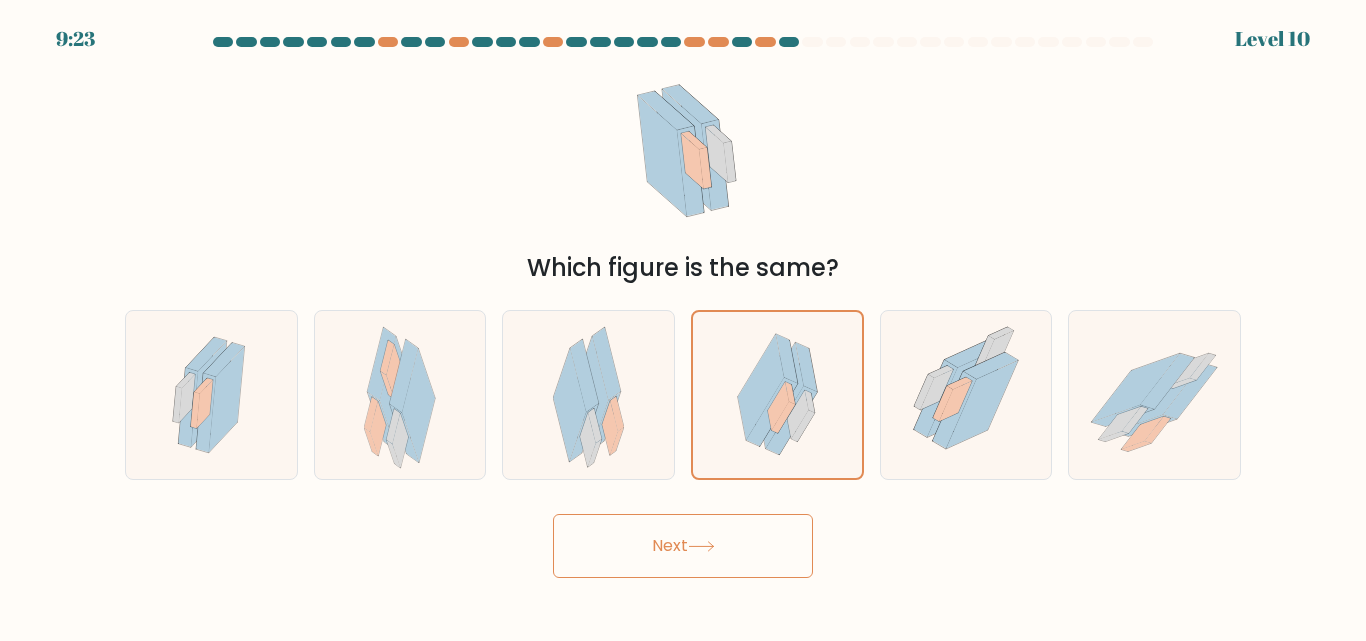 click on "Next" at bounding box center (683, 546) 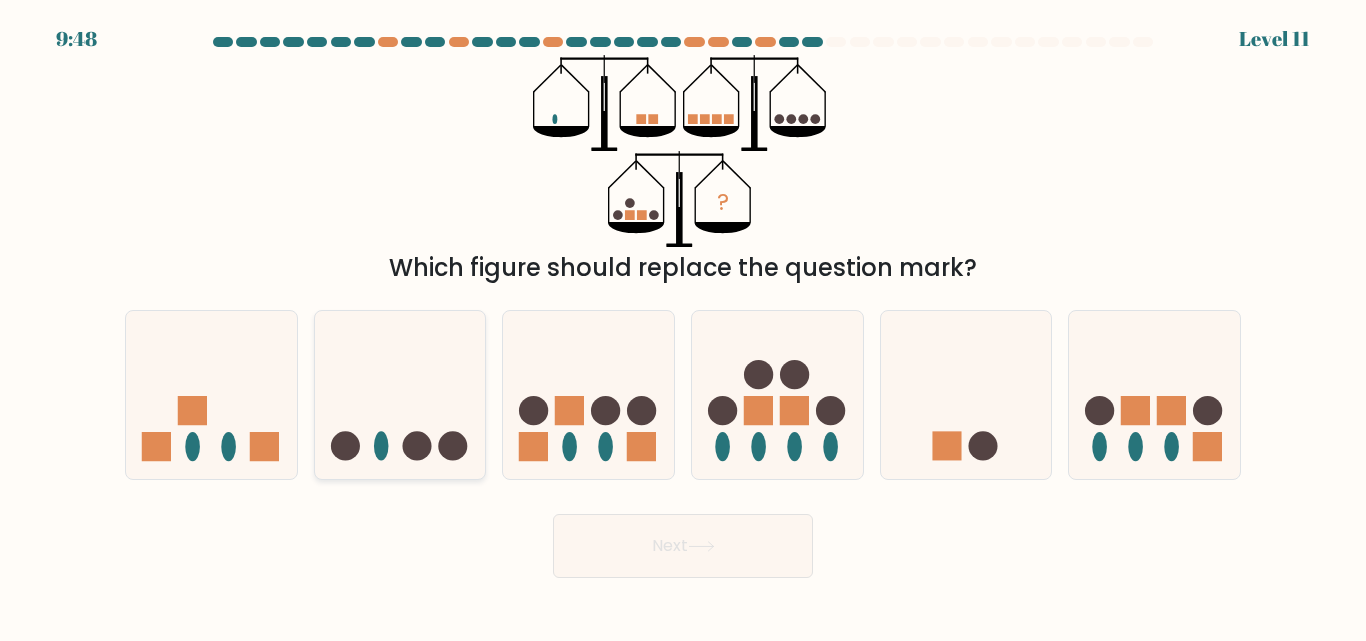 click 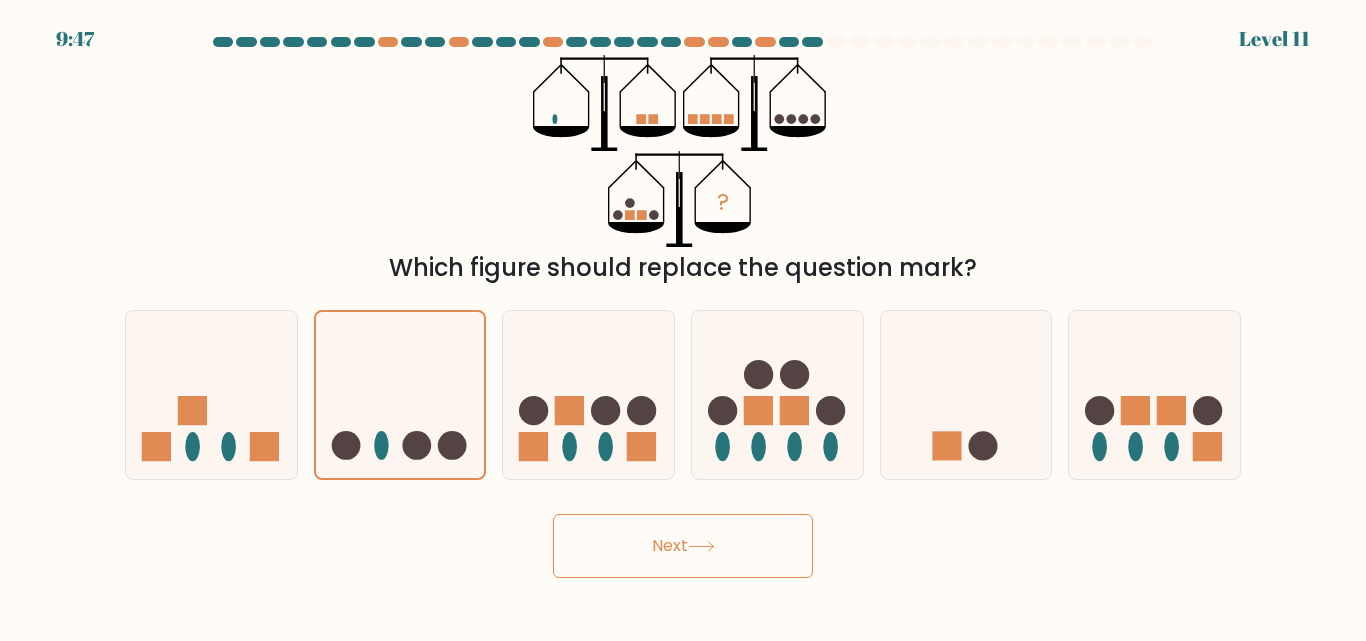click on "Next" at bounding box center (683, 541) 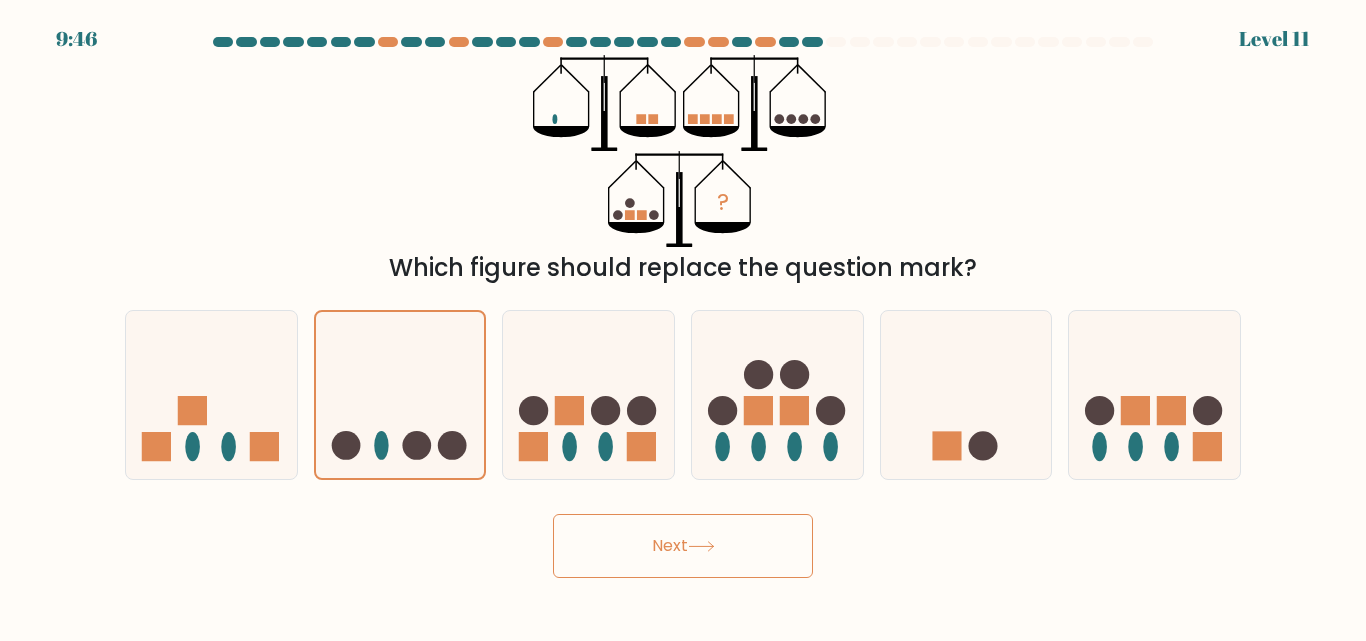 click 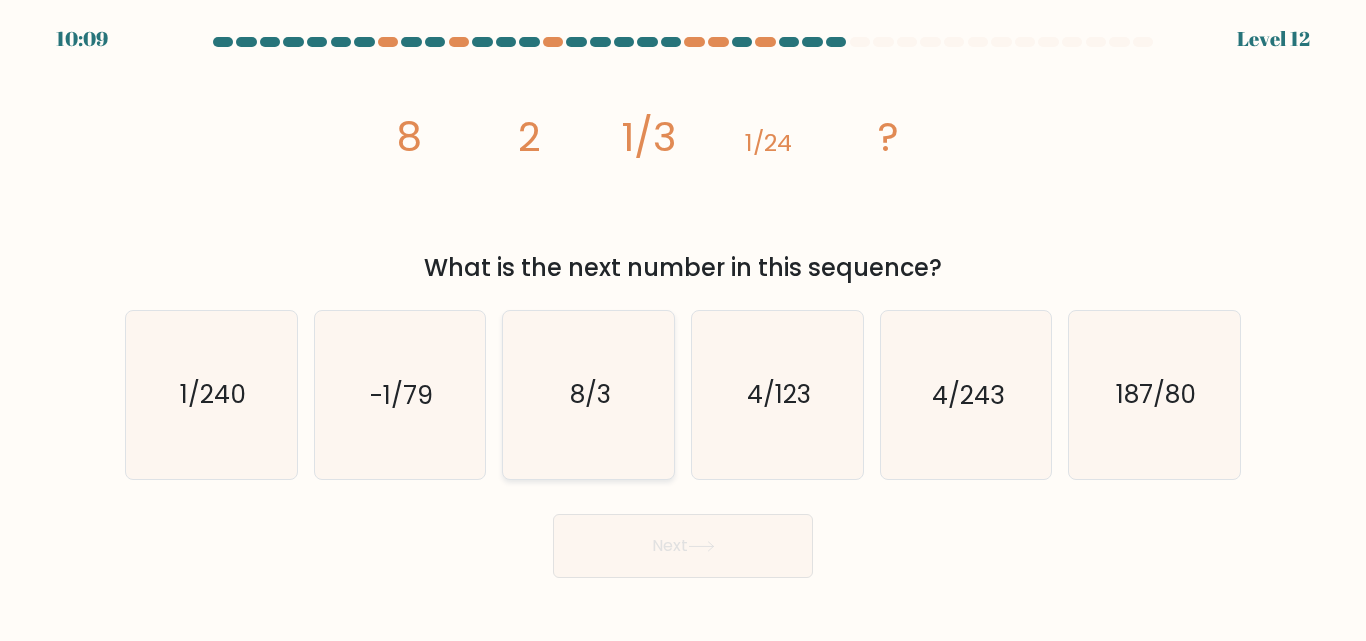 drag, startPoint x: 617, startPoint y: 393, endPoint x: 615, endPoint y: 460, distance: 67.02985 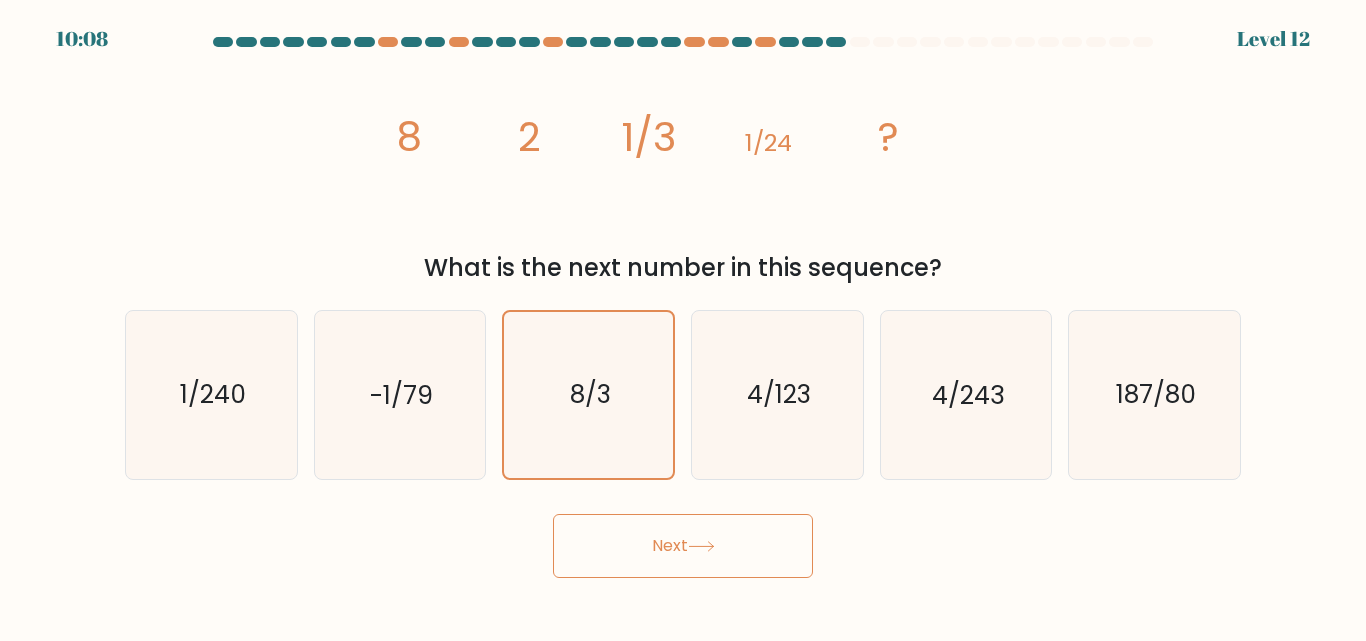 click on "Next" at bounding box center (683, 546) 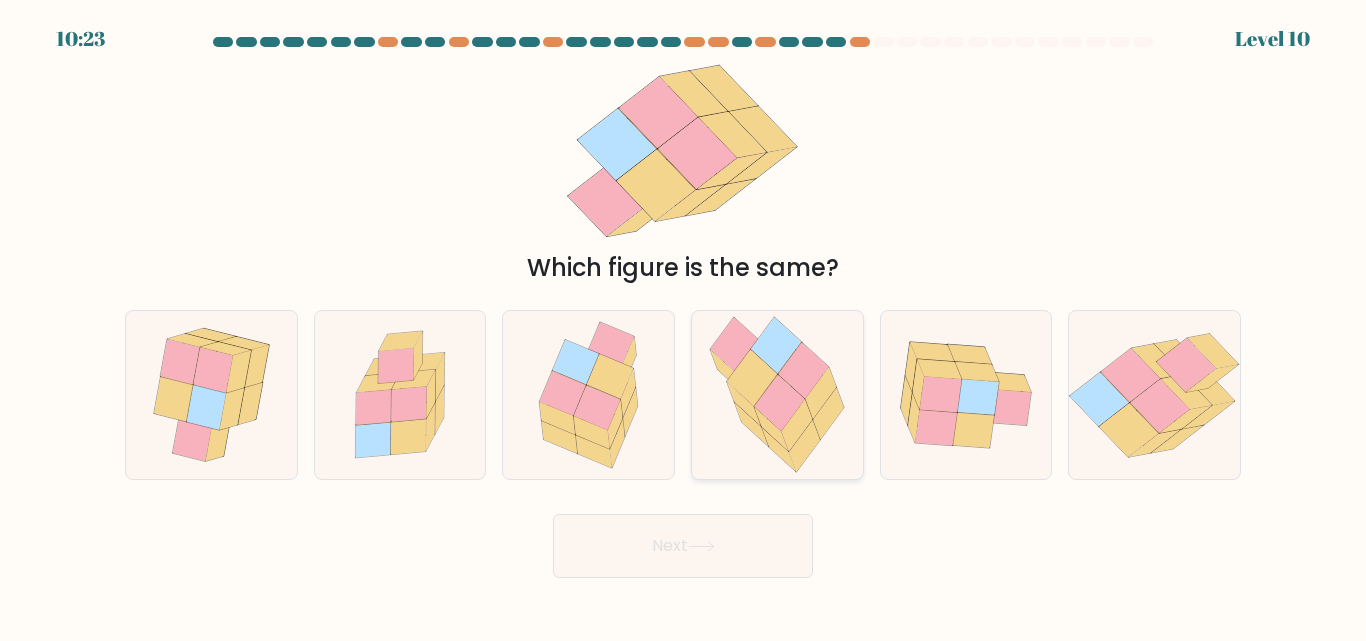 click 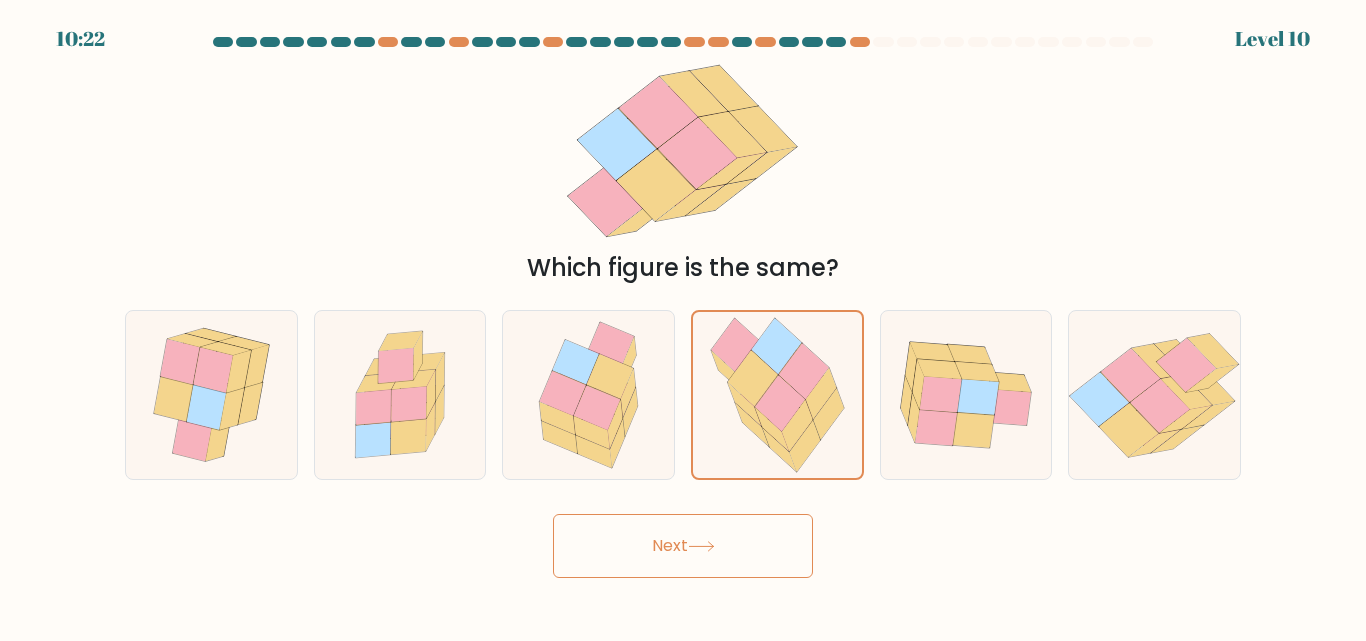 drag, startPoint x: 835, startPoint y: 354, endPoint x: 664, endPoint y: 543, distance: 254.87643 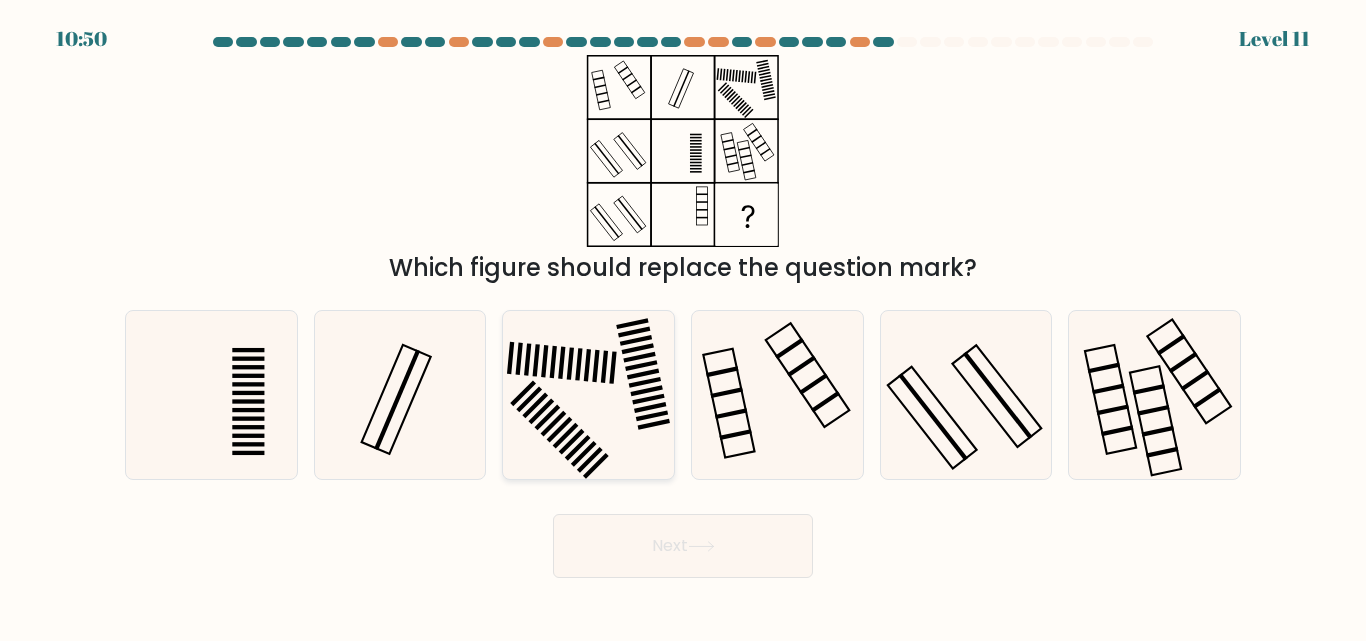 click 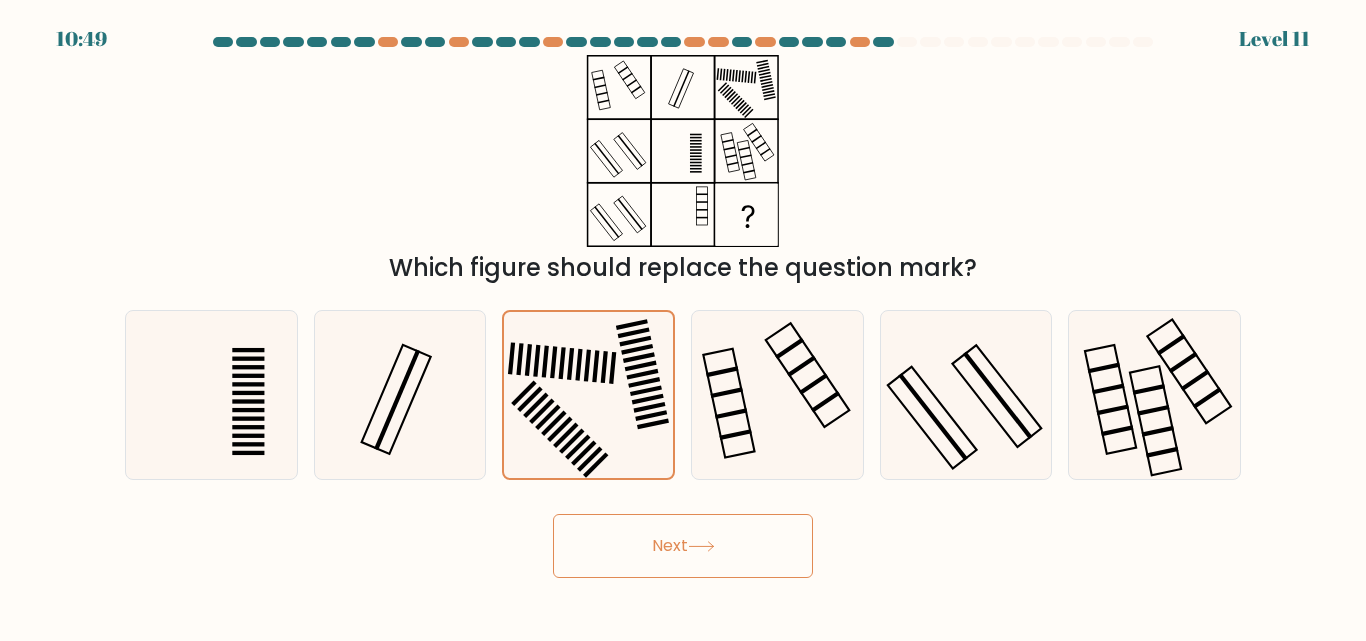 click on "Next" at bounding box center (683, 546) 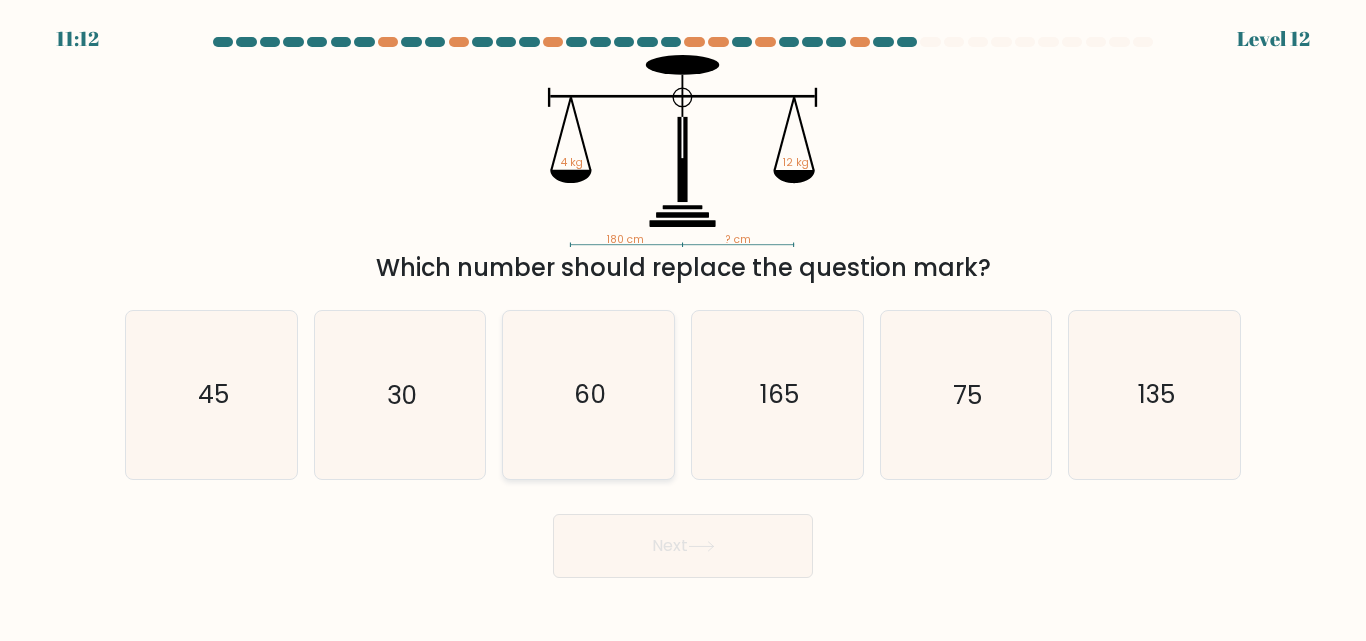 click on "60" 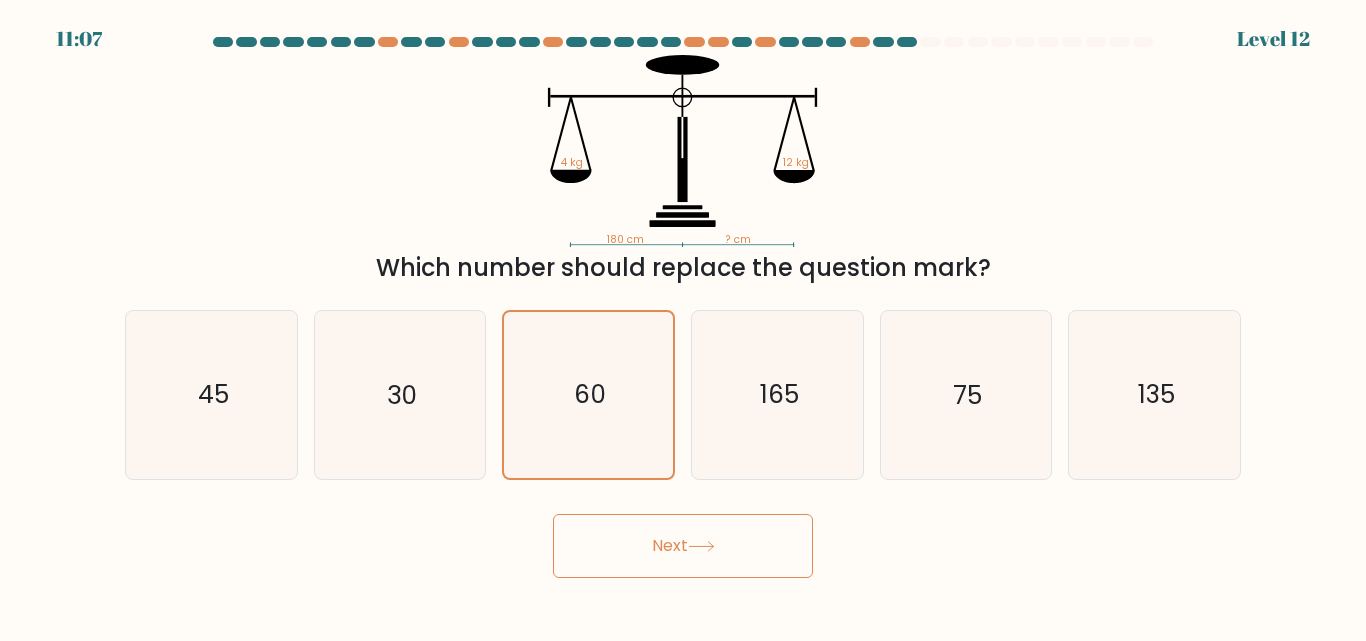 click on "Next" at bounding box center [683, 546] 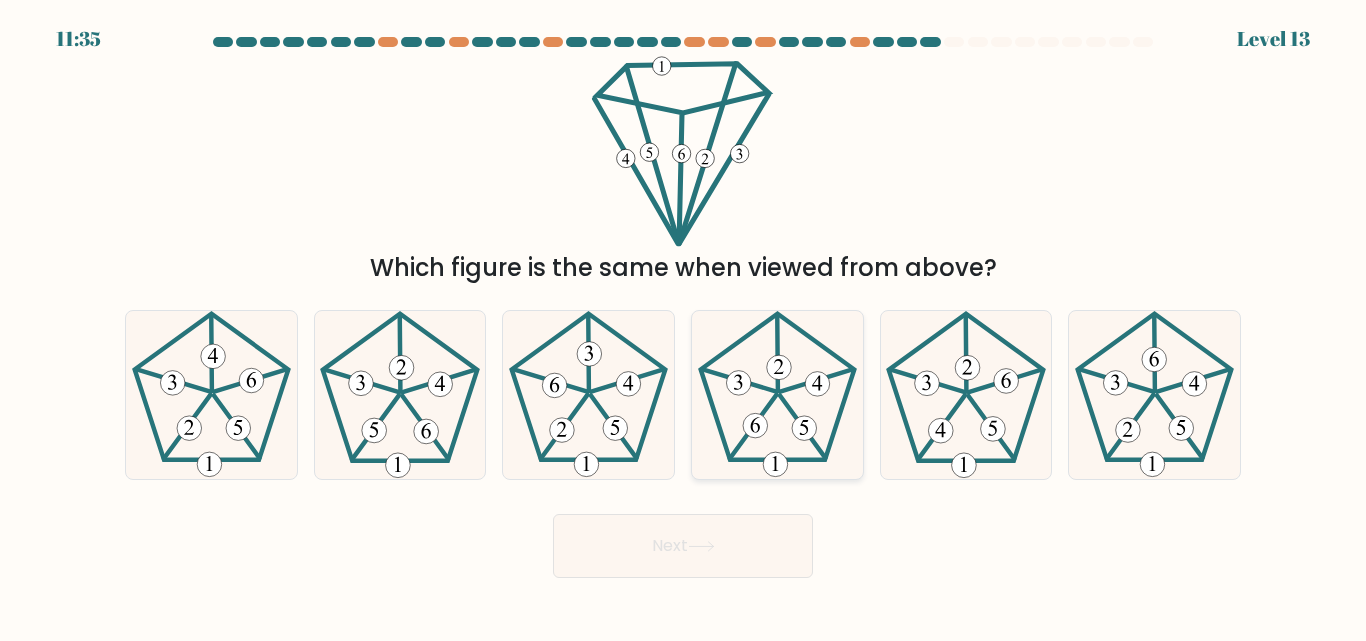 click 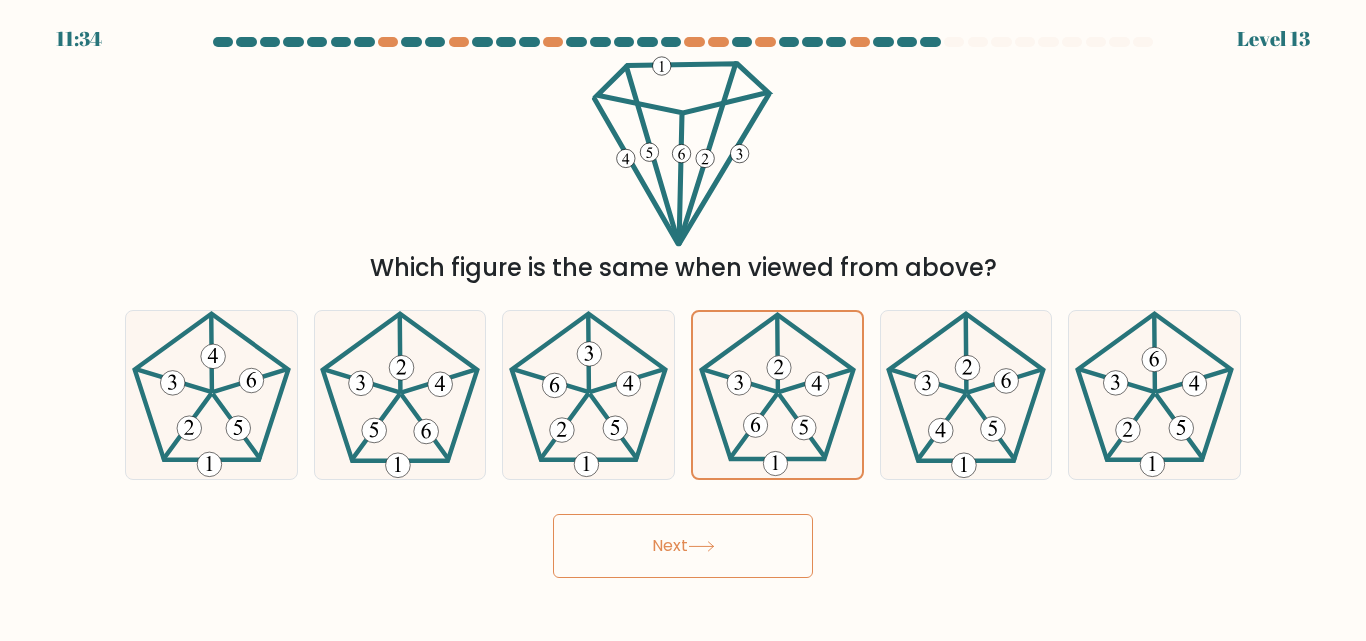 click on "Next" at bounding box center (683, 546) 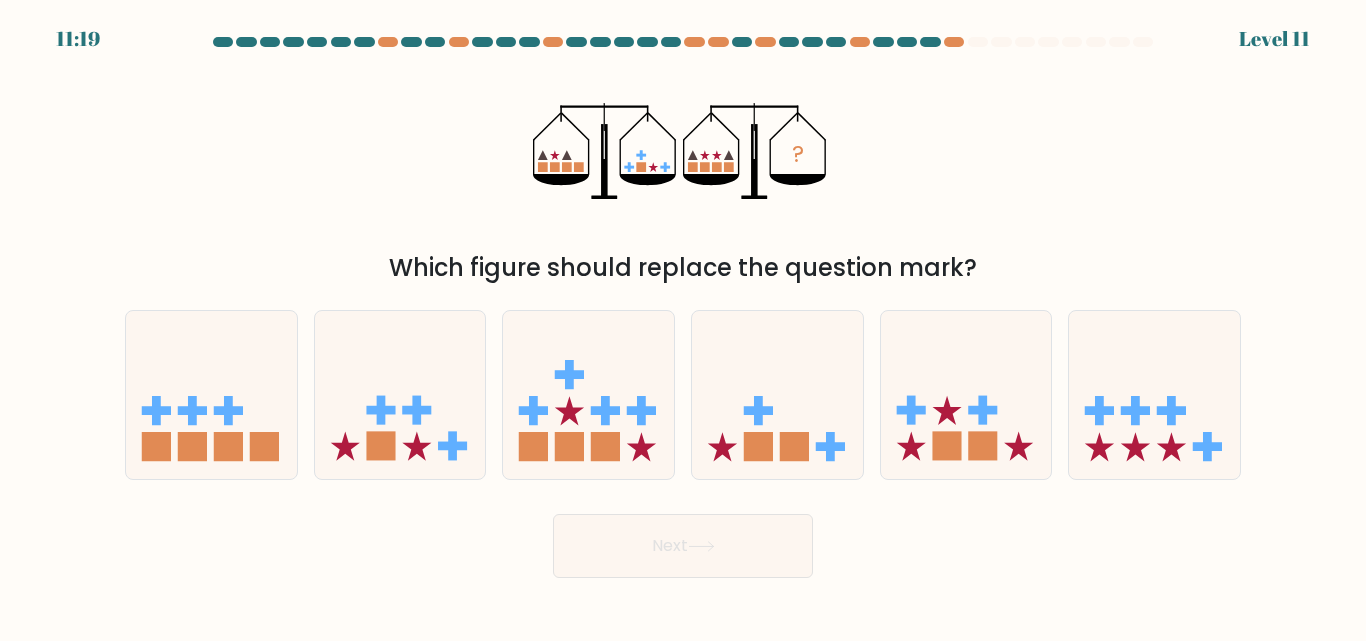 drag, startPoint x: 402, startPoint y: 390, endPoint x: 1118, endPoint y: 141, distance: 758.06134 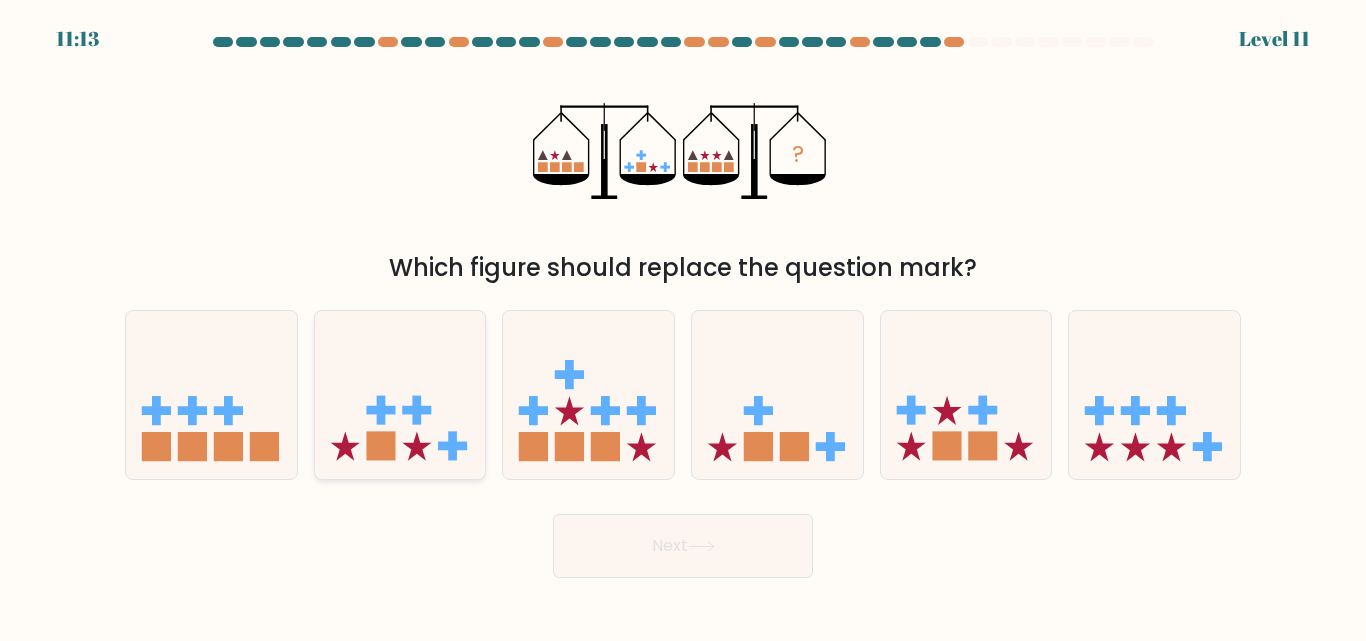 click 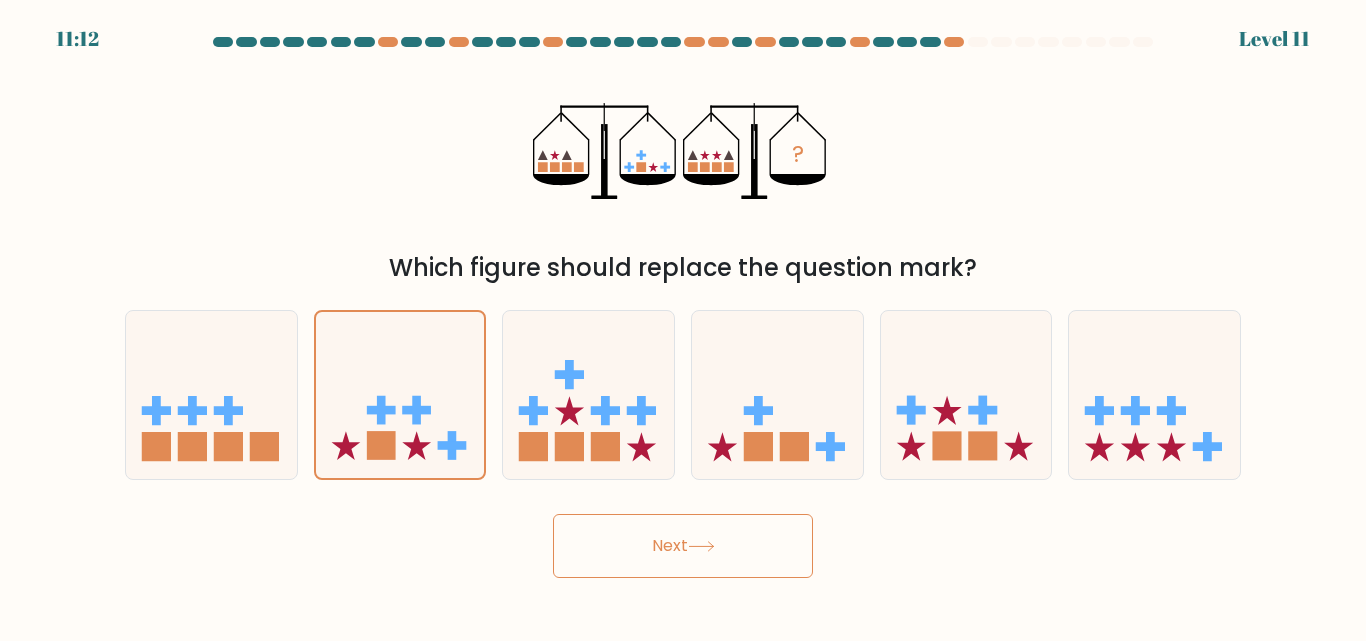 click on "Next" at bounding box center (683, 546) 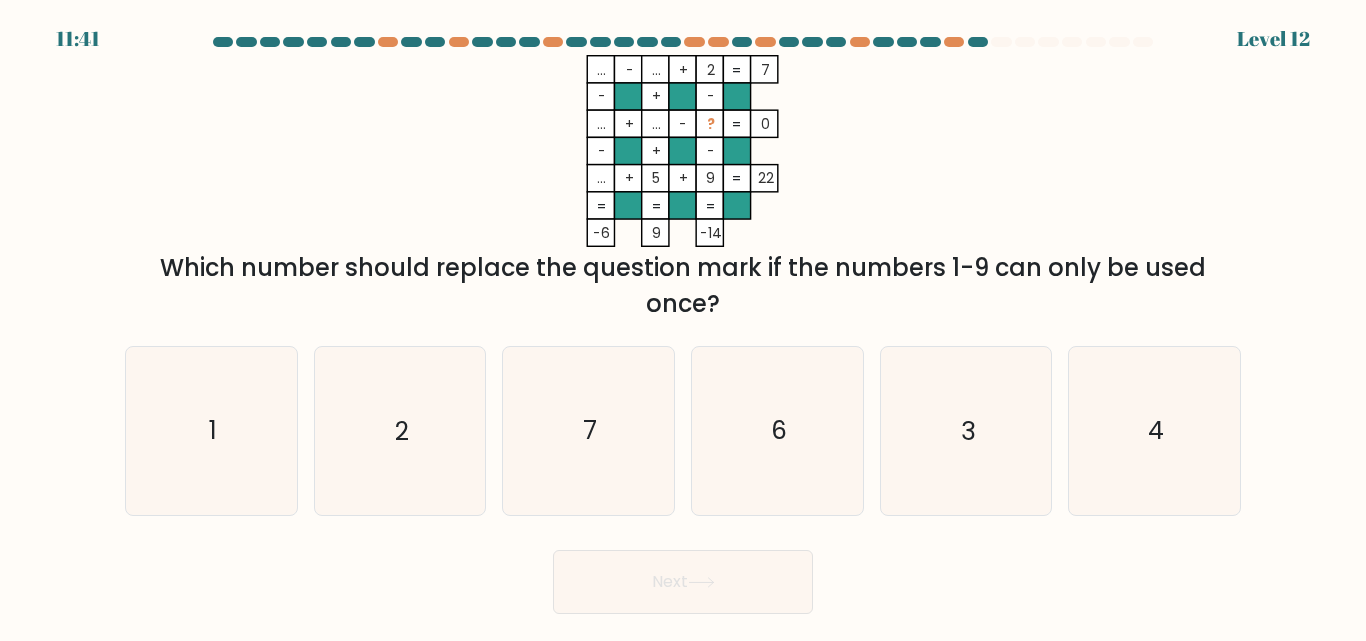 drag, startPoint x: 776, startPoint y: 263, endPoint x: 1308, endPoint y: 160, distance: 541.87915 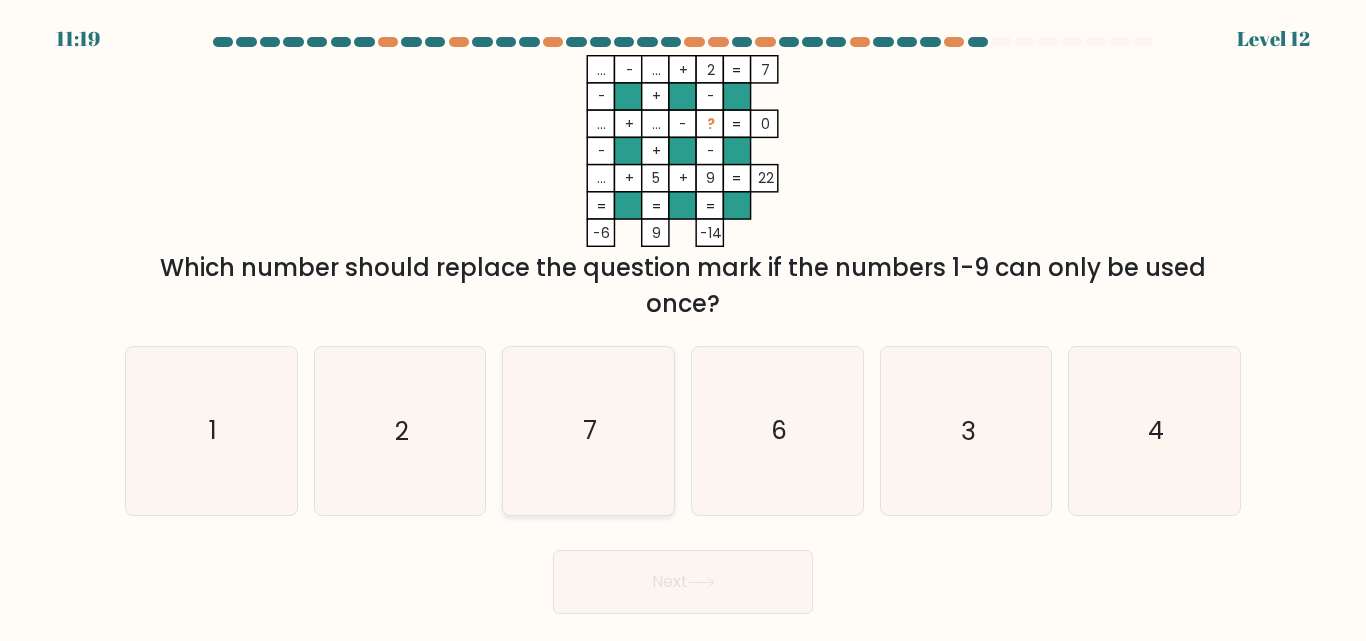 click on "7" 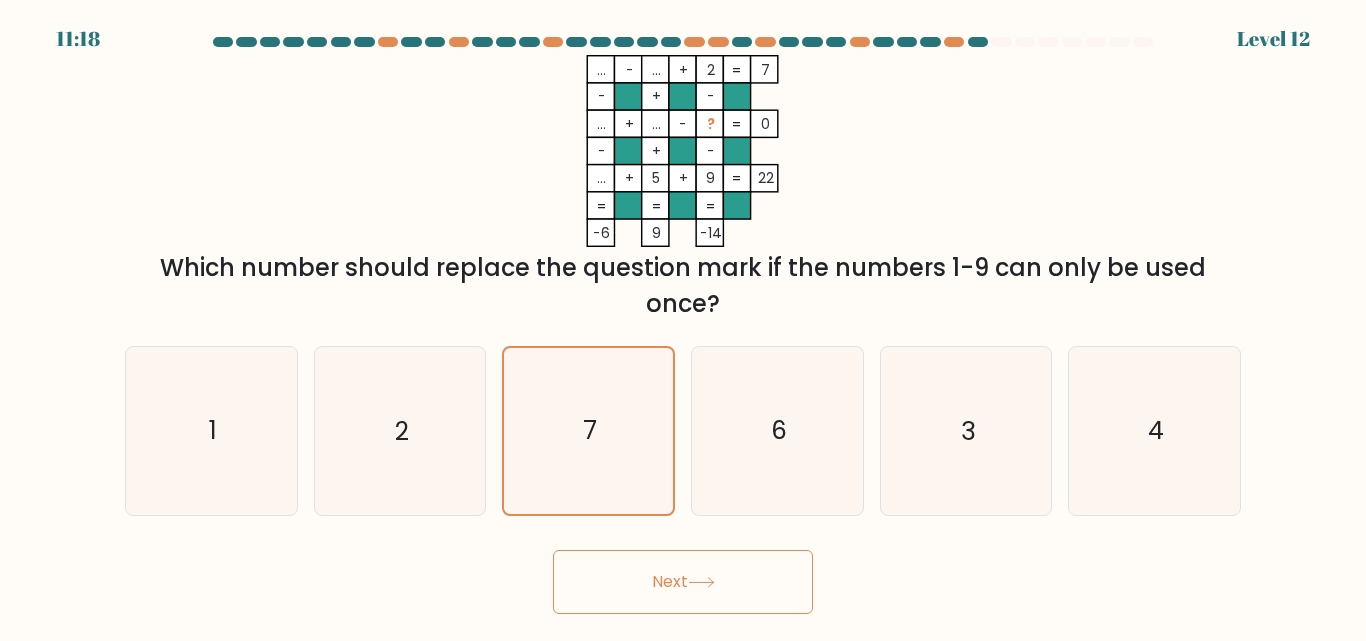 click on "Next" at bounding box center [683, 582] 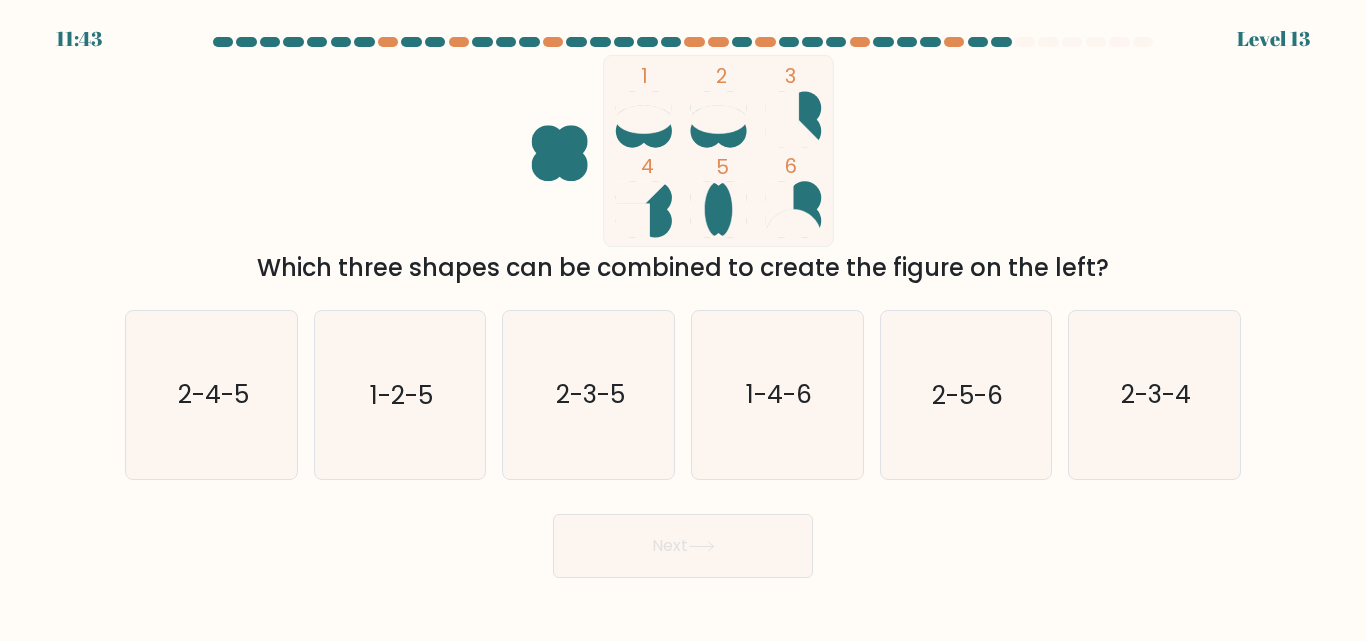 drag, startPoint x: 788, startPoint y: 311, endPoint x: 1251, endPoint y: 233, distance: 469.52423 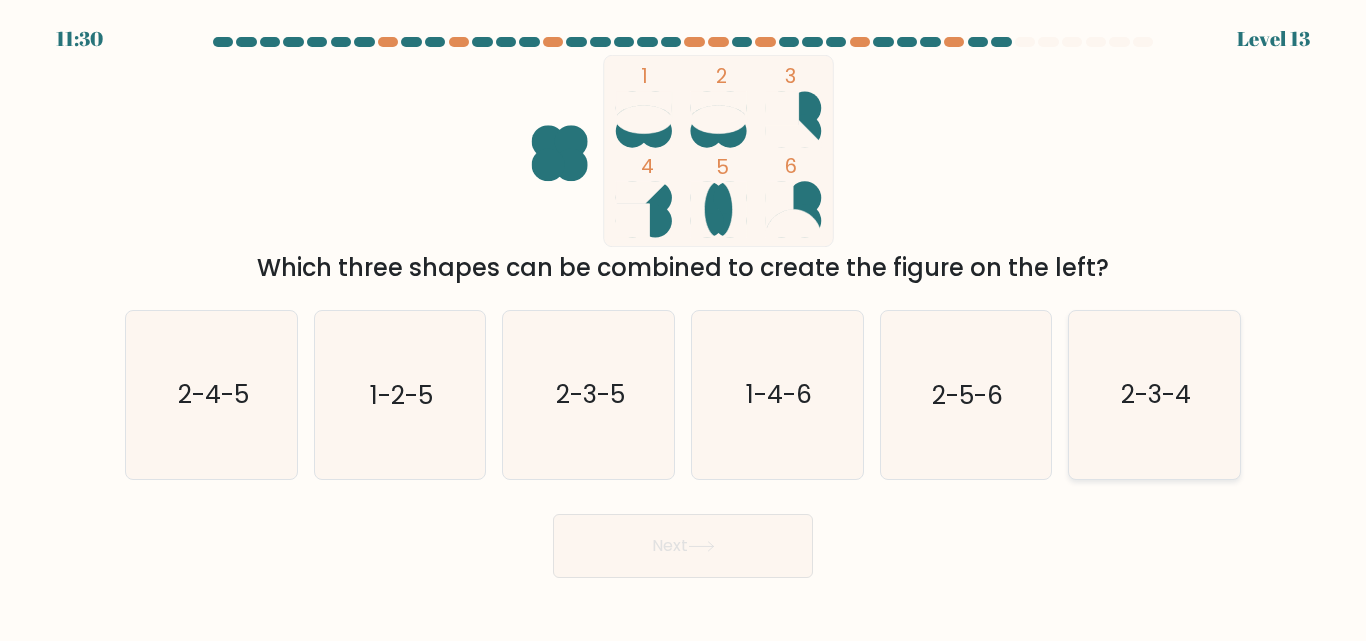 drag, startPoint x: 1130, startPoint y: 346, endPoint x: 1129, endPoint y: 356, distance: 10.049875 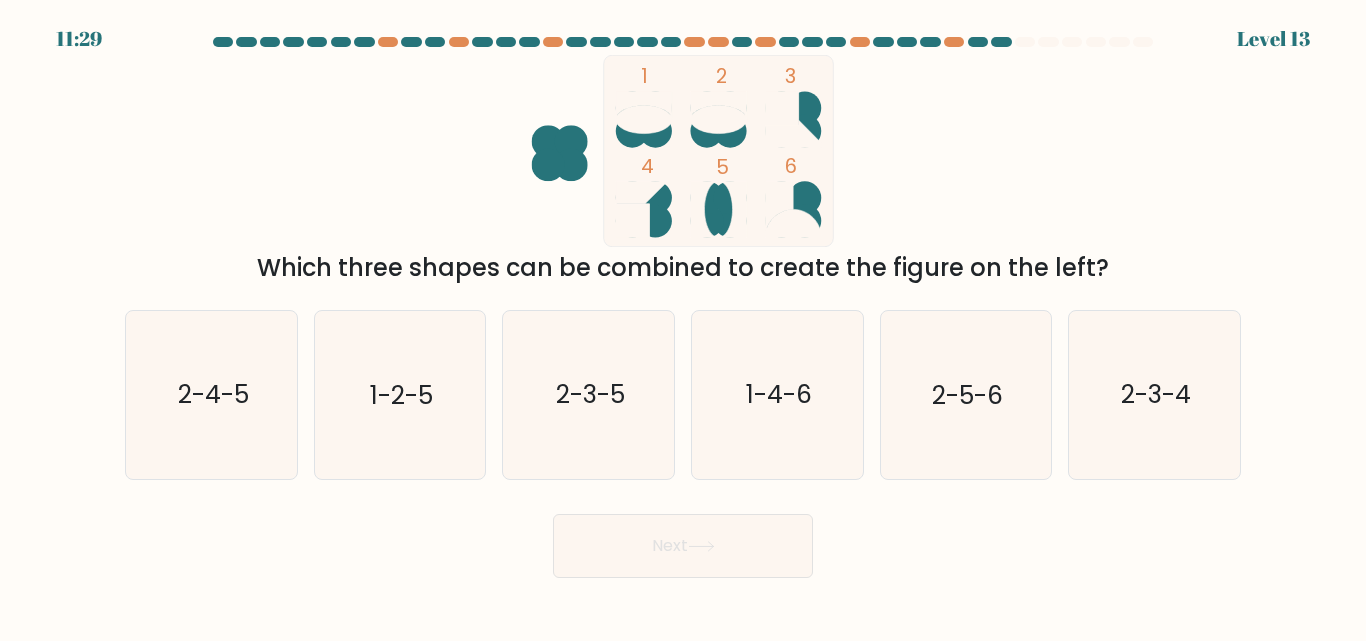 drag, startPoint x: 1129, startPoint y: 356, endPoint x: 1164, endPoint y: 86, distance: 272.25906 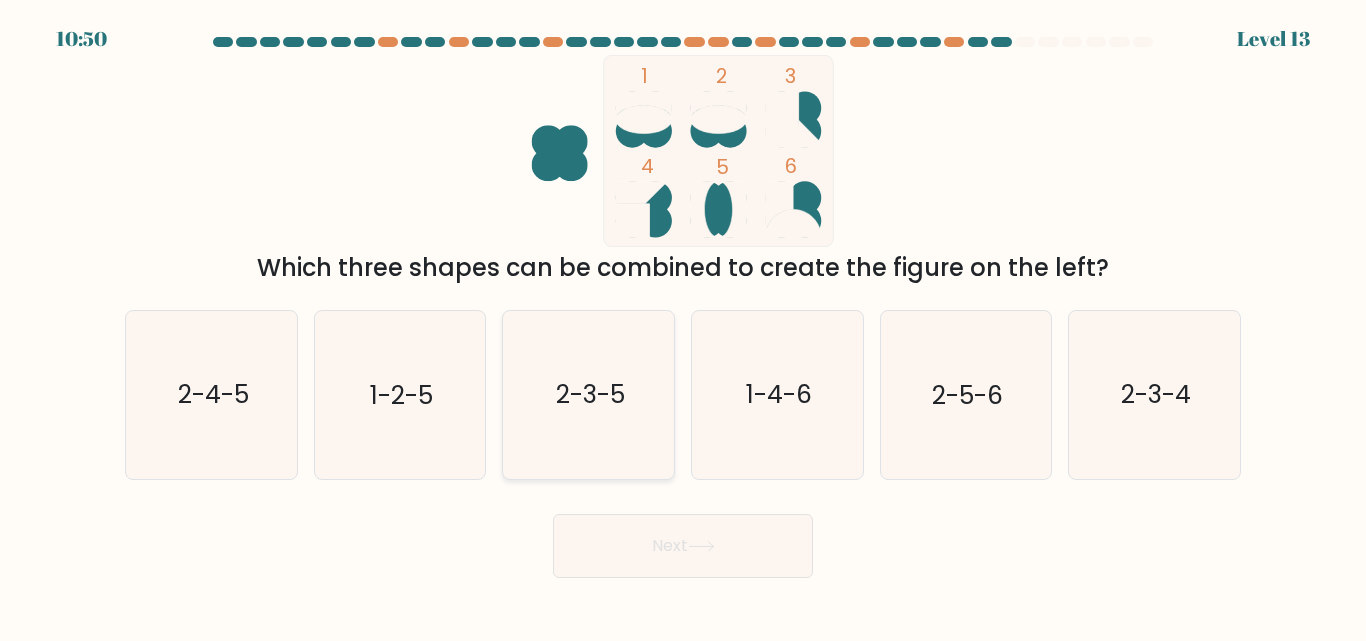 click on "2-3-5" 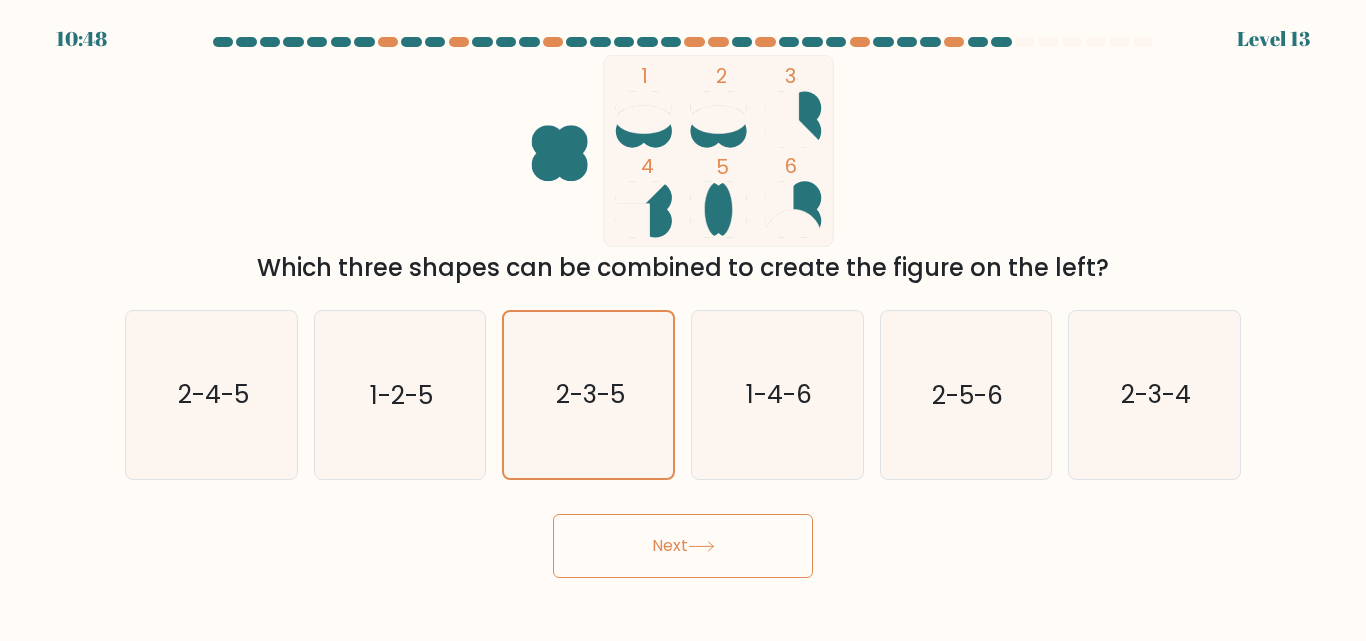 click on "Next" at bounding box center (683, 546) 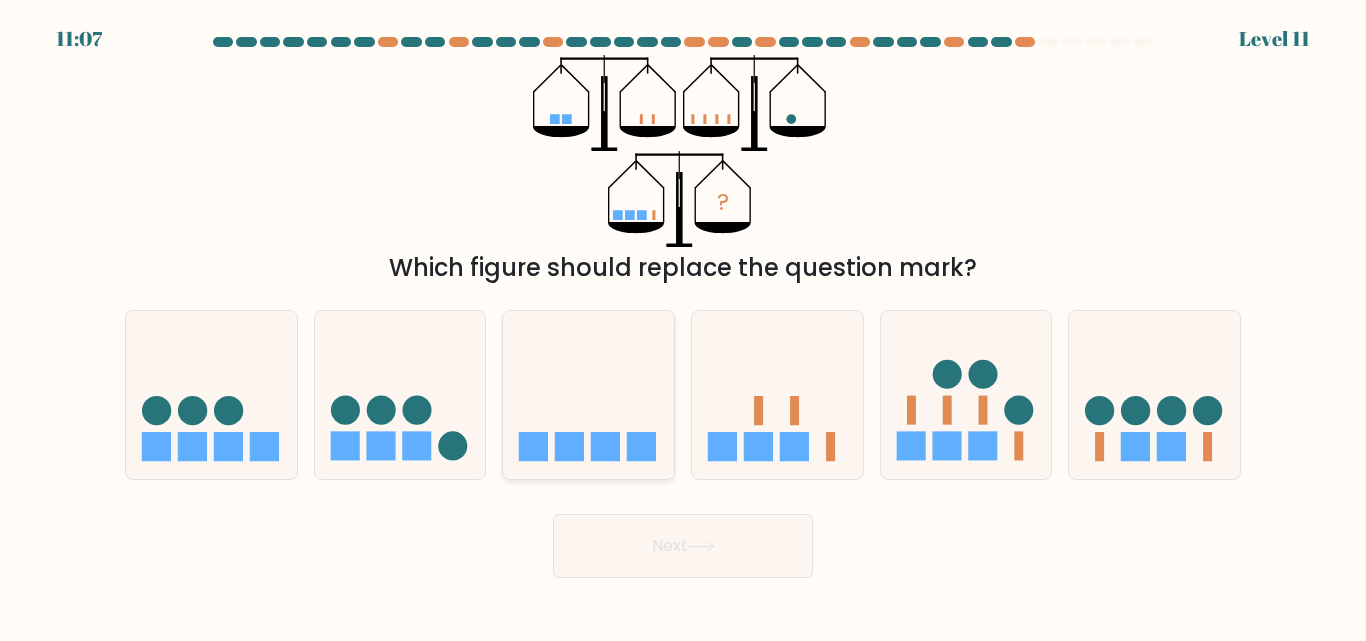 click 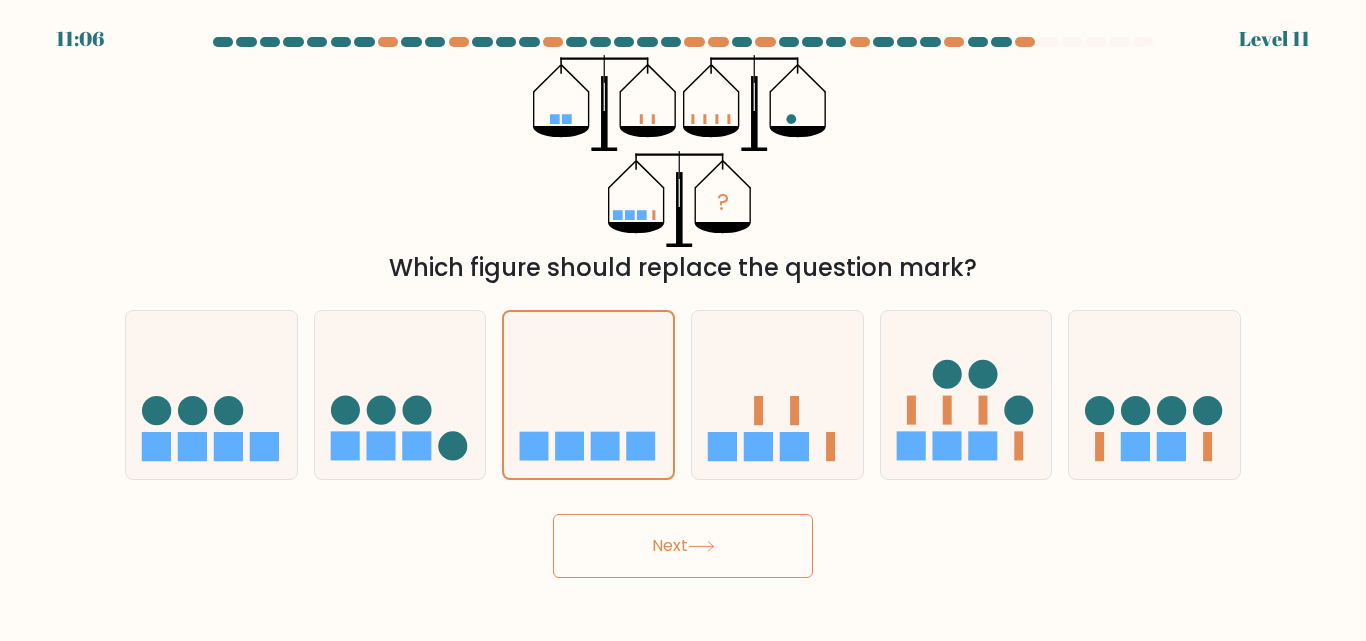 click on "Next" at bounding box center (683, 546) 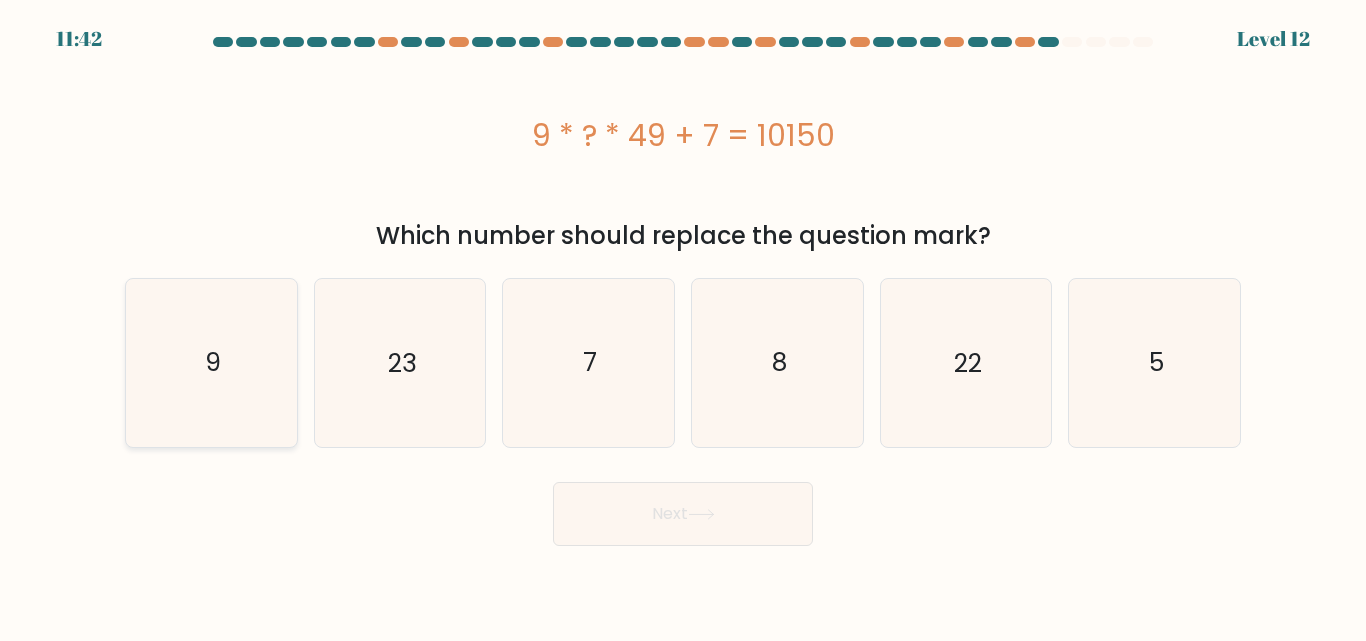 click on "9" 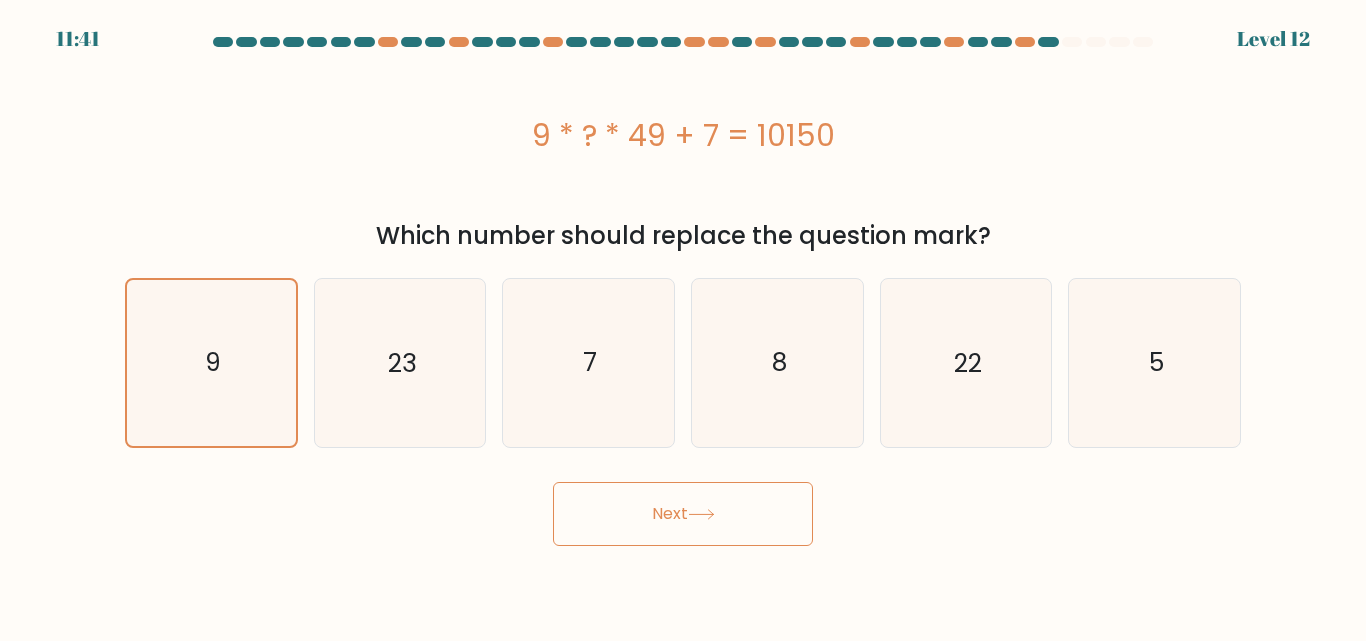 click on "Next" at bounding box center (683, 514) 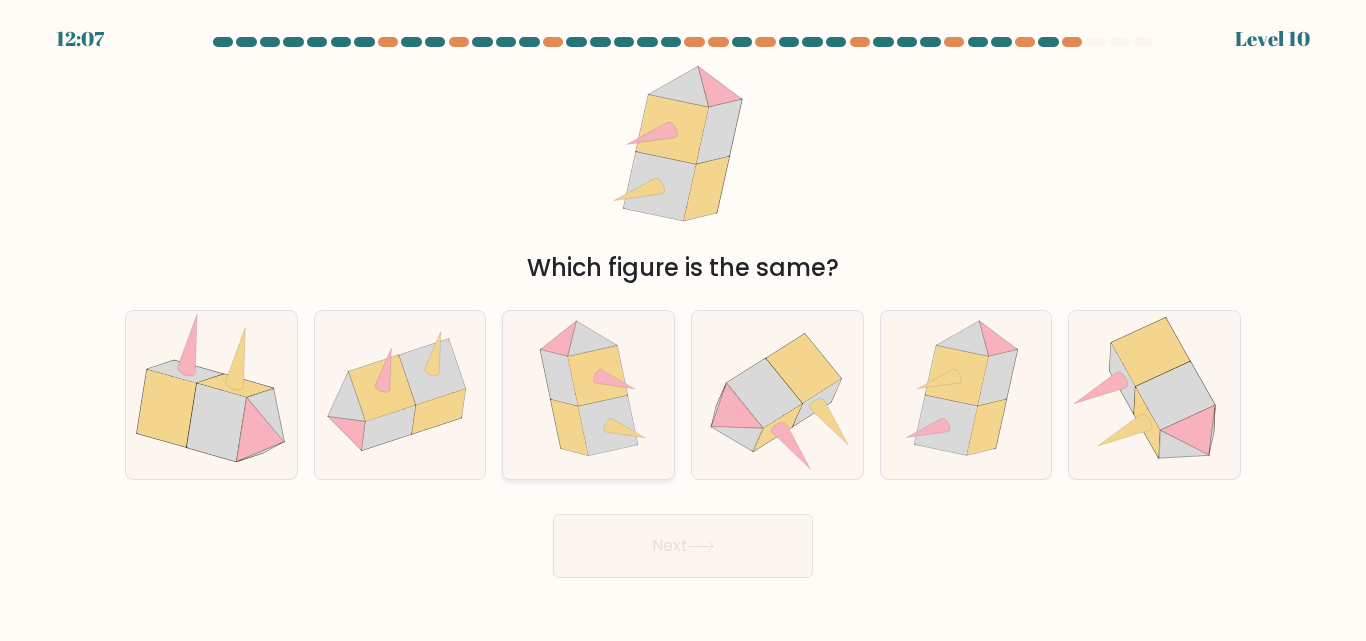 click 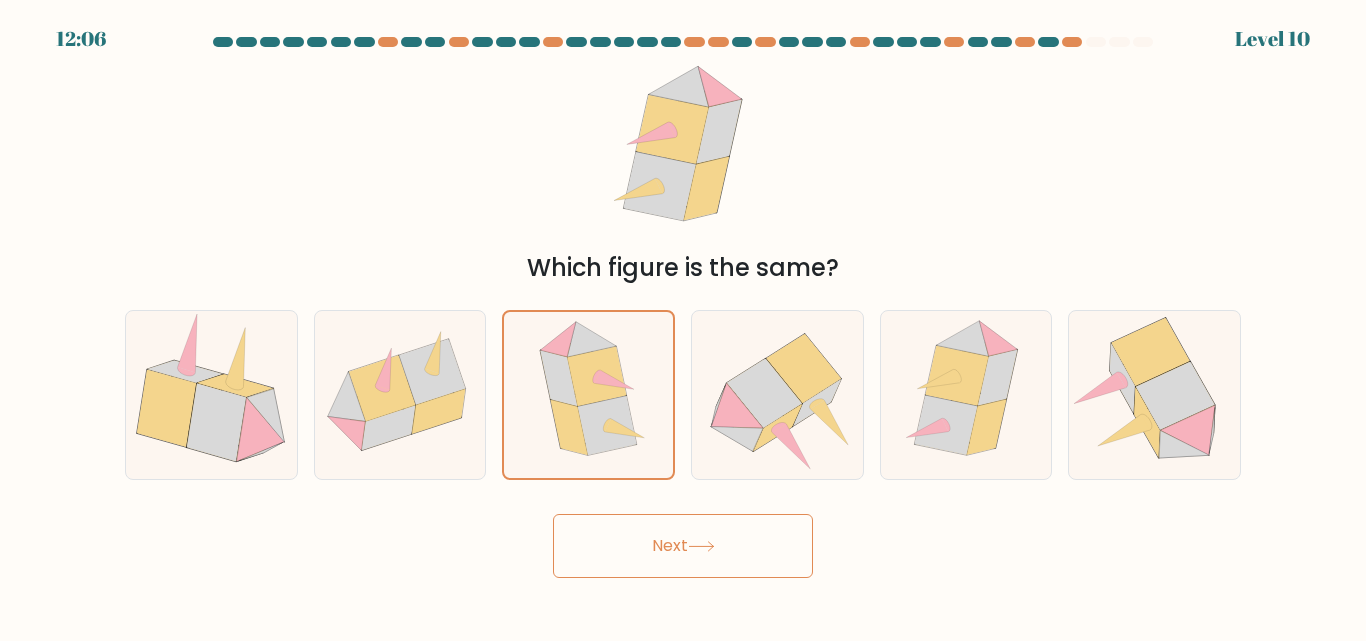 click on "Next" at bounding box center (683, 546) 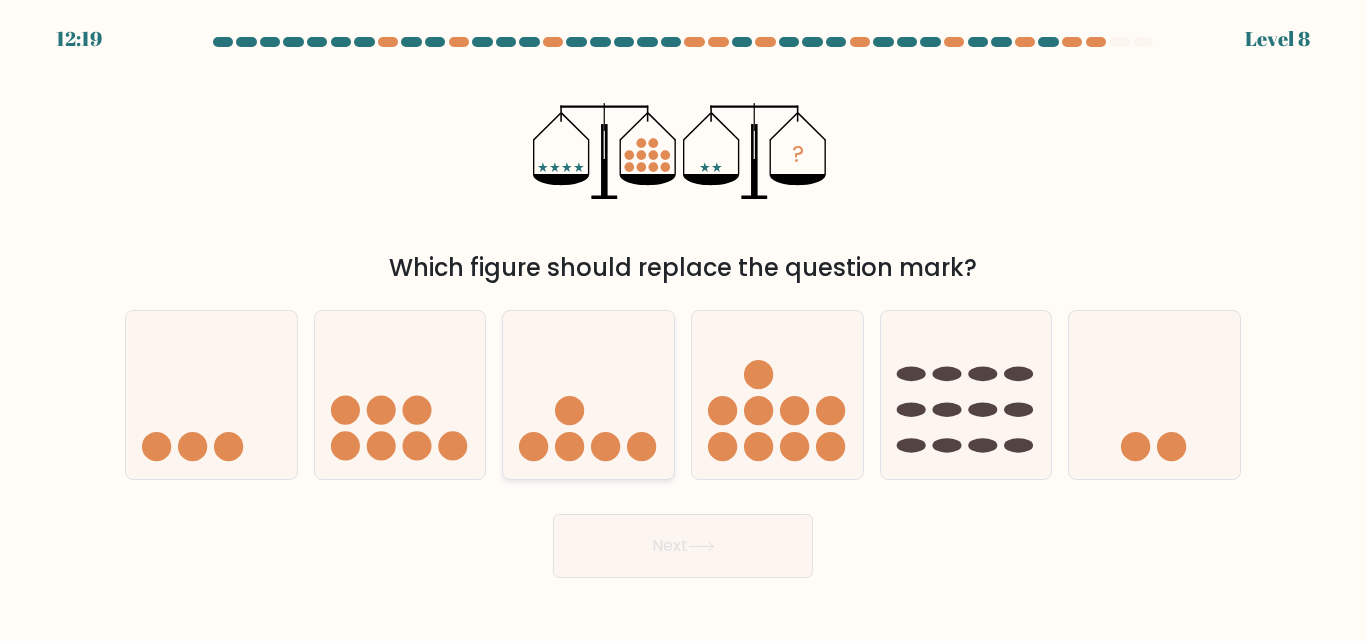 click 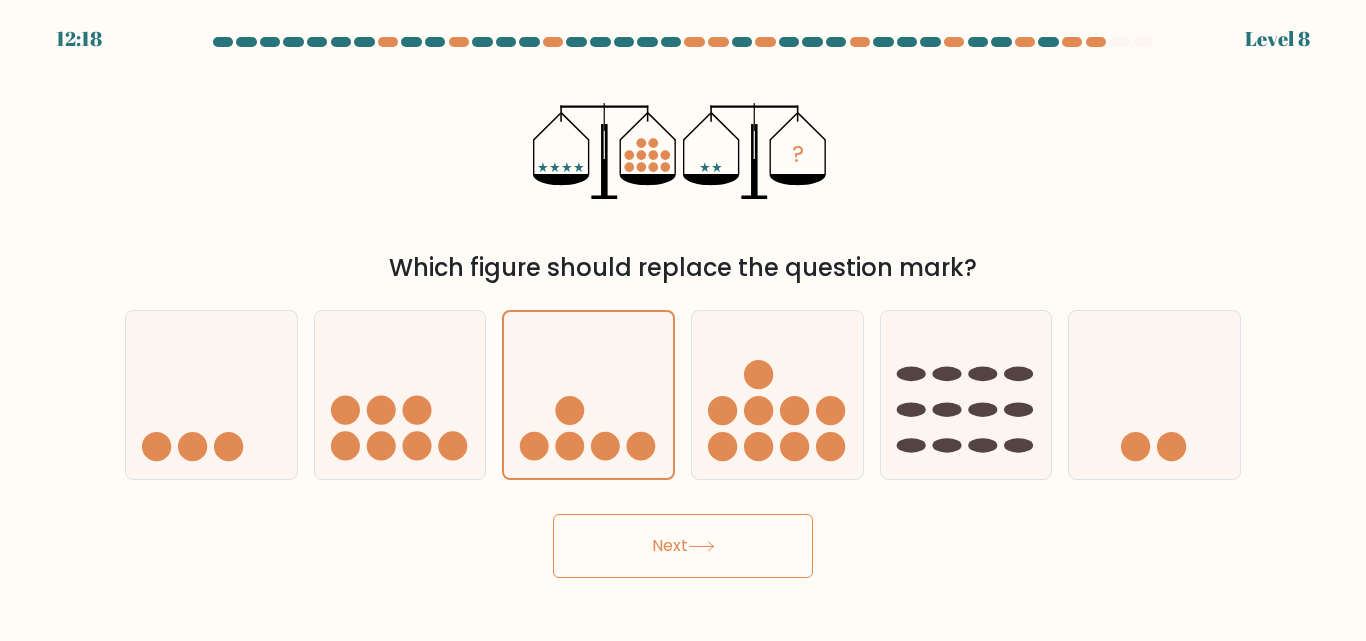 click on "Next" at bounding box center [683, 546] 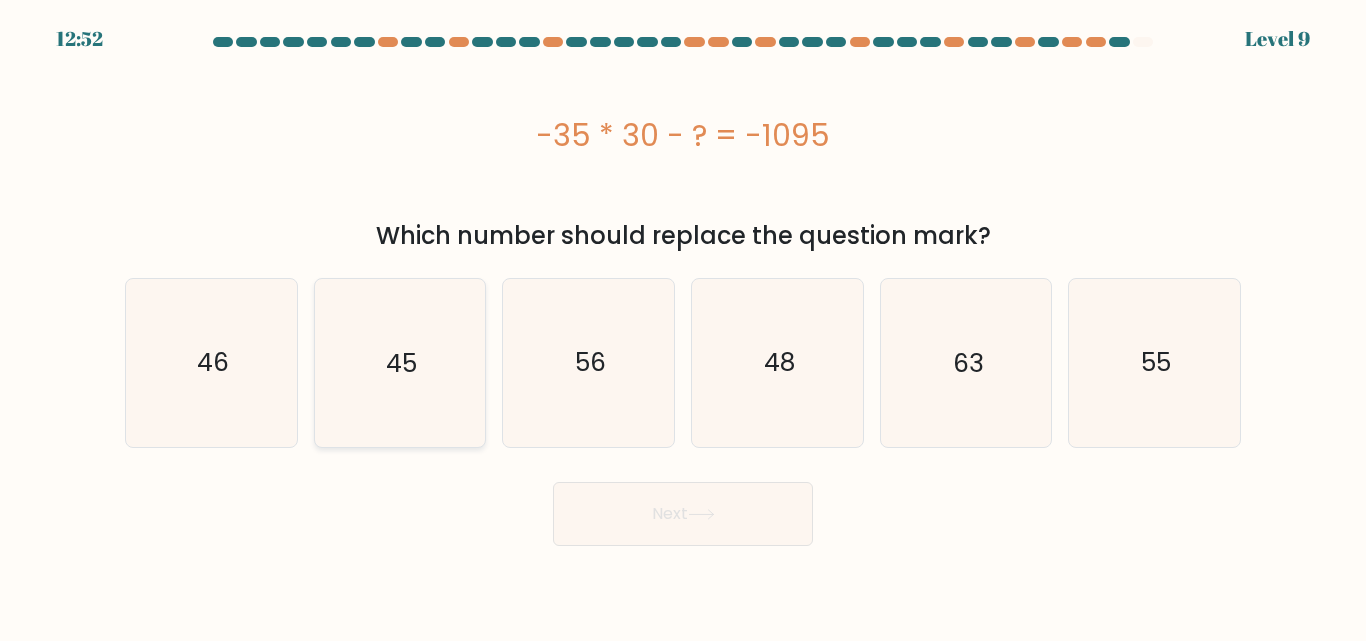 click on "45" 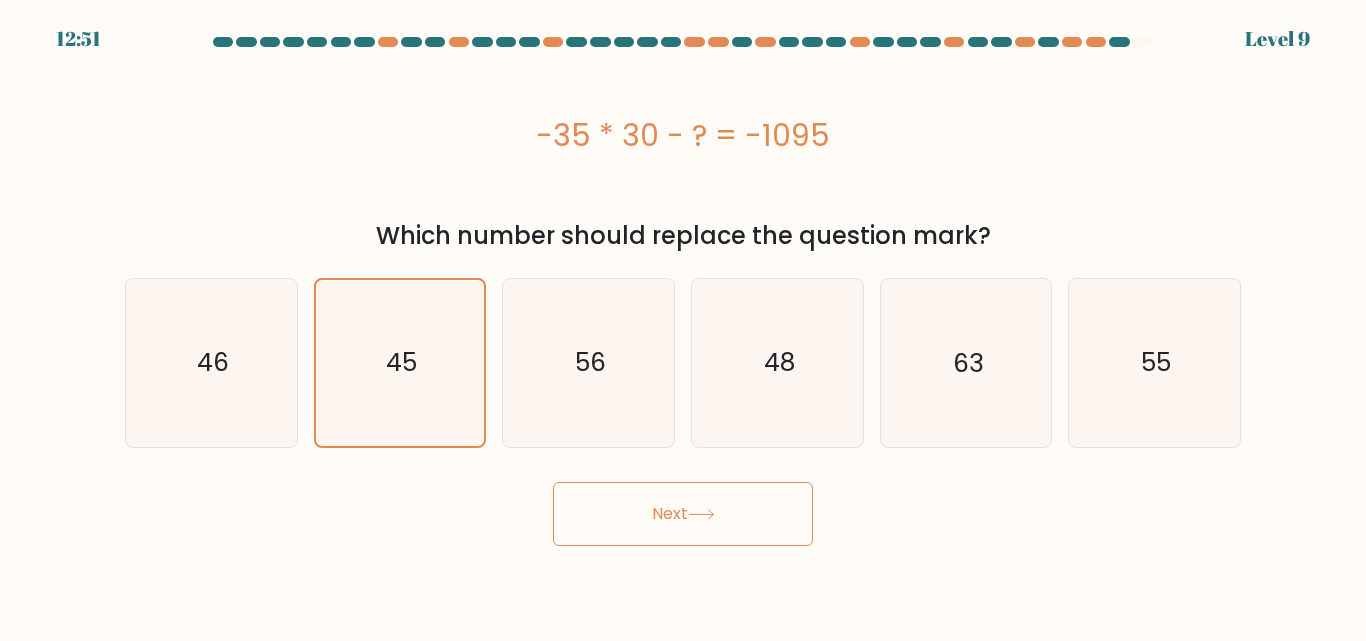 click on "Next" at bounding box center [683, 514] 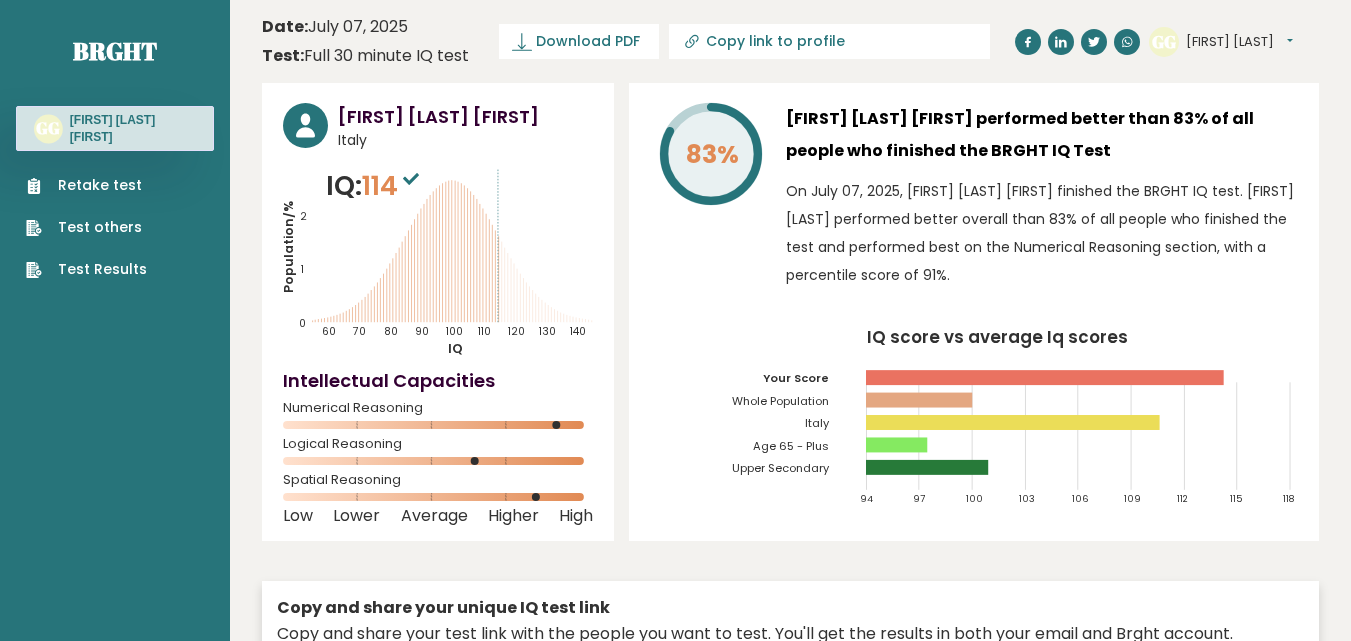scroll, scrollTop: 0, scrollLeft: 0, axis: both 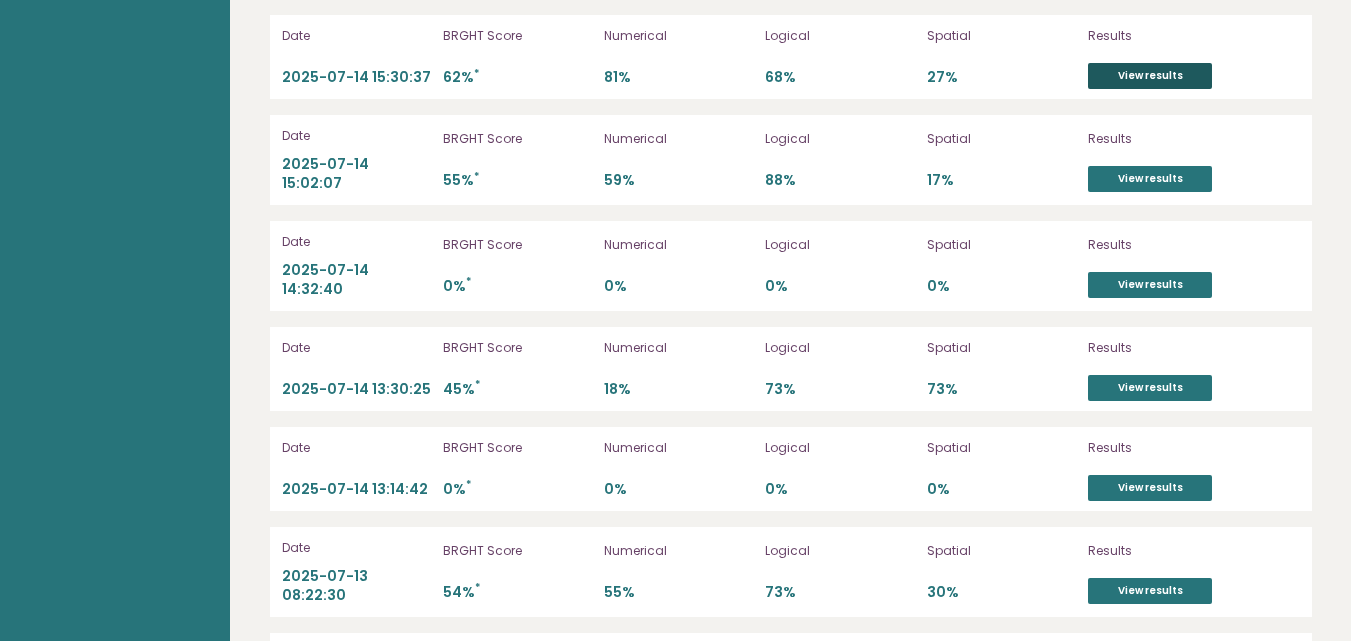 click on "View results" at bounding box center (1150, 76) 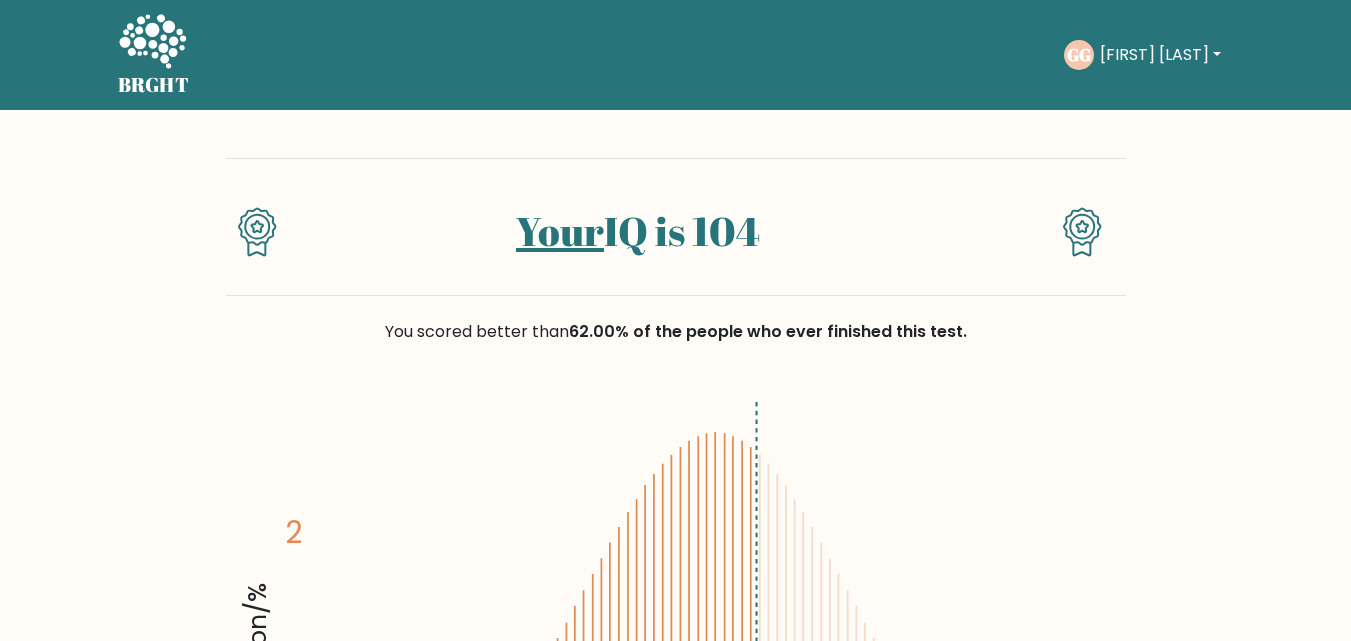 scroll, scrollTop: 0, scrollLeft: 0, axis: both 